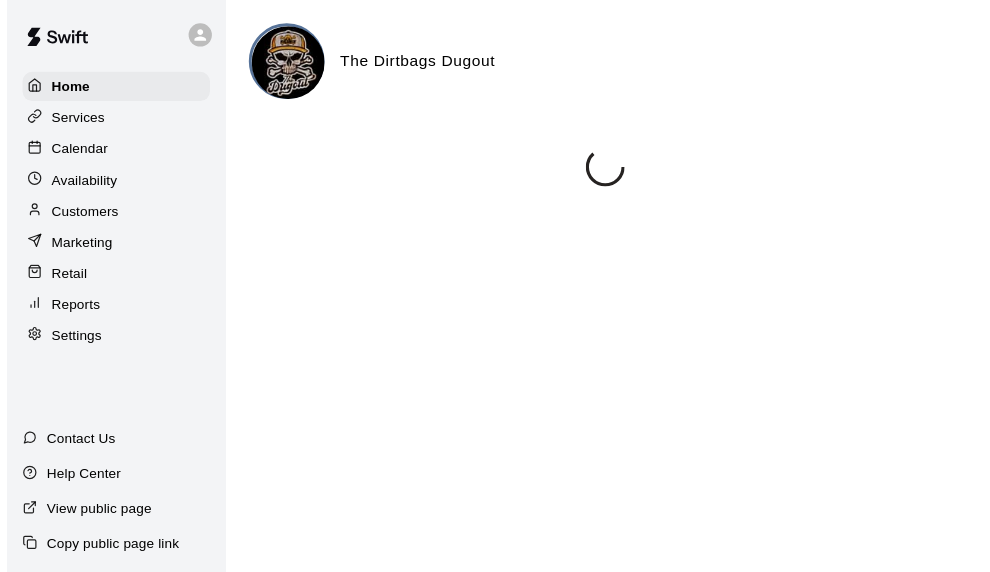 scroll, scrollTop: 0, scrollLeft: 0, axis: both 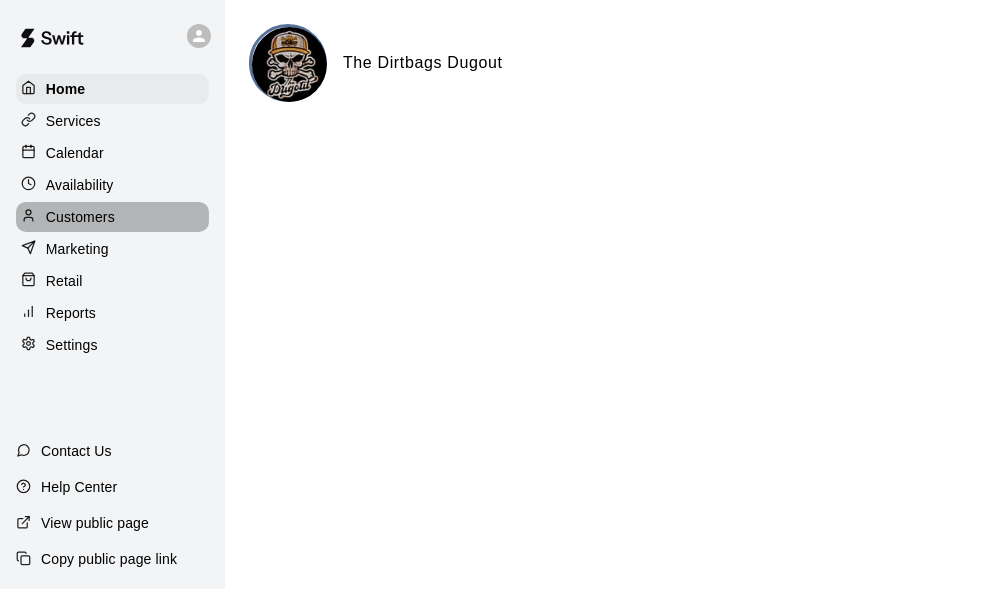click on "Customers" at bounding box center (80, 217) 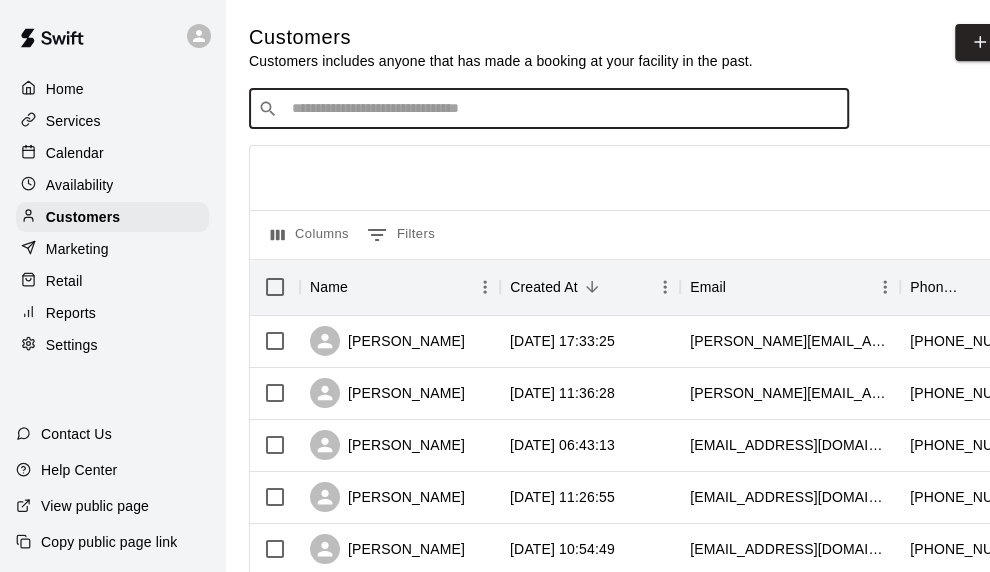 click at bounding box center [563, 109] 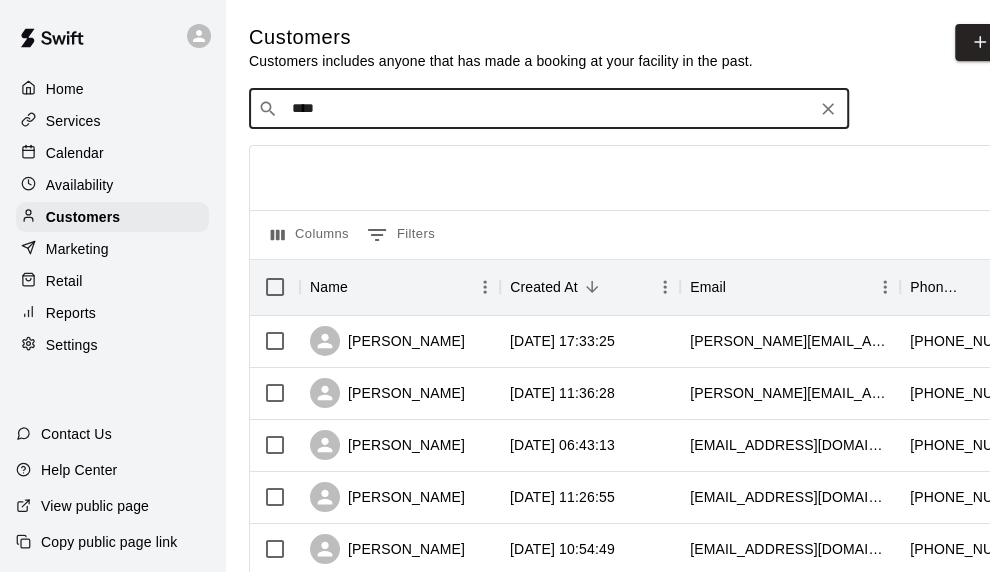 type on "*****" 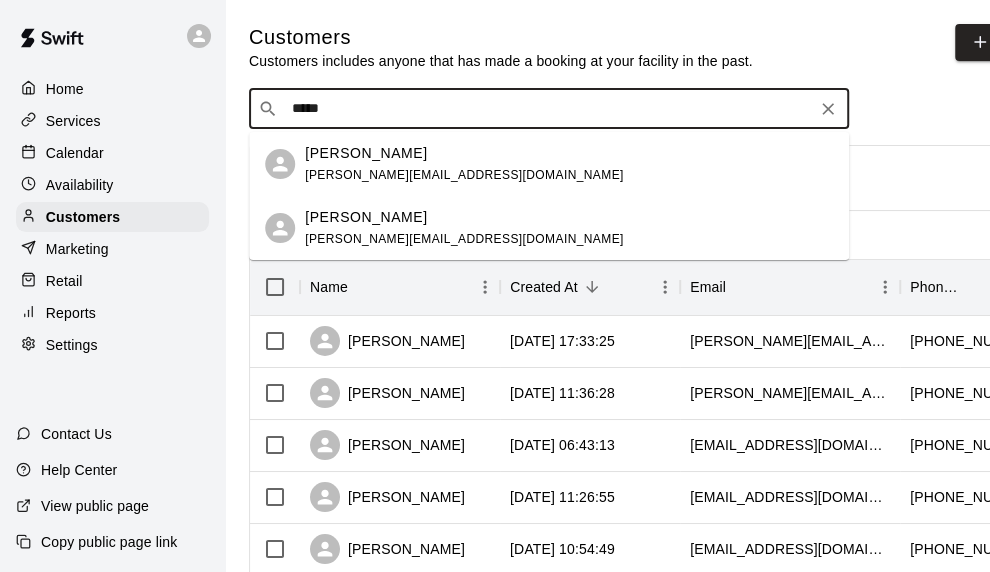 click on "[PERSON_NAME]" at bounding box center [366, 153] 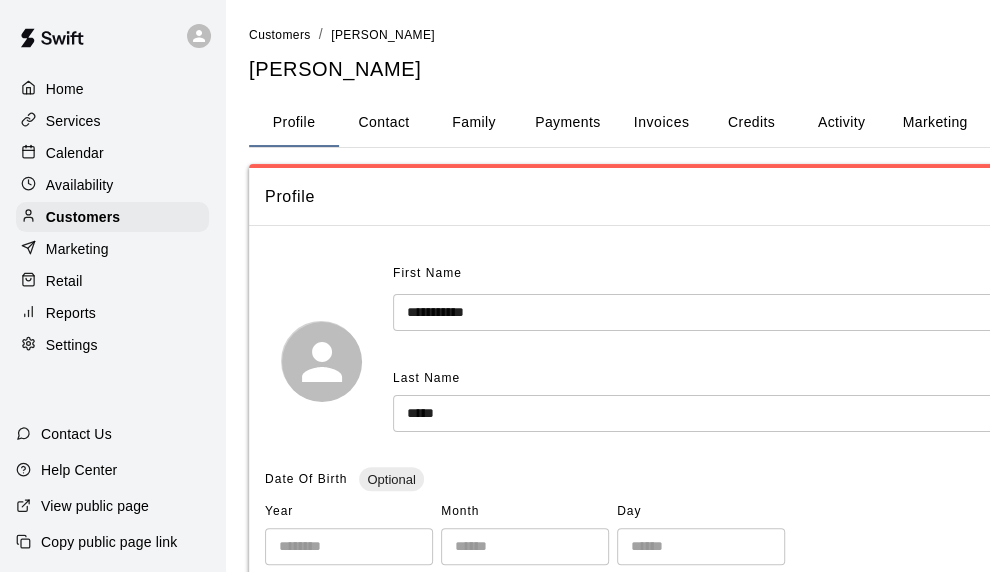 click on "Payments" at bounding box center (567, 123) 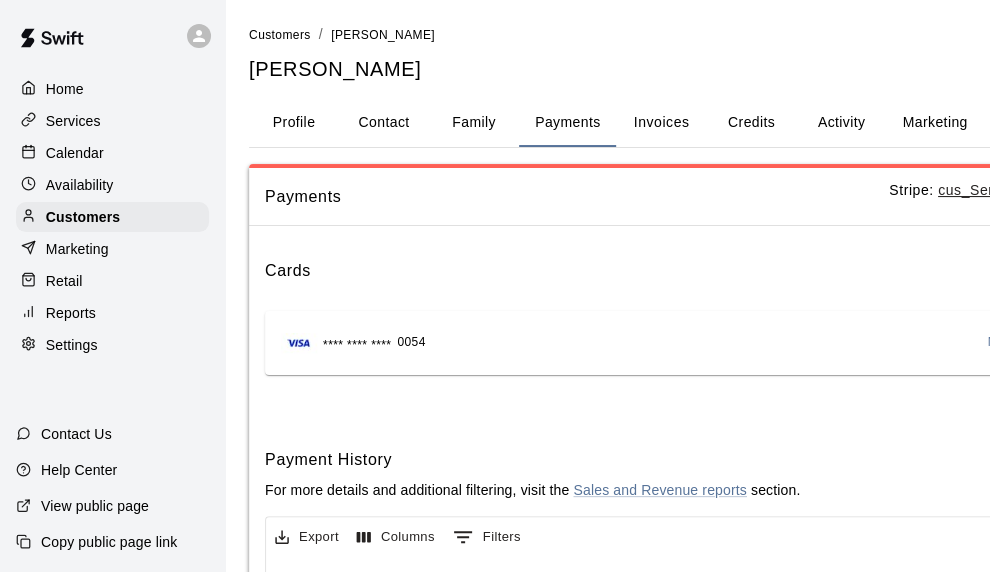 scroll, scrollTop: 0, scrollLeft: 183, axis: horizontal 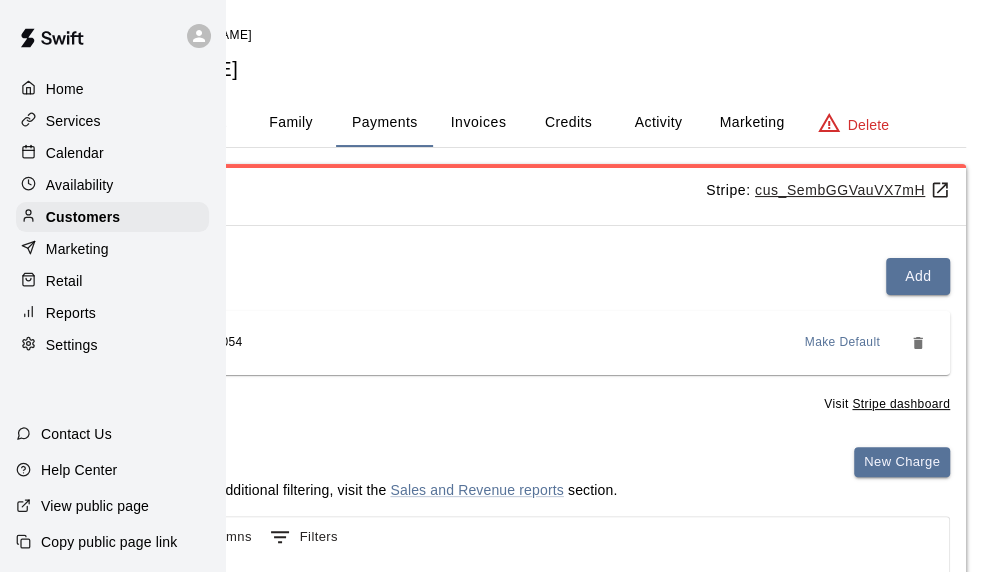 click on "Make Default" at bounding box center (843, 343) 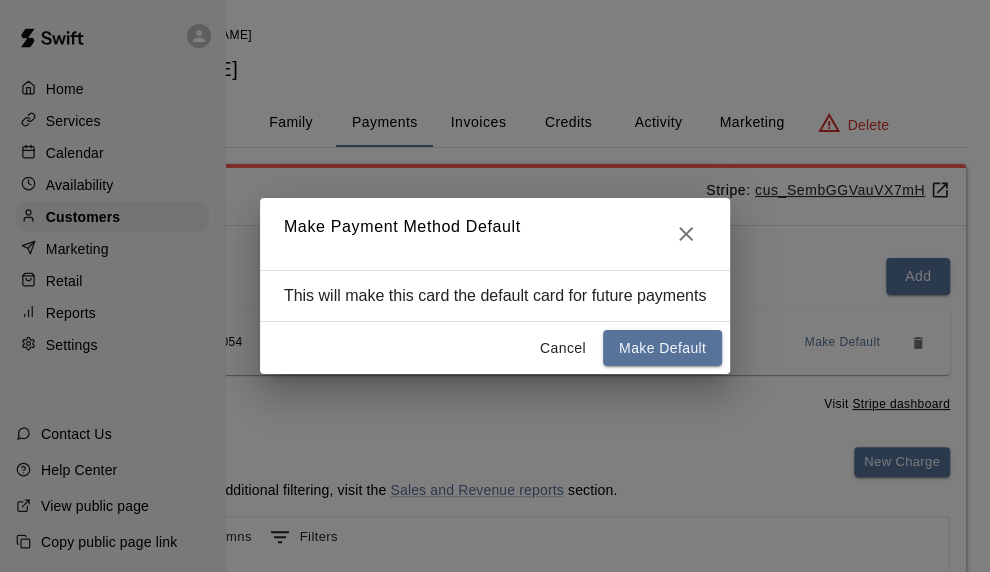 scroll, scrollTop: 0, scrollLeft: 166, axis: horizontal 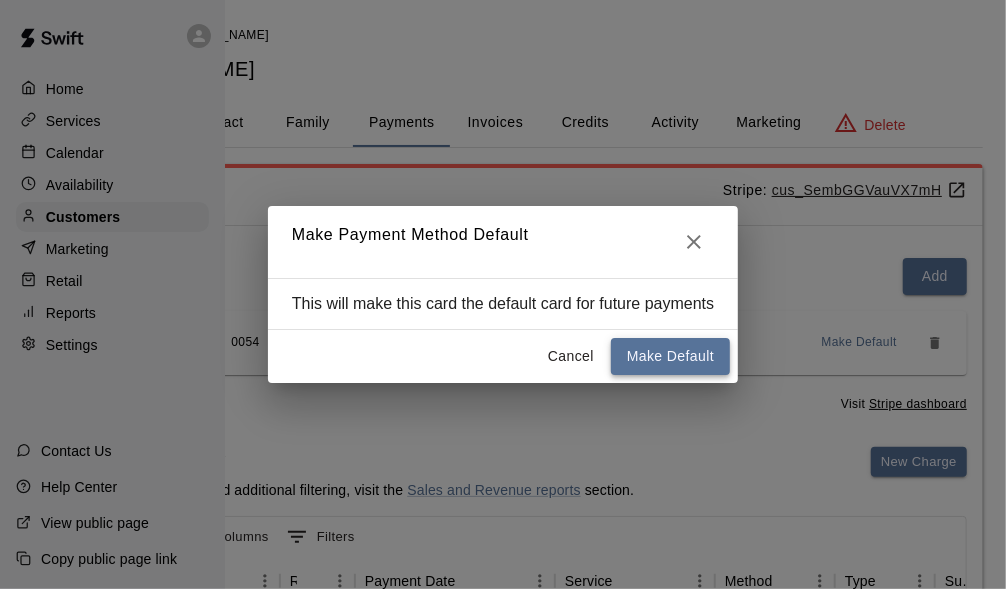 click on "Make Default" at bounding box center [670, 356] 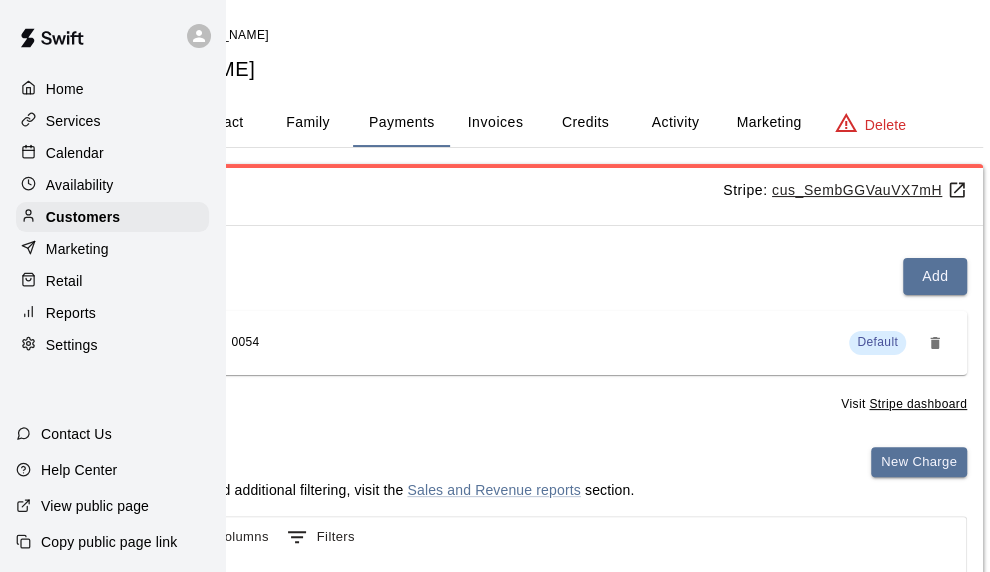click on "Activity" at bounding box center (675, 123) 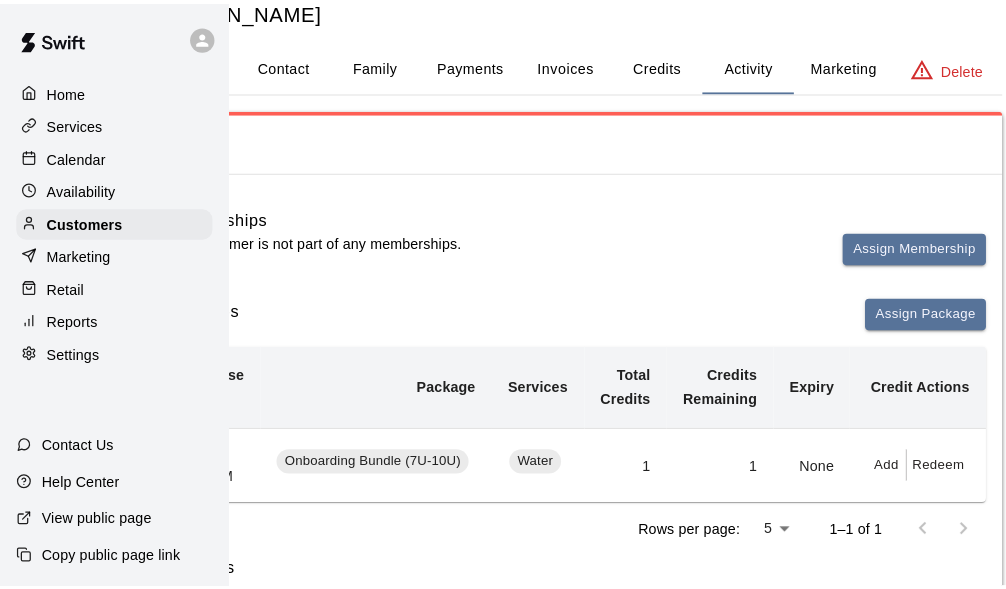 scroll, scrollTop: 0, scrollLeft: 105, axis: horizontal 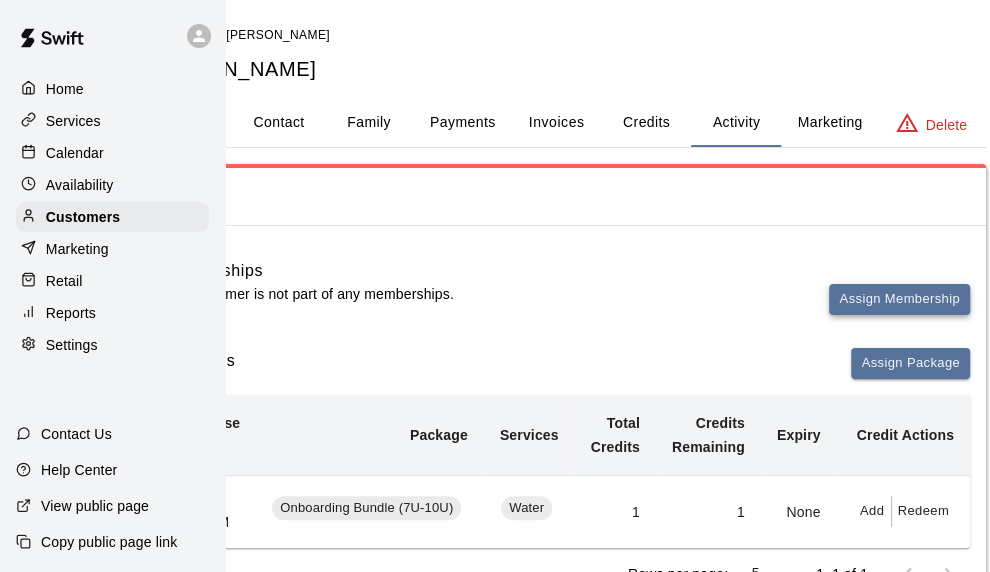 click on "Assign Membership" at bounding box center (899, 299) 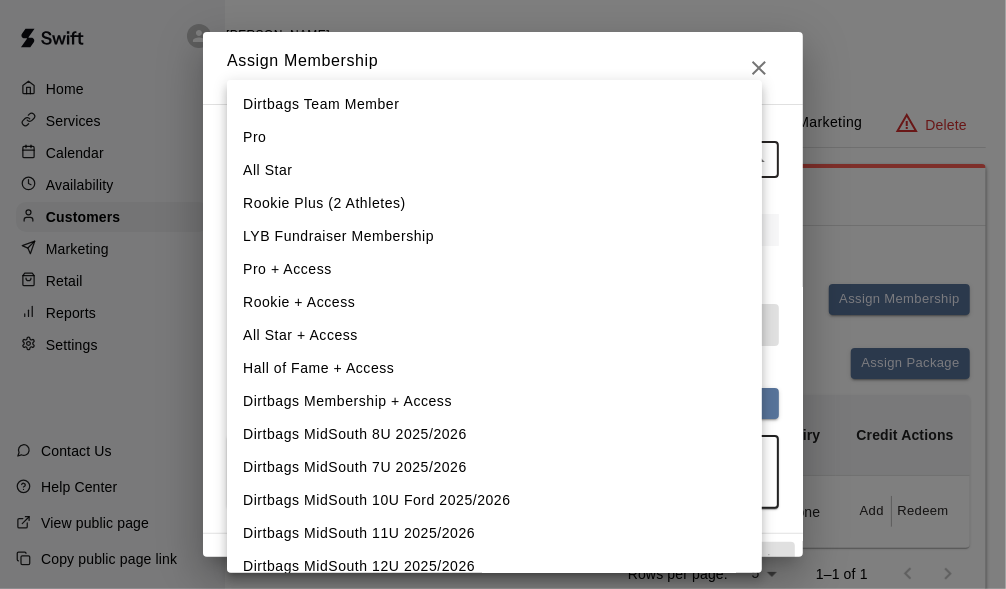 click on "Home Services Calendar Availability Customers Marketing Retail Reports Settings Contact Us Help Center View public page Copy public page link Customers / Christopher Ibine Christopher Ibine Profile Contact Family Payments Invoices Credits Activity Marketing Delete Activity Memberships This customer is not part of any memberships. Assign Membership Packages Assign Package Purchase Date   Package Services Total Credits Credits Remaining Expiry Credit Actions July 10, 2025 5:38 PM Onboarding Bundle (7U-10U) Water 1 1 None Add Redeem Rows per page: 5 * 1–1 of 1 Bookings This customer has no bookings. Swift - Edit Customer Close cross-small Assign Membership Membership ​ ​ Payment Summary Coupon Code ​ Apply Payment Method   Add **** **** **** 0054 Cancel Assign membership Dirtbags Team Member Pro  All Star Rookie Plus (2 Athletes) LYB Fundraiser Membership Pro + Access Rookie + Access  All Star + Access Hall of Fame + Access  Dirtbags Membership + Access Dirtbags MidSouth 8U 2025/2026 Dirtbags Rec" at bounding box center [398, 362] 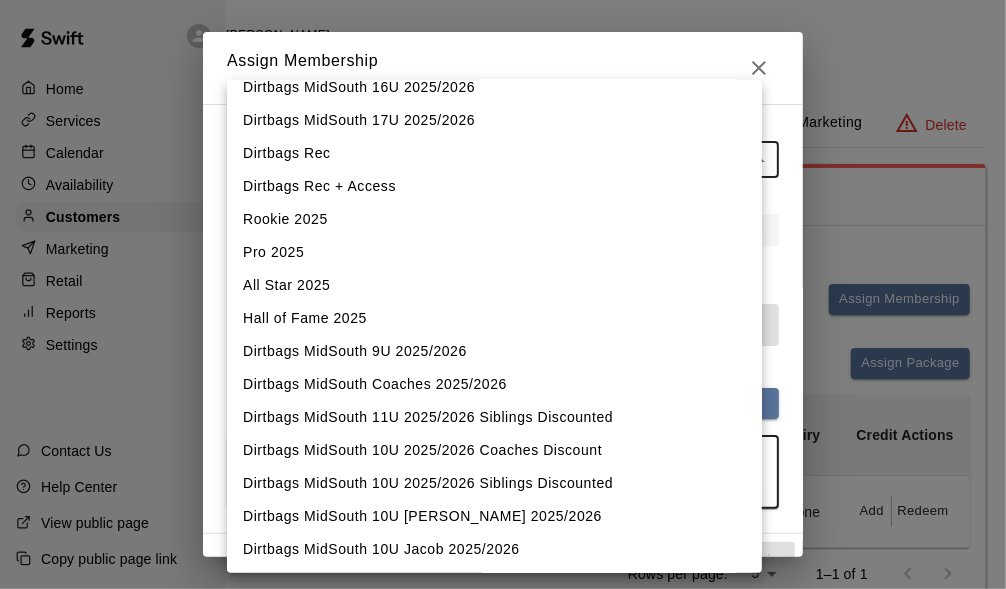 scroll, scrollTop: 612, scrollLeft: 0, axis: vertical 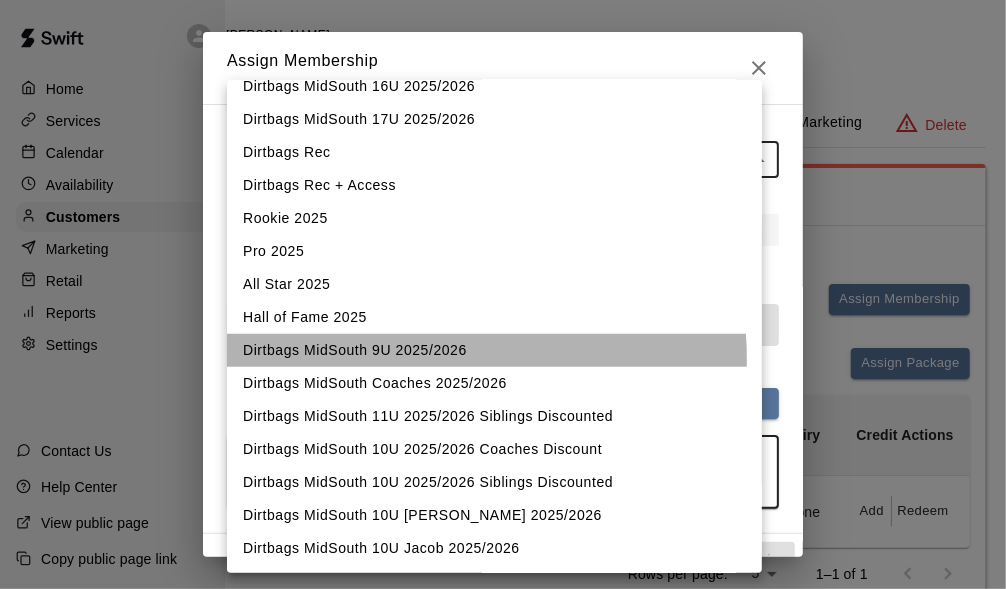click on "Dirtbags MidSouth 9U 2025/2026" at bounding box center (494, 350) 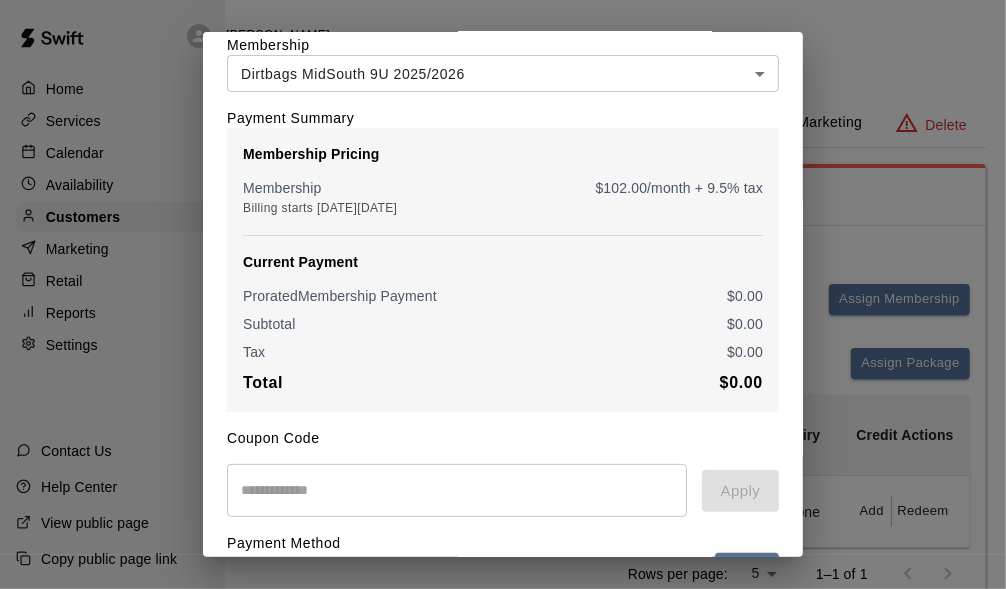 scroll, scrollTop: 290, scrollLeft: 0, axis: vertical 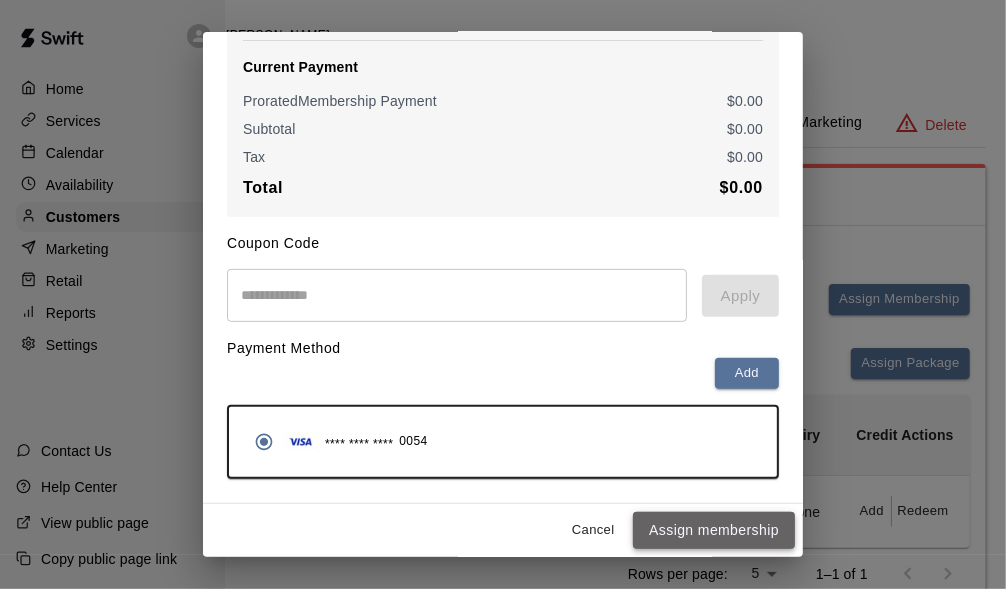 click on "Assign membership" at bounding box center (714, 530) 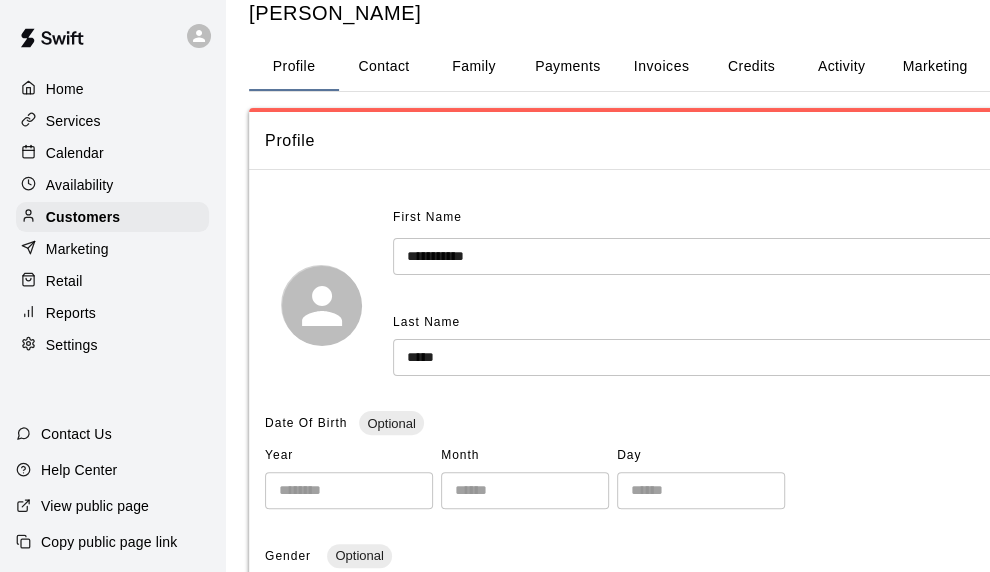 scroll, scrollTop: 0, scrollLeft: 0, axis: both 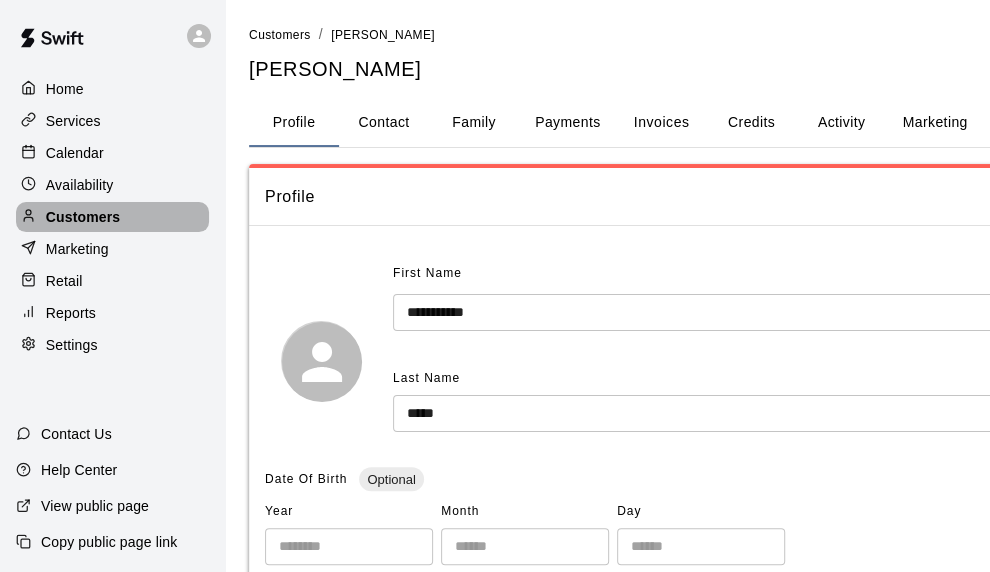 click on "Customers" at bounding box center (83, 217) 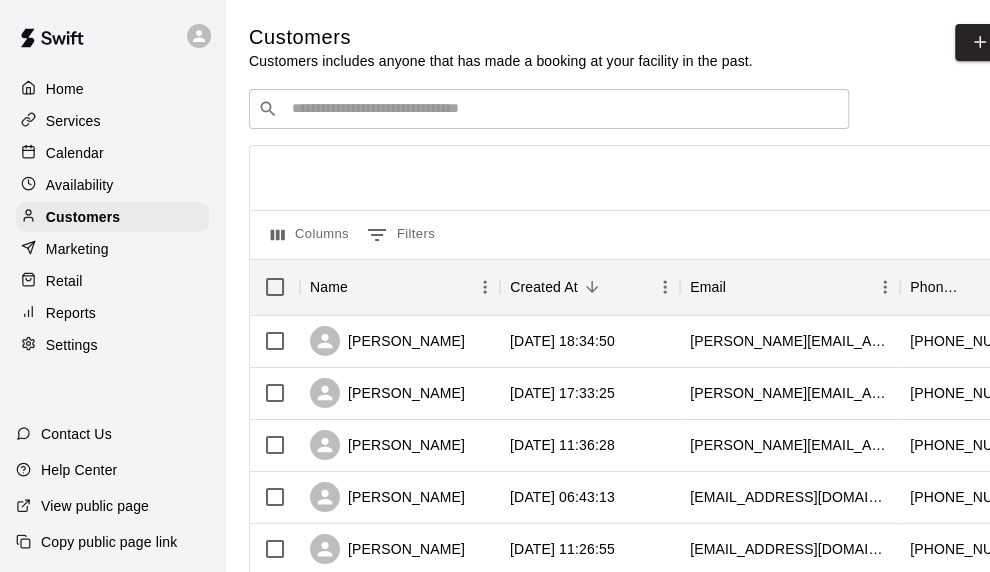 click at bounding box center (563, 109) 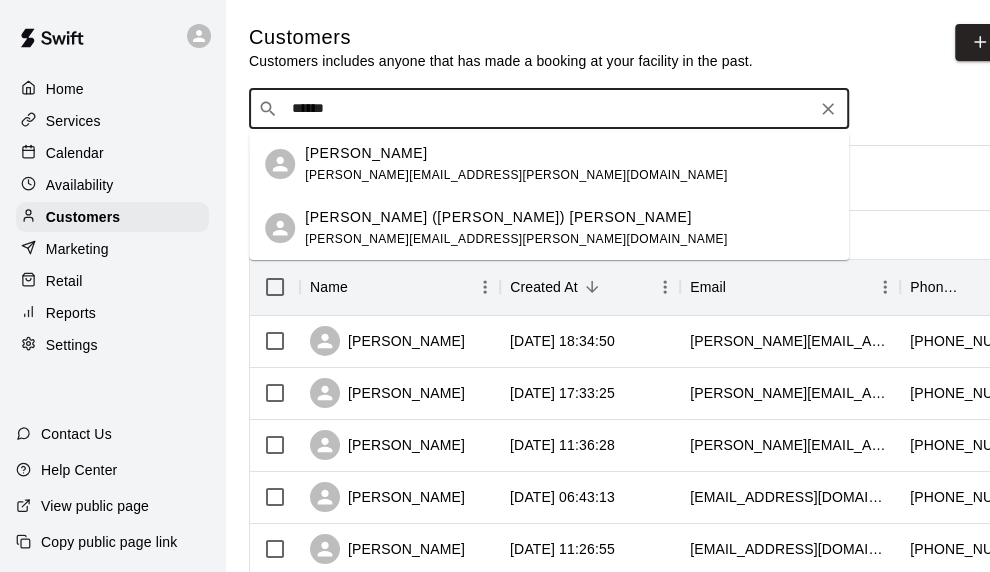 type on "*******" 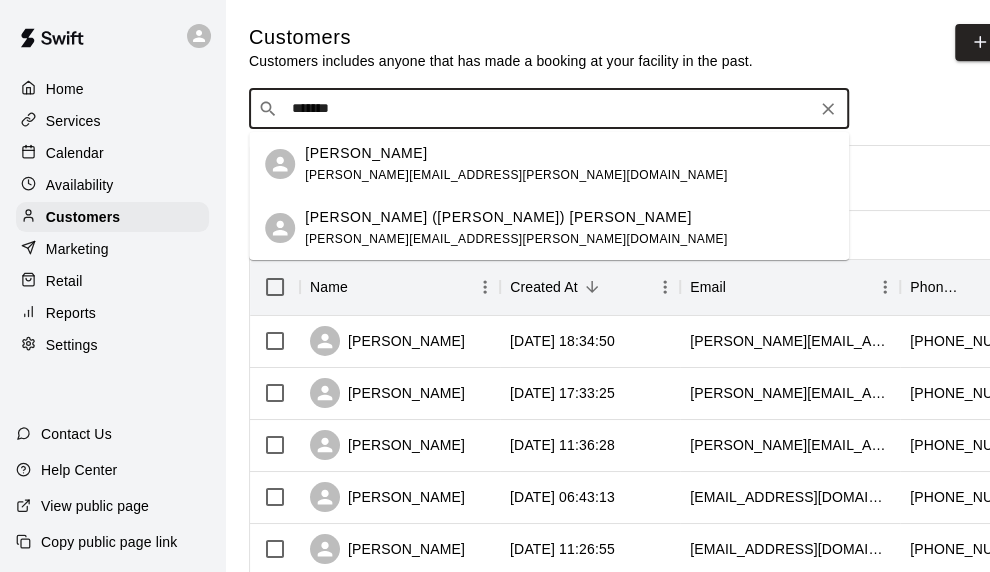 click on "Ryan Cothron ryan.cothron@gmail.com" at bounding box center [516, 164] 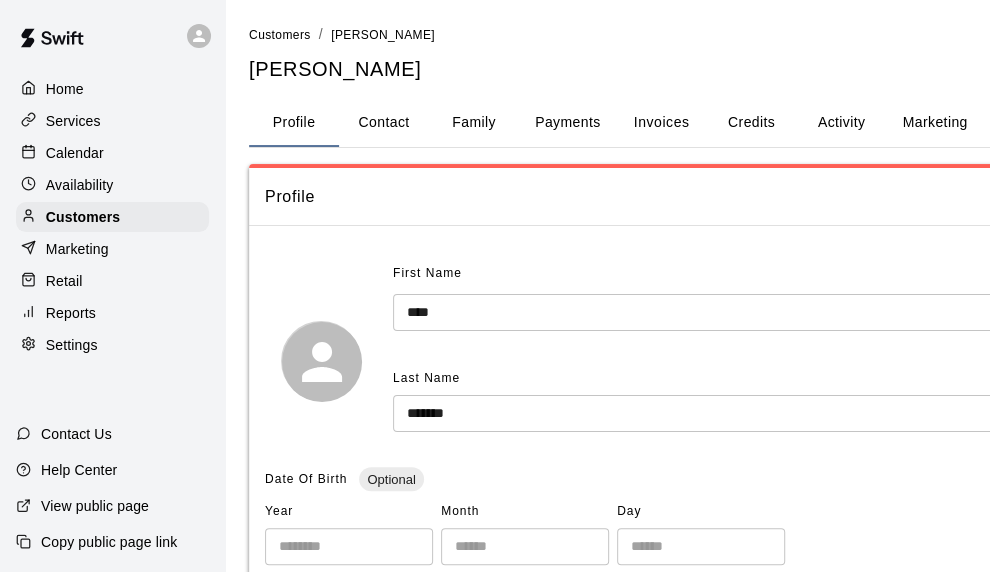 click on "Credits" at bounding box center [751, 123] 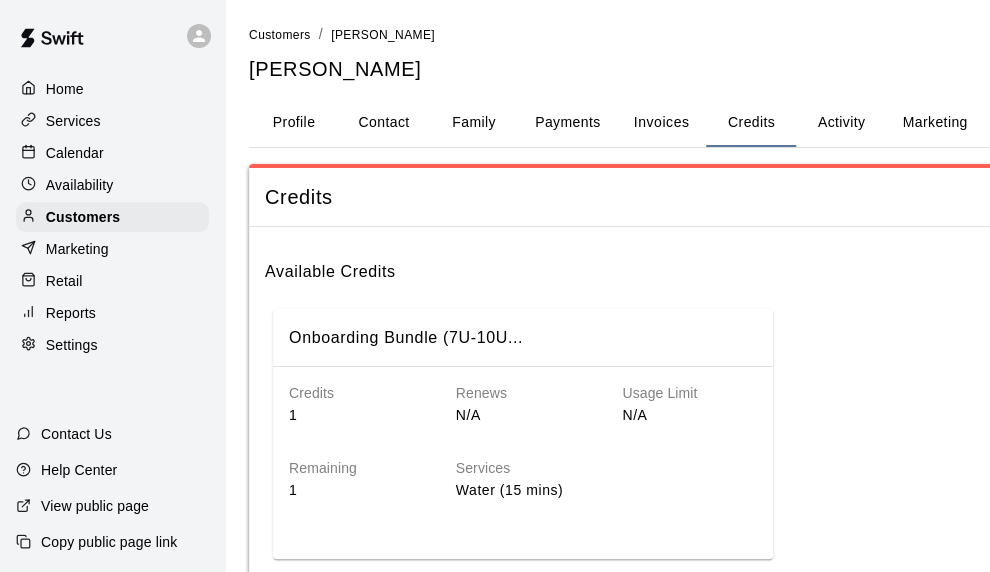 click on "Activity" at bounding box center [841, 123] 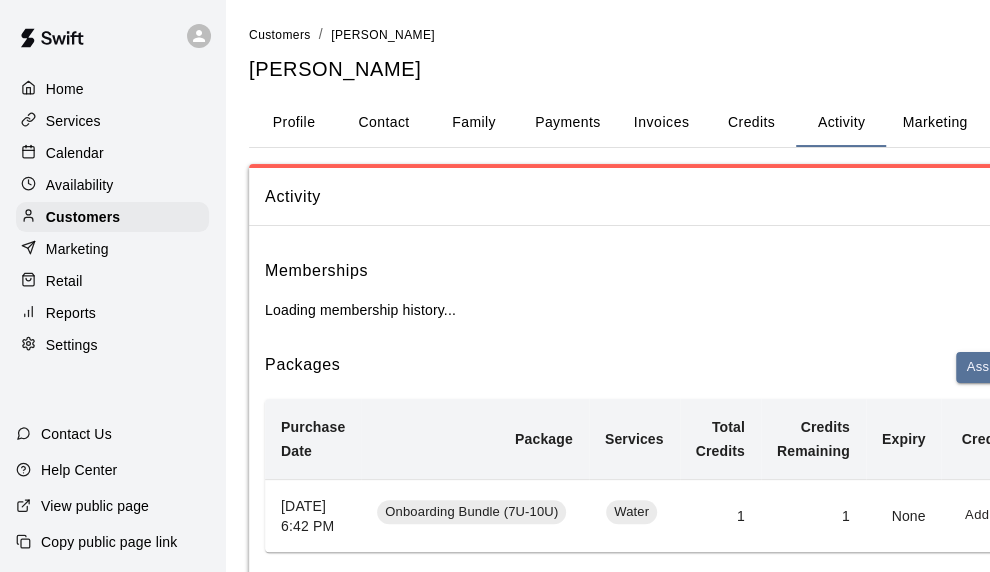 click on "Payments" at bounding box center [567, 123] 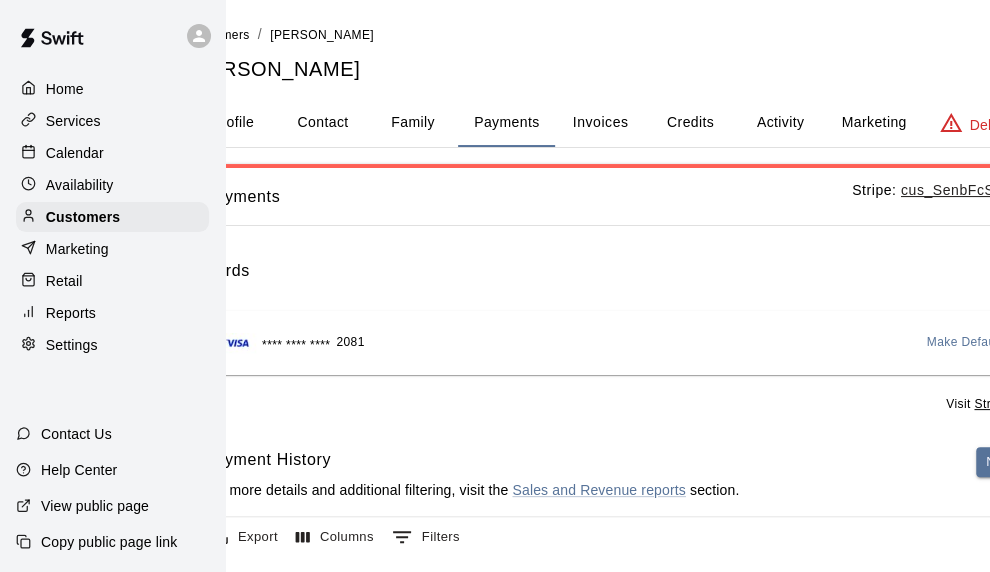 scroll, scrollTop: 0, scrollLeft: 124, axis: horizontal 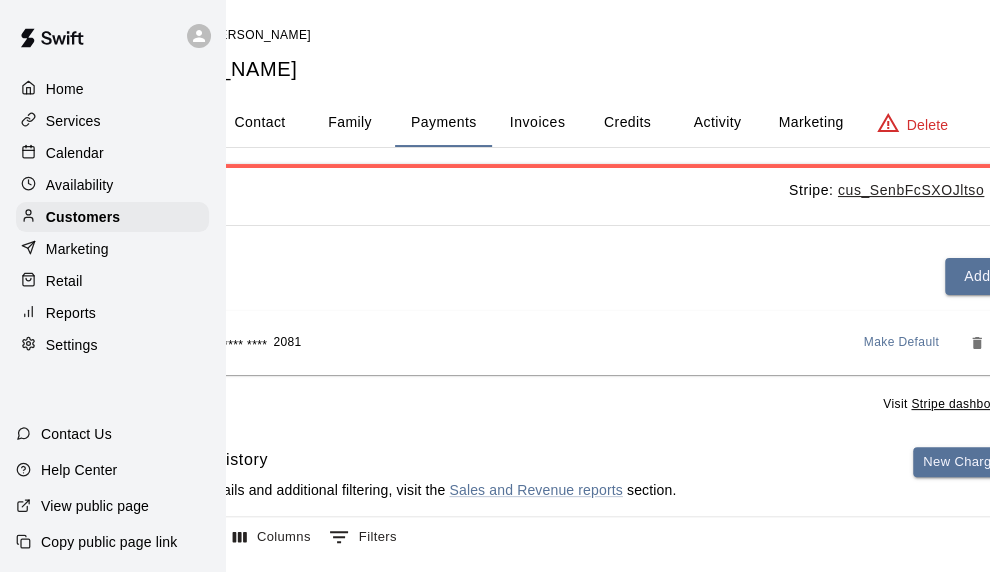 click on "Make Default" at bounding box center (902, 343) 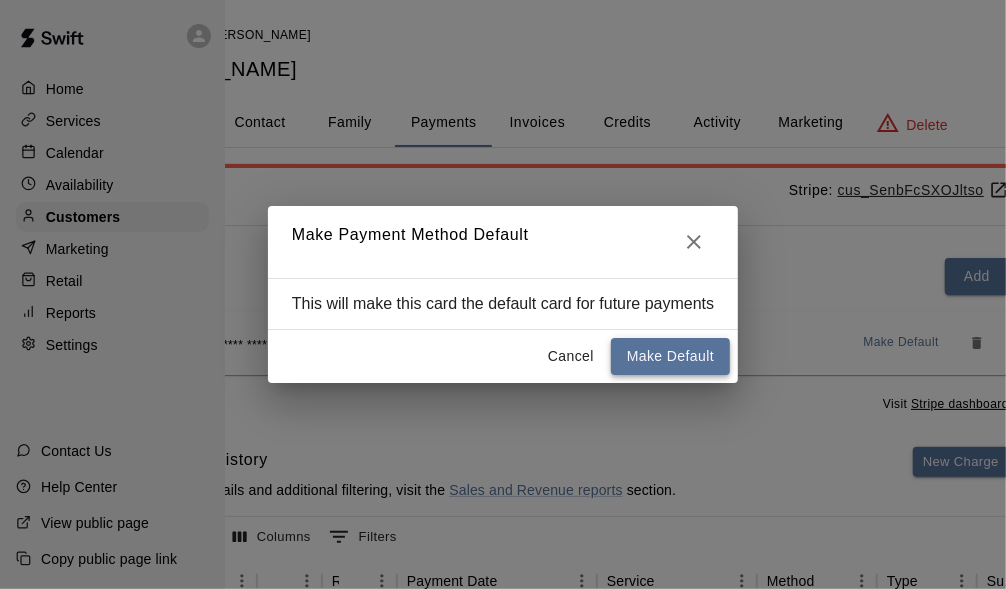 click on "Make Default" at bounding box center [670, 356] 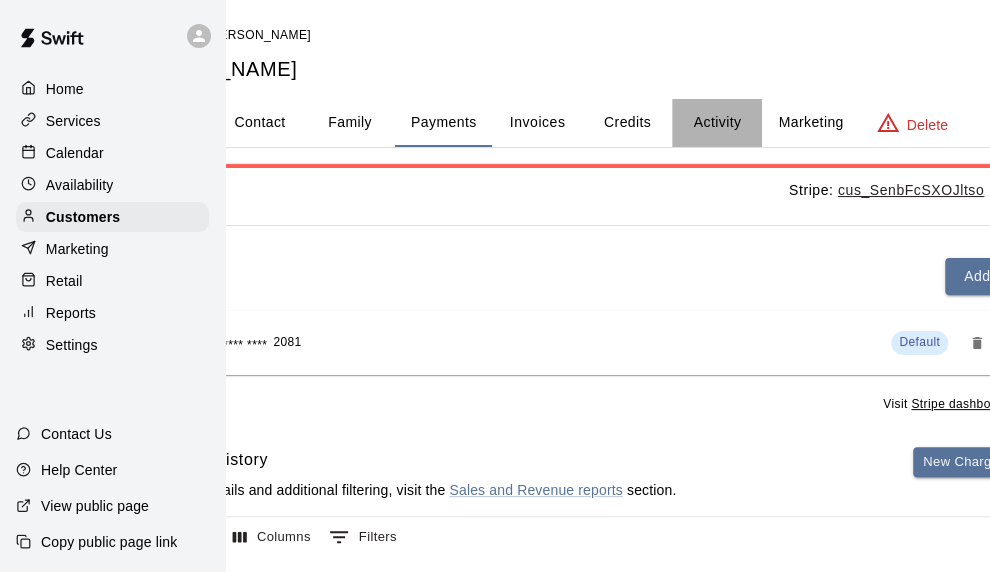 click on "Activity" at bounding box center (717, 123) 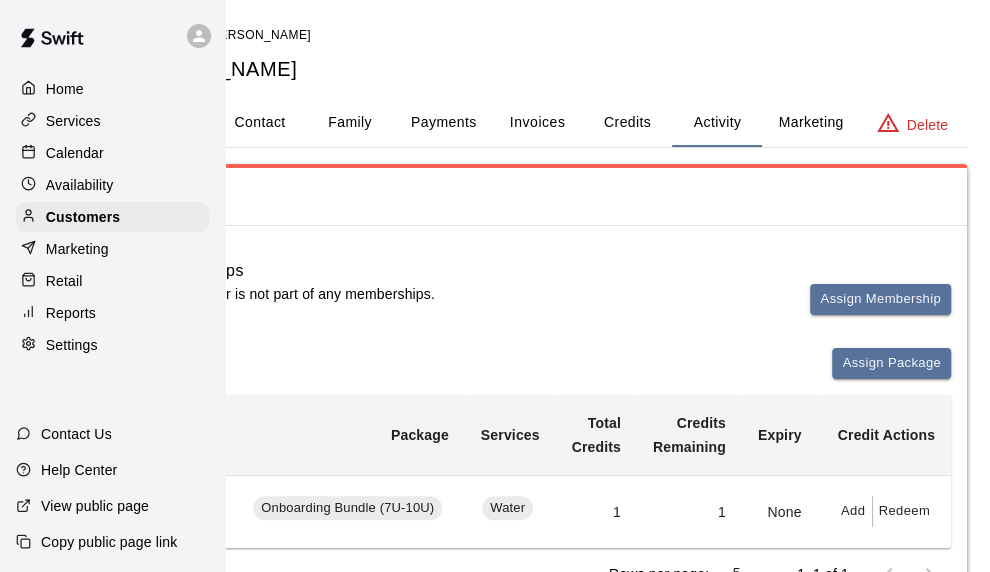 scroll, scrollTop: 0, scrollLeft: 122, axis: horizontal 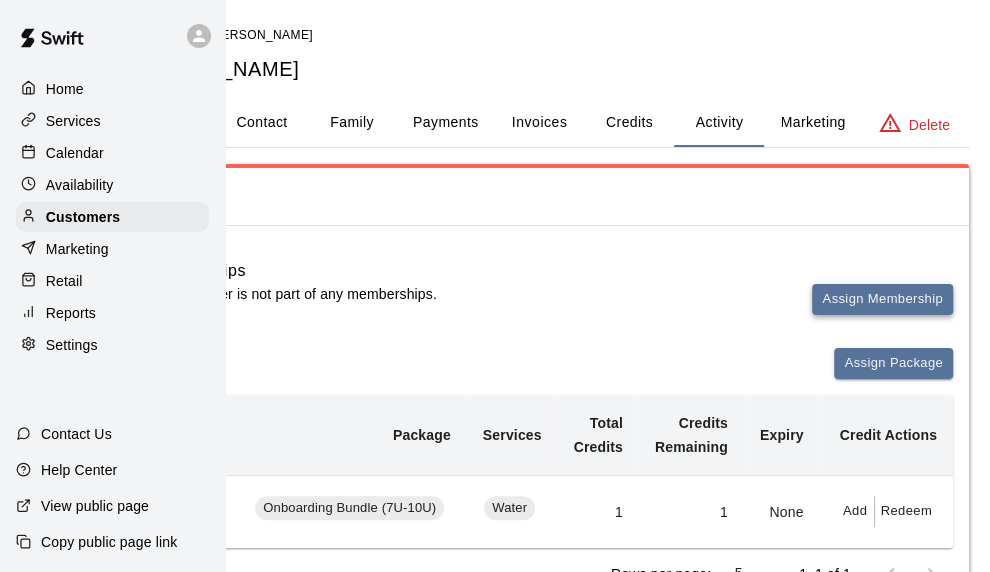 click on "Assign Membership" at bounding box center (882, 299) 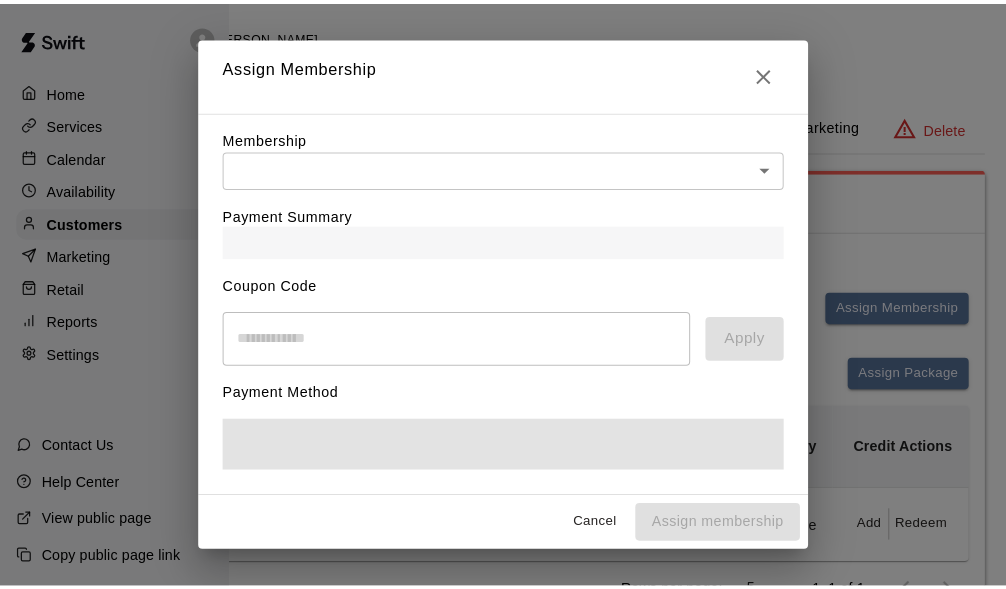 scroll, scrollTop: 0, scrollLeft: 108, axis: horizontal 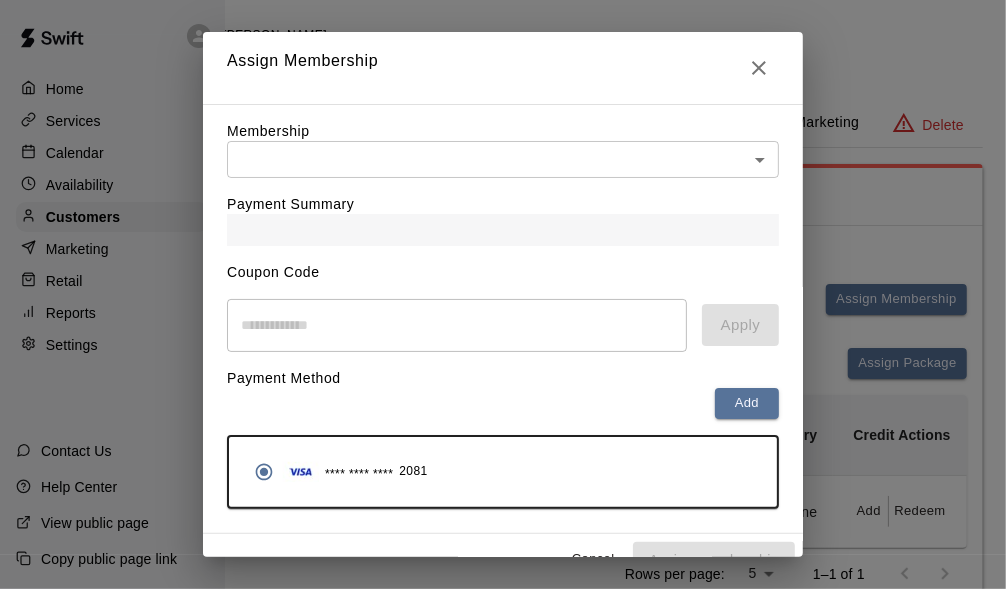 click on "Home Services Calendar Availability Customers Marketing Retail Reports Settings Contact Us Help Center View public page Copy public page link Customers / Ryan Cothron Ryan Cothron Profile Contact Family Payments Invoices Credits Activity Marketing Delete Activity Memberships This customer is not part of any memberships. Assign Membership Packages Assign Package Purchase Date   Package Services Total Credits Credits Remaining Expiry Credit Actions July 10, 2025 6:42 PM Onboarding Bundle (7U-10U) Water 1 1 None Add Redeem Rows per page: 5 * 1–1 of 1 Bookings This customer has no bookings. Swift - Edit Customer Close cross-small Assign Membership Membership ​ ​ Payment Summary Coupon Code ​ Apply Payment Method   Add **** **** **** 2081 Cancel Assign membership" at bounding box center (395, 362) 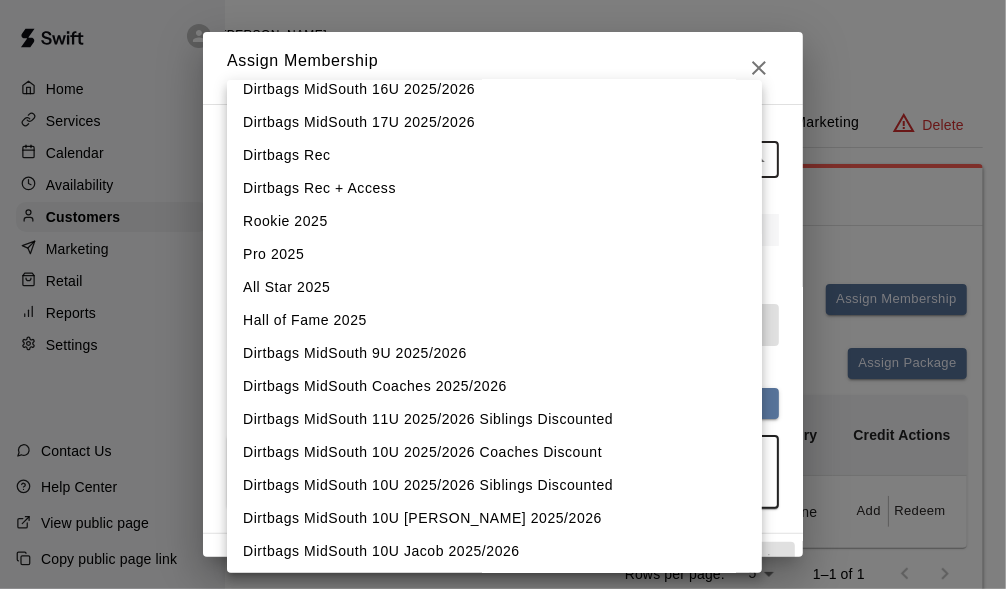 scroll, scrollTop: 612, scrollLeft: 0, axis: vertical 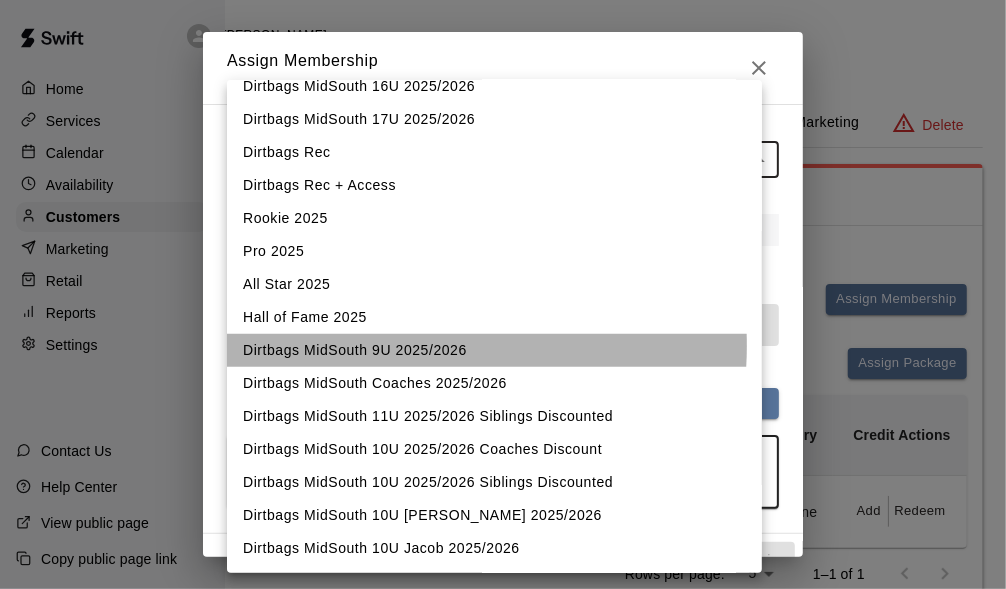 click on "Dirtbags MidSouth 9U 2025/2026" at bounding box center (494, 350) 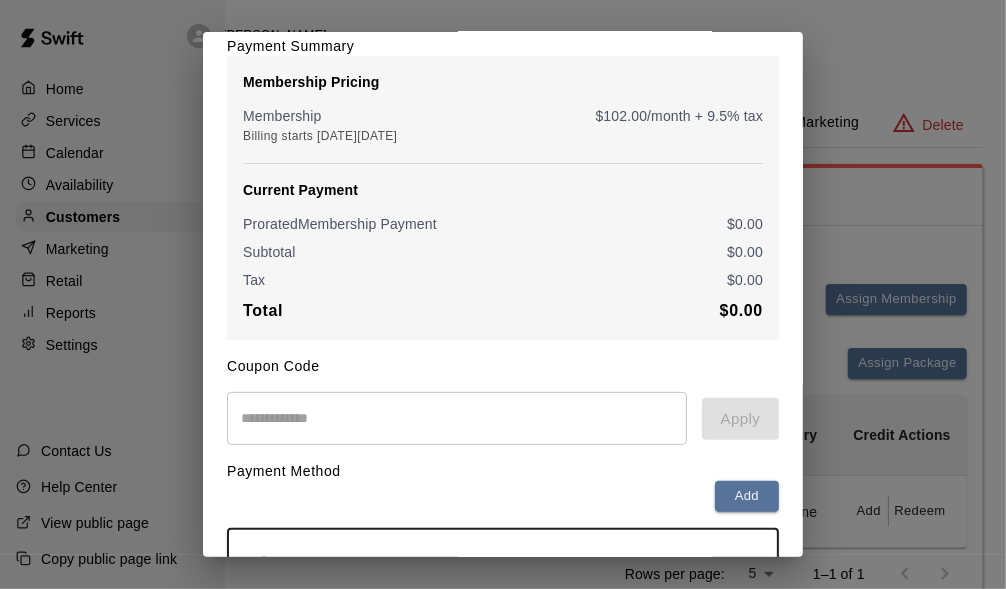 scroll, scrollTop: 290, scrollLeft: 0, axis: vertical 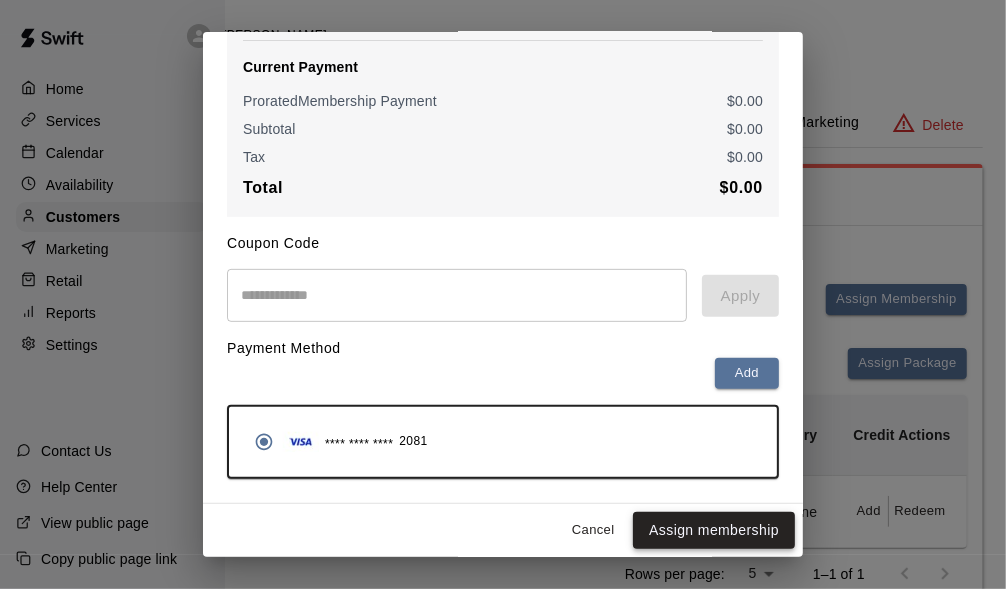 click on "Assign membership" at bounding box center (714, 530) 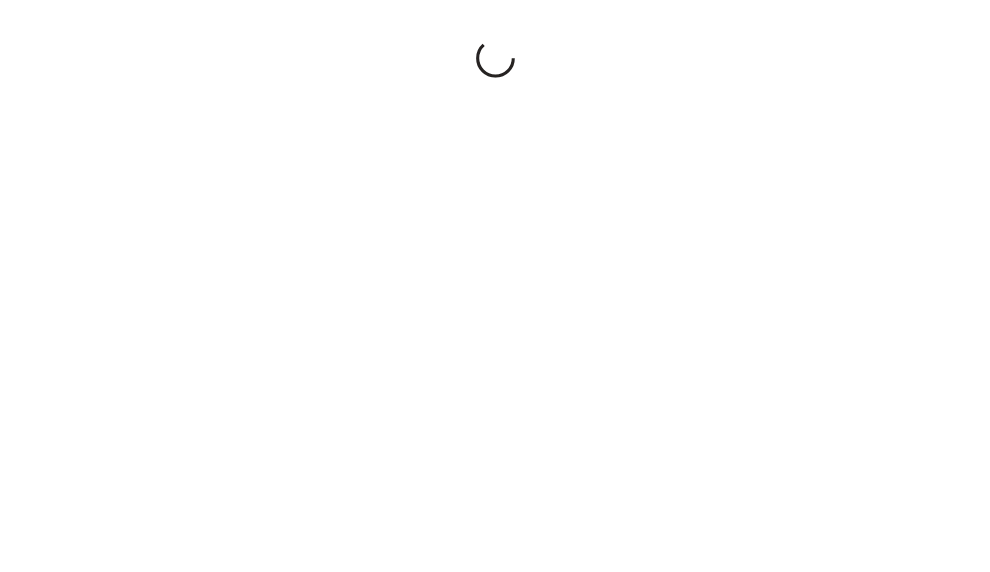 scroll, scrollTop: 0, scrollLeft: 0, axis: both 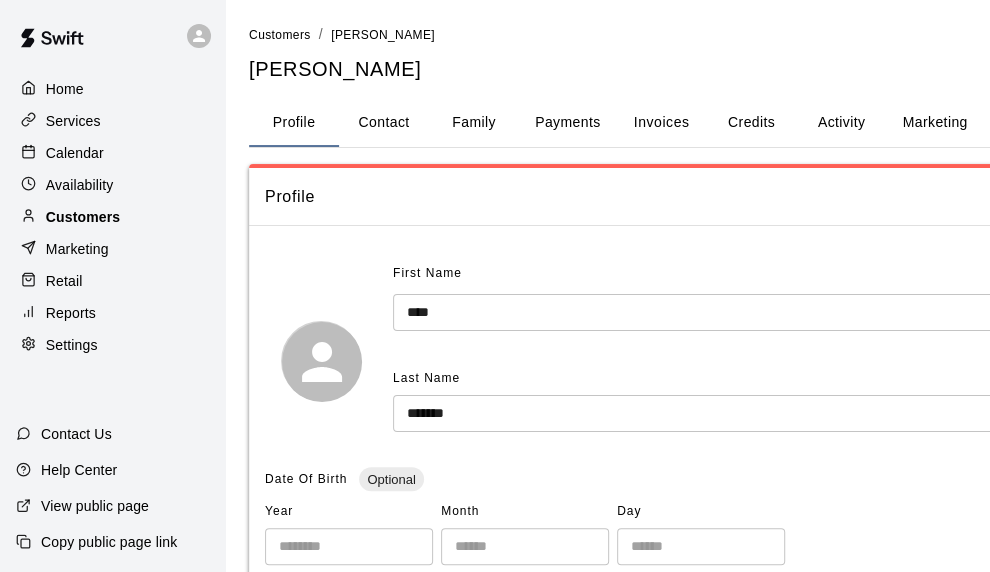 click on "Customers" at bounding box center (83, 217) 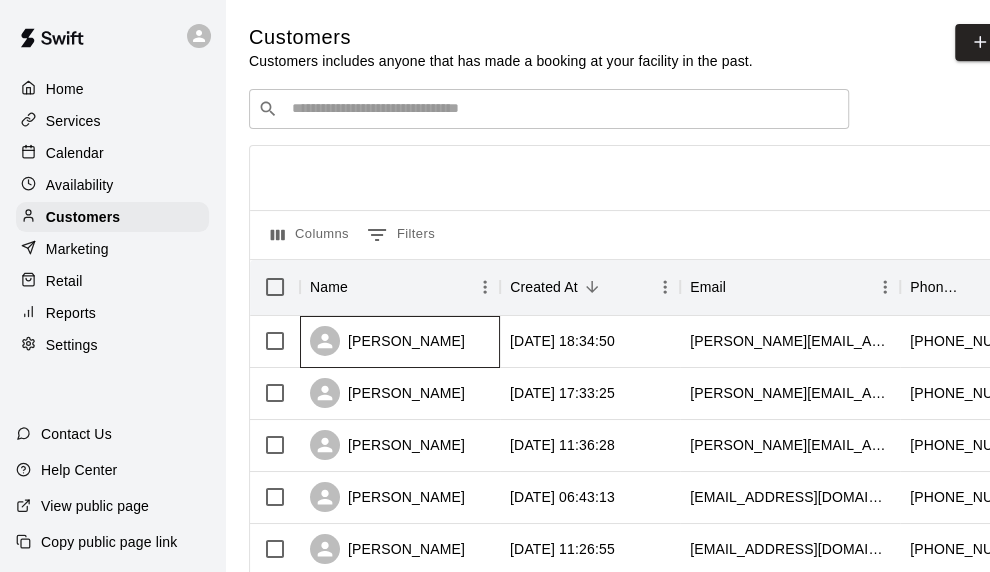 click on "[PERSON_NAME]" at bounding box center [387, 341] 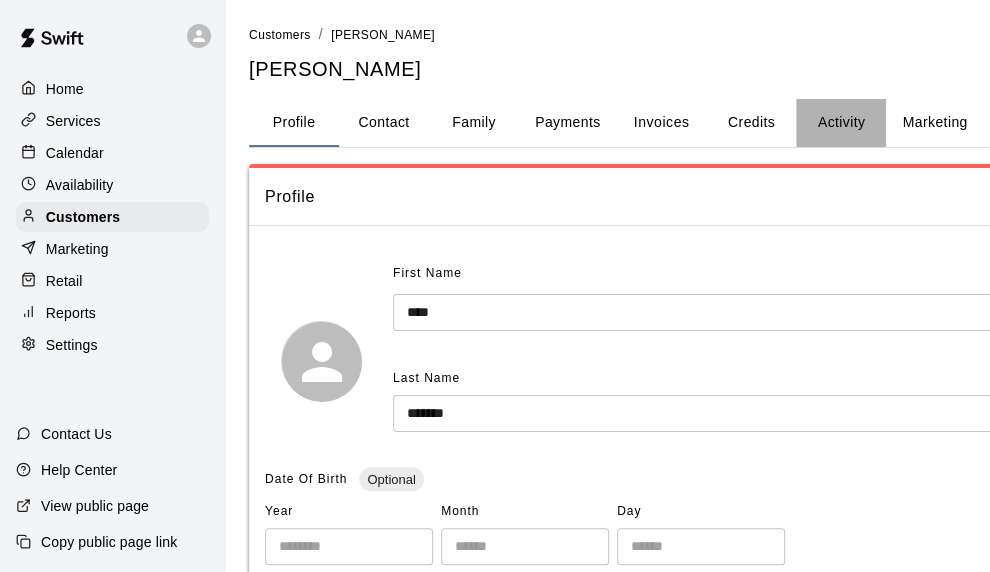 click on "Activity" at bounding box center (841, 123) 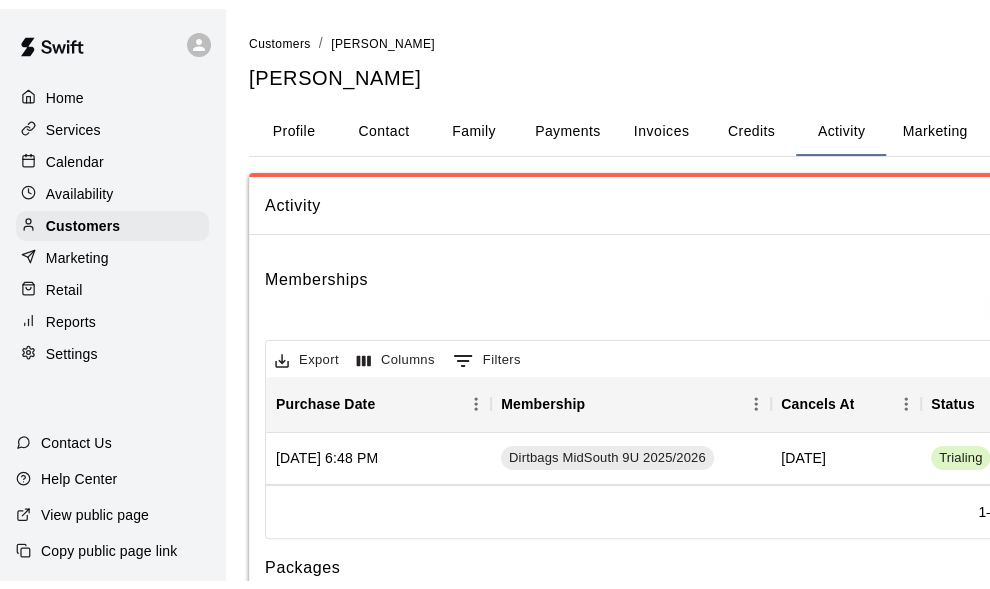 scroll, scrollTop: 0, scrollLeft: 8, axis: horizontal 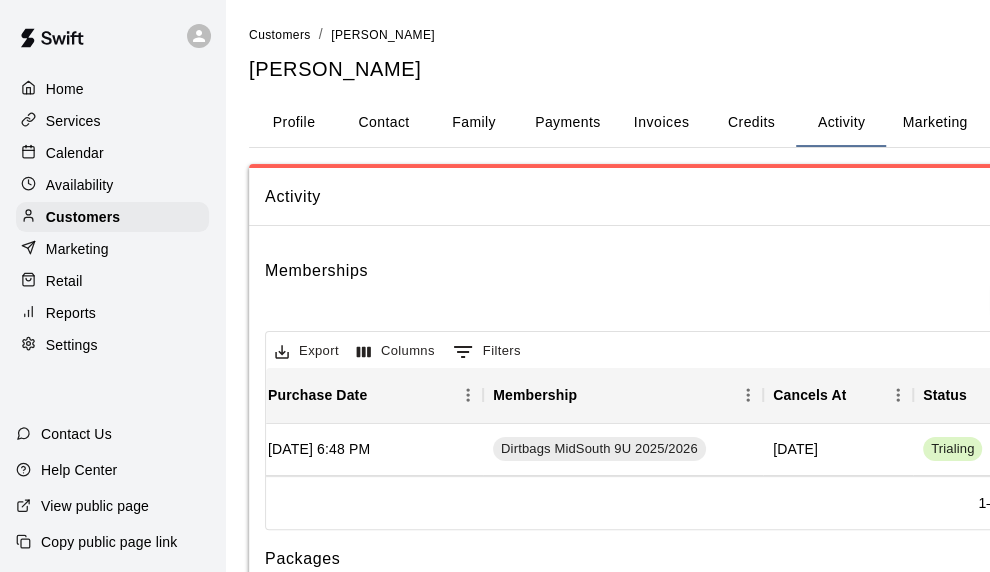 click on "Home" at bounding box center [65, 89] 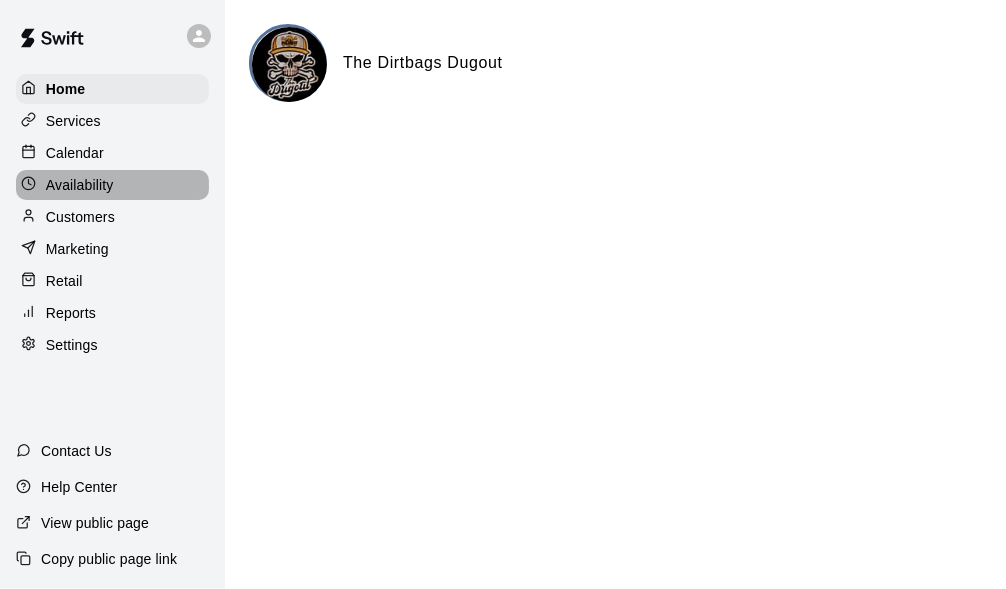 click on "Availability" at bounding box center [80, 185] 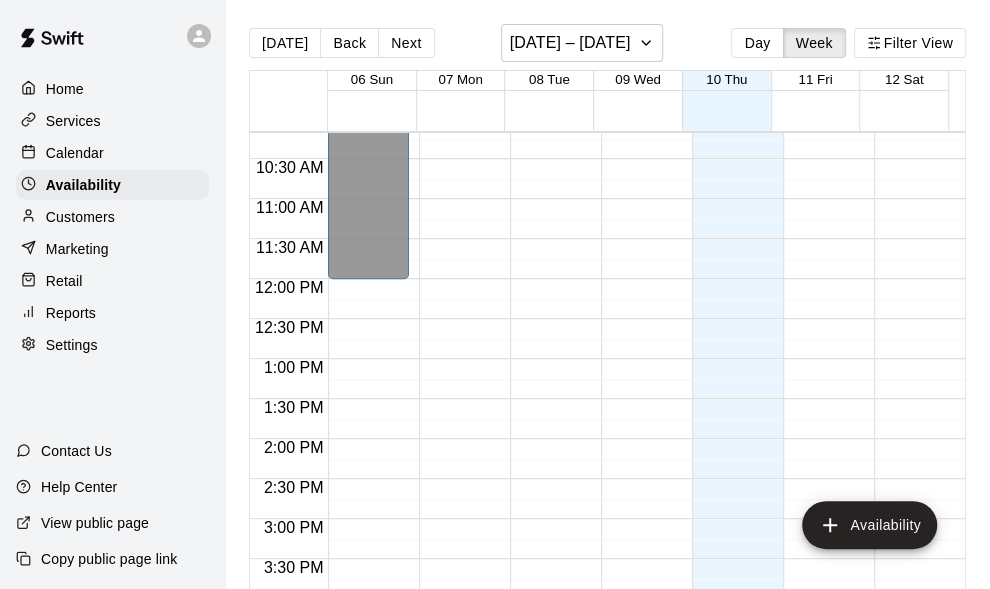 scroll, scrollTop: 840, scrollLeft: 0, axis: vertical 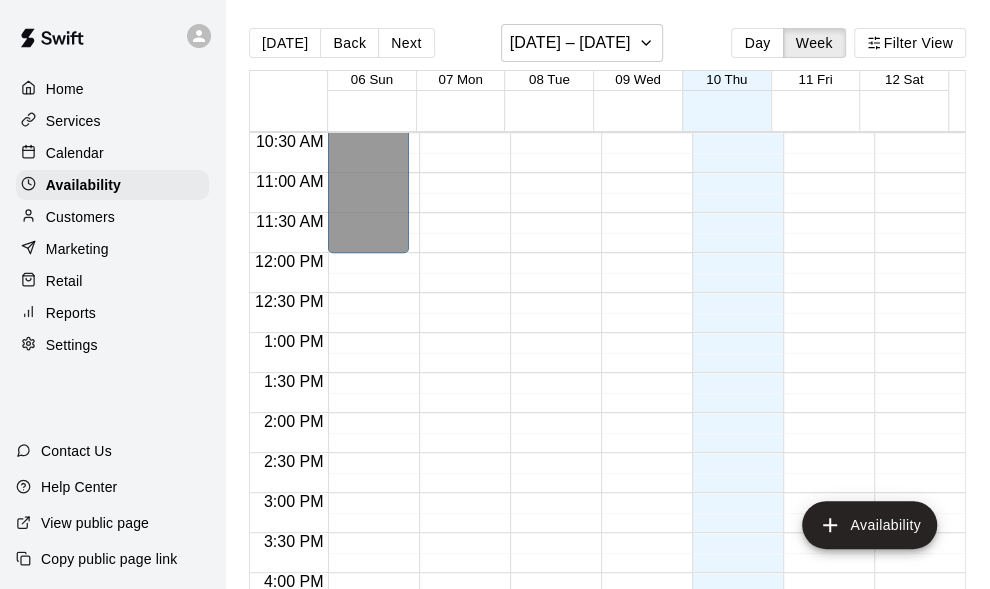 click on "Customers" at bounding box center (80, 217) 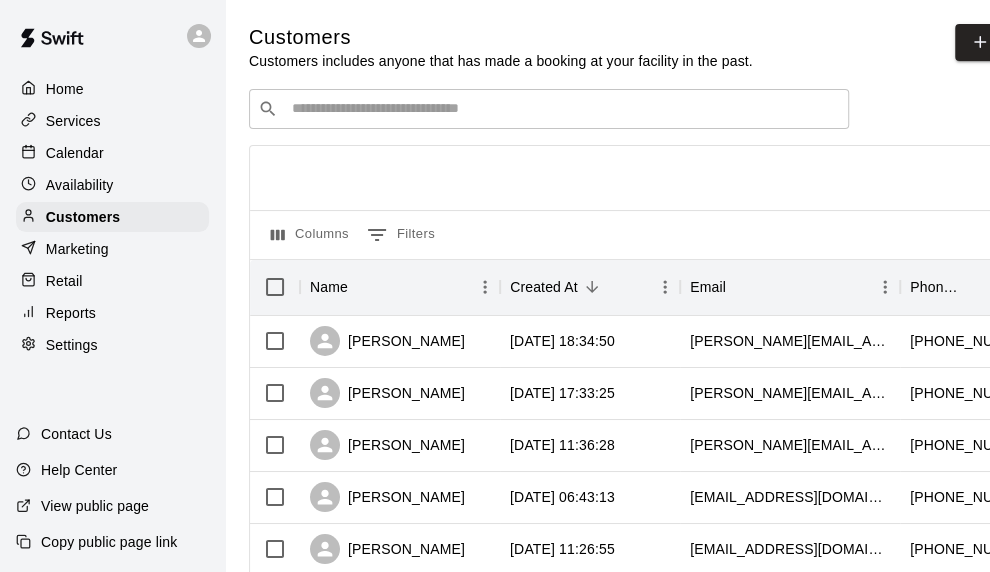 click on "Settings" at bounding box center (72, 345) 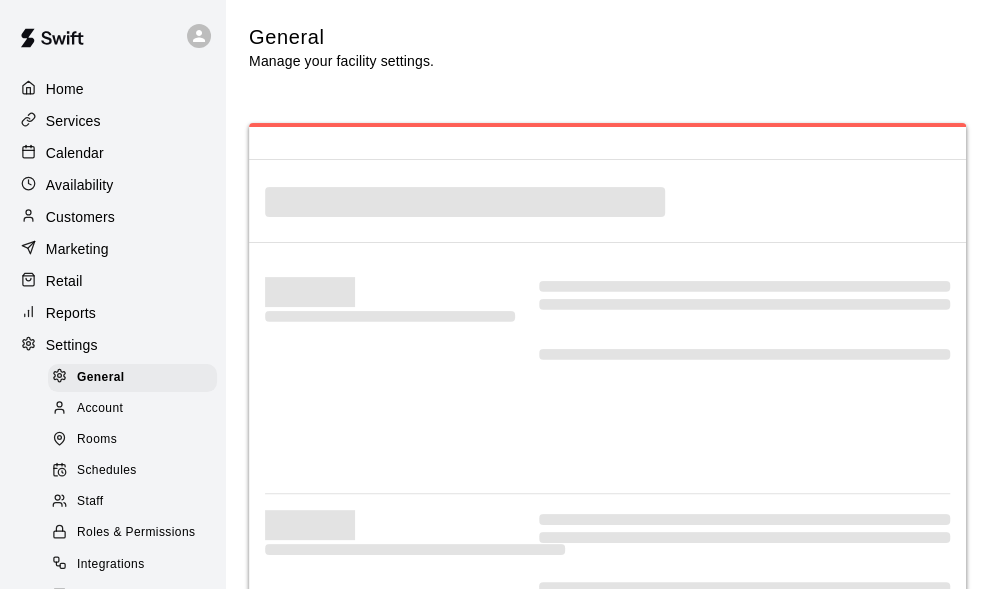 select on "**" 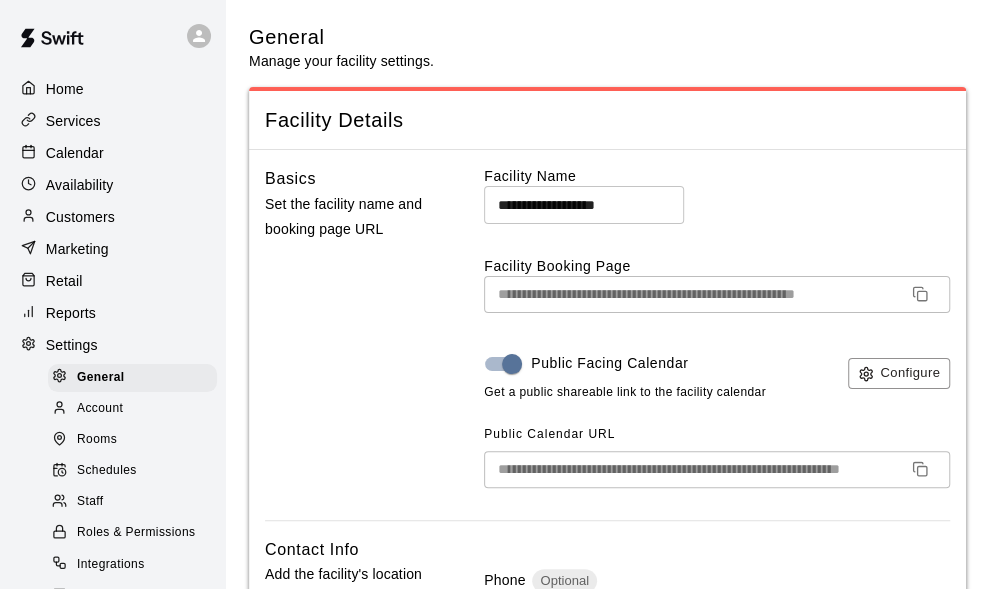 scroll, scrollTop: 4285, scrollLeft: 0, axis: vertical 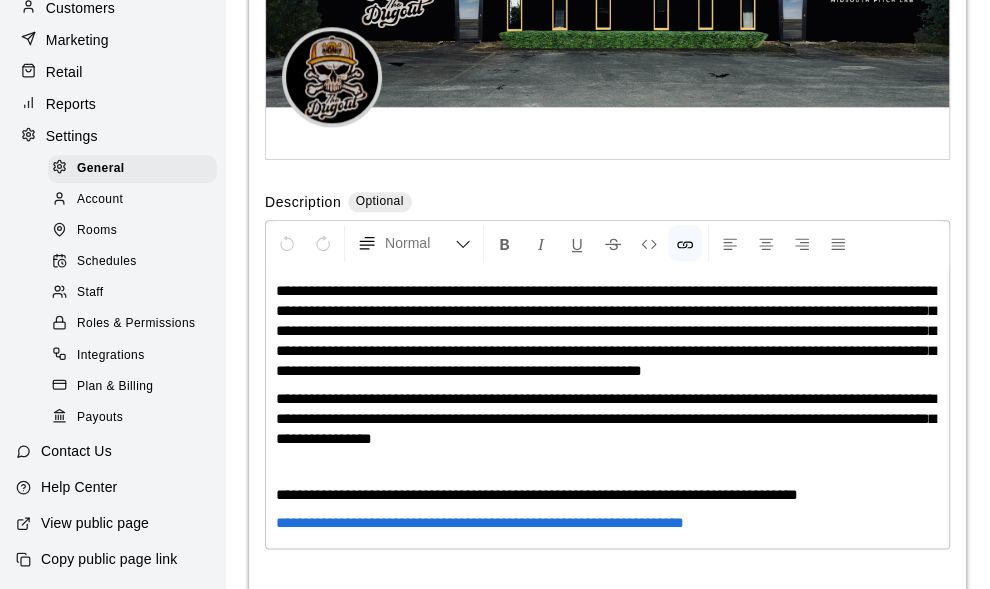 click on "Staff" at bounding box center (90, 293) 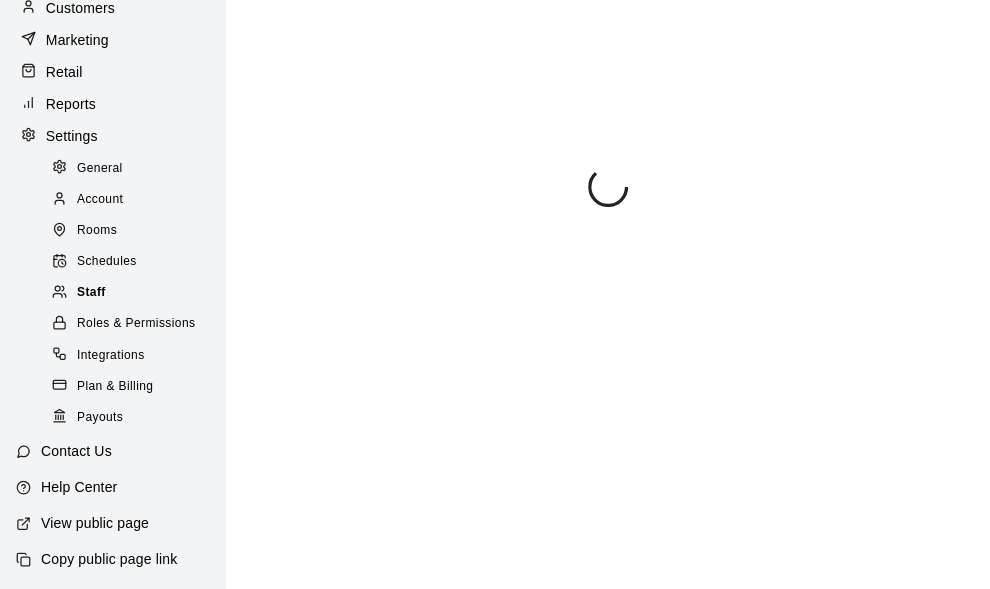 scroll, scrollTop: 0, scrollLeft: 0, axis: both 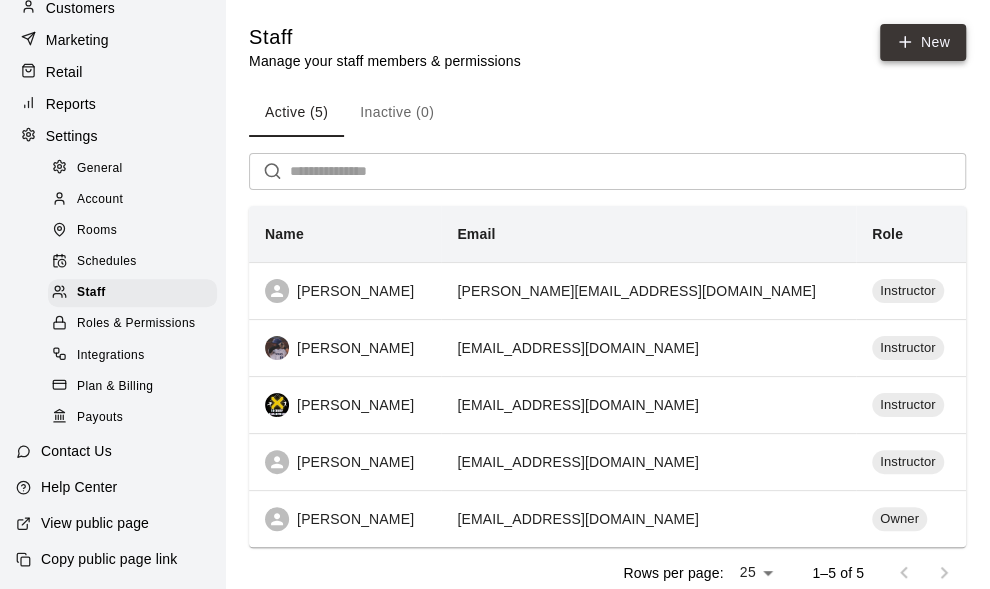 click on "New" at bounding box center [923, 42] 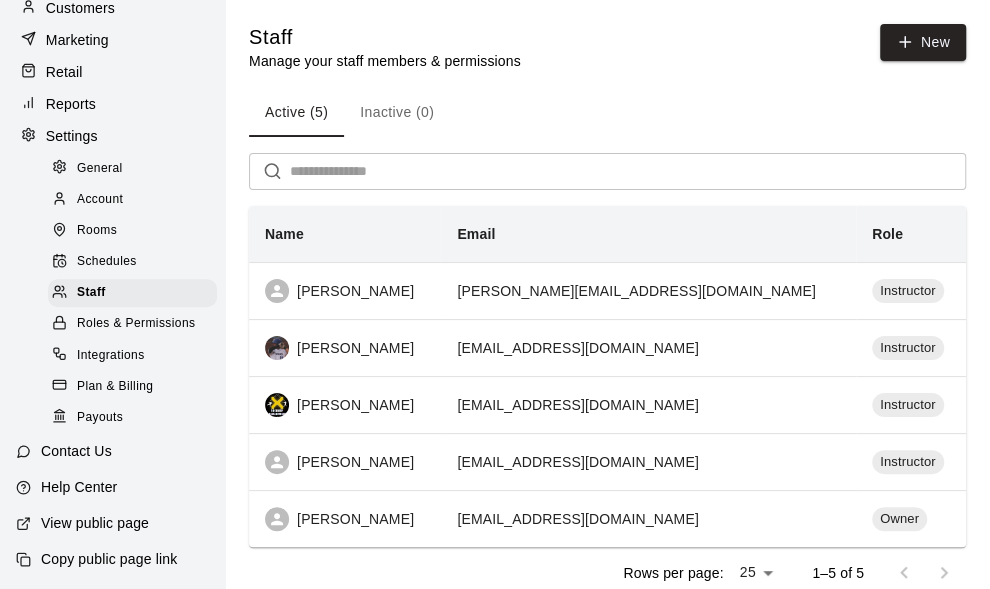 select on "**" 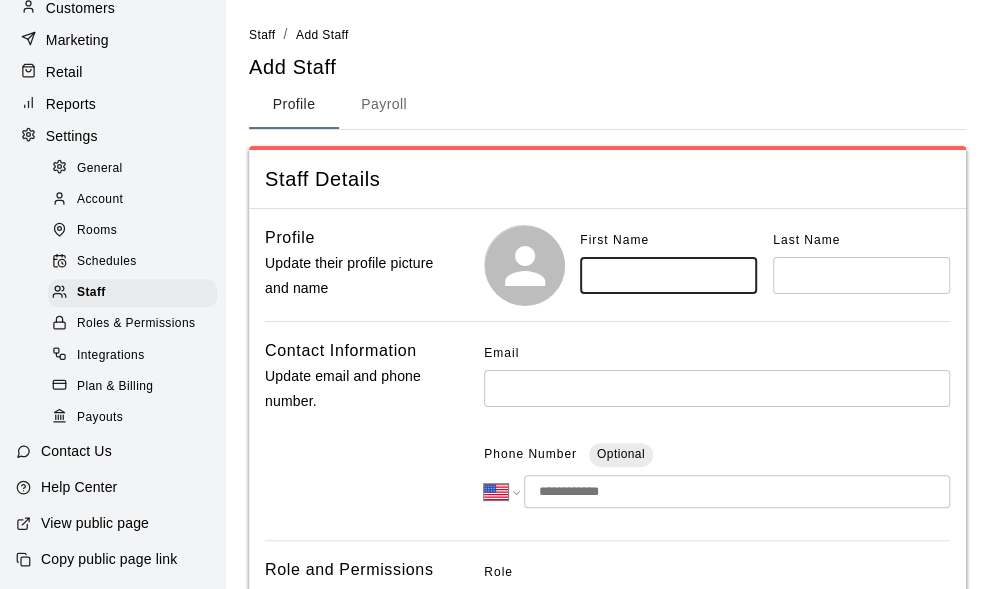 click at bounding box center [668, 275] 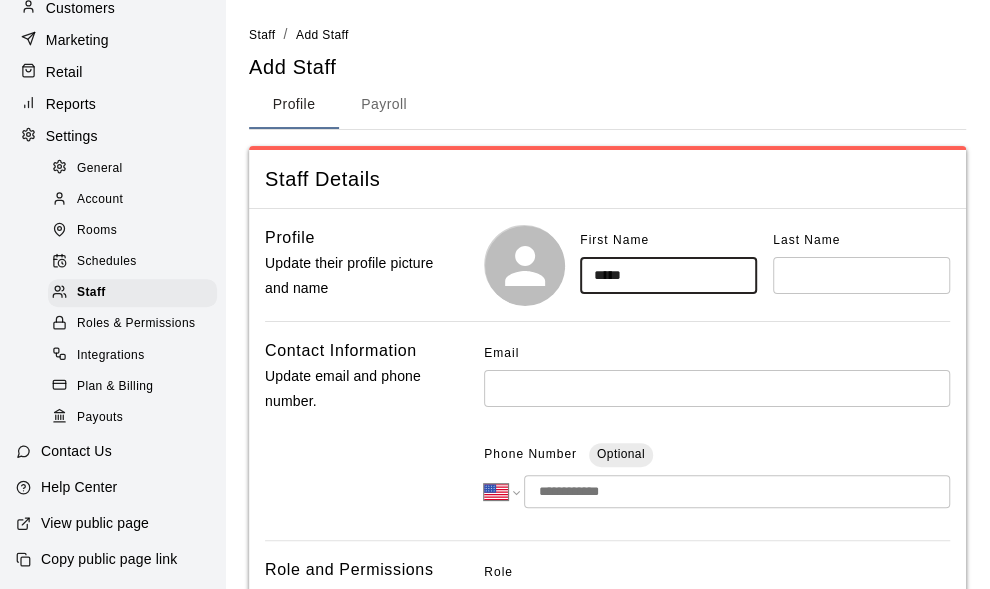 type on "*****" 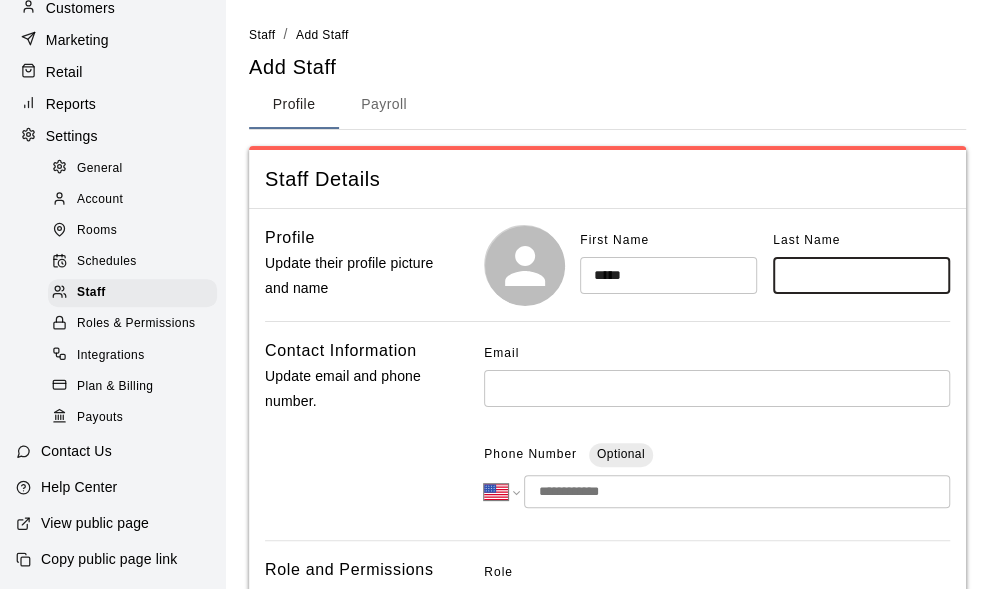 click at bounding box center (861, 275) 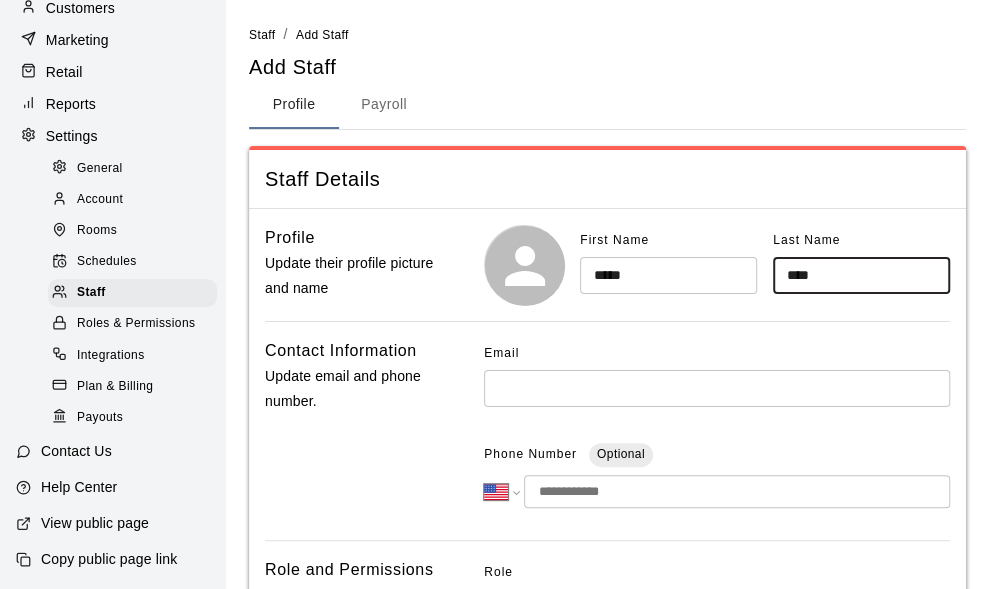 type on "****" 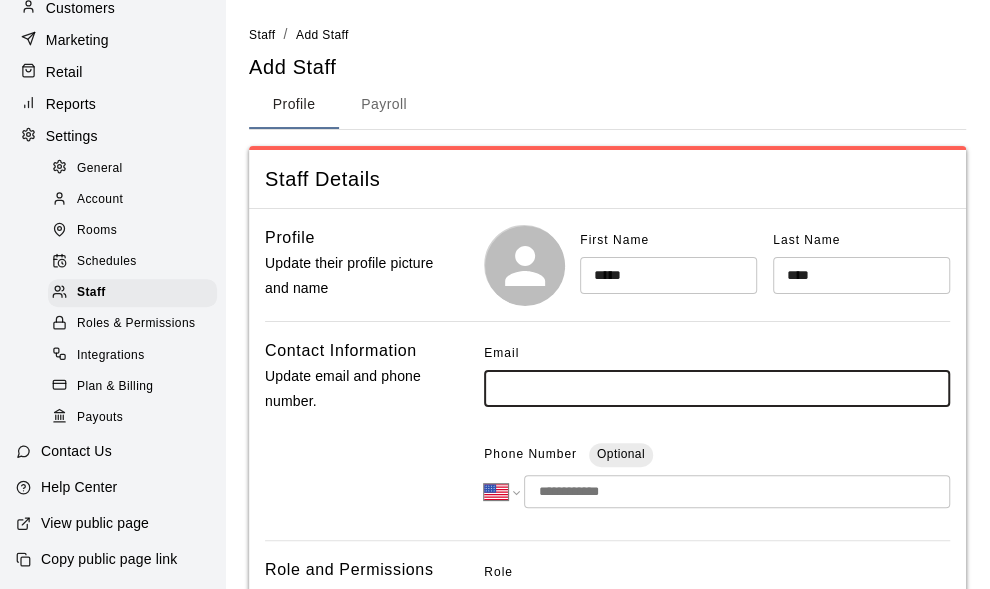click at bounding box center (717, 388) 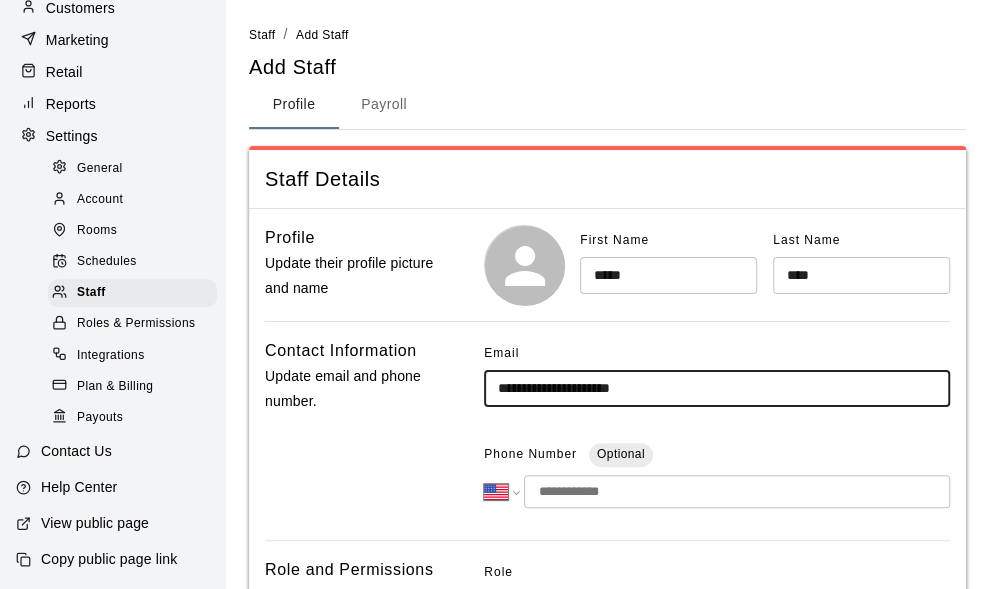 type on "**********" 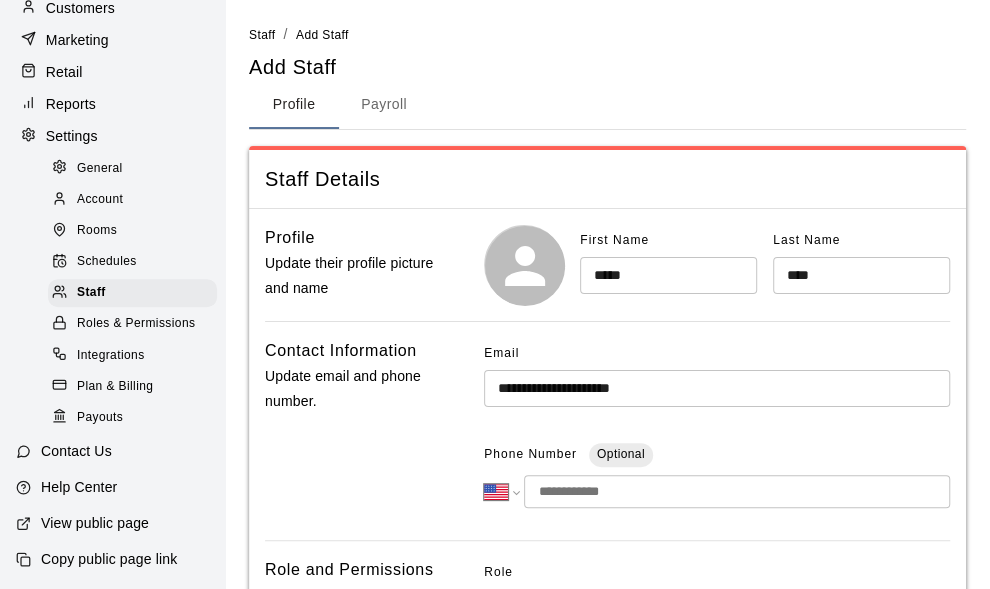 click at bounding box center (737, 491) 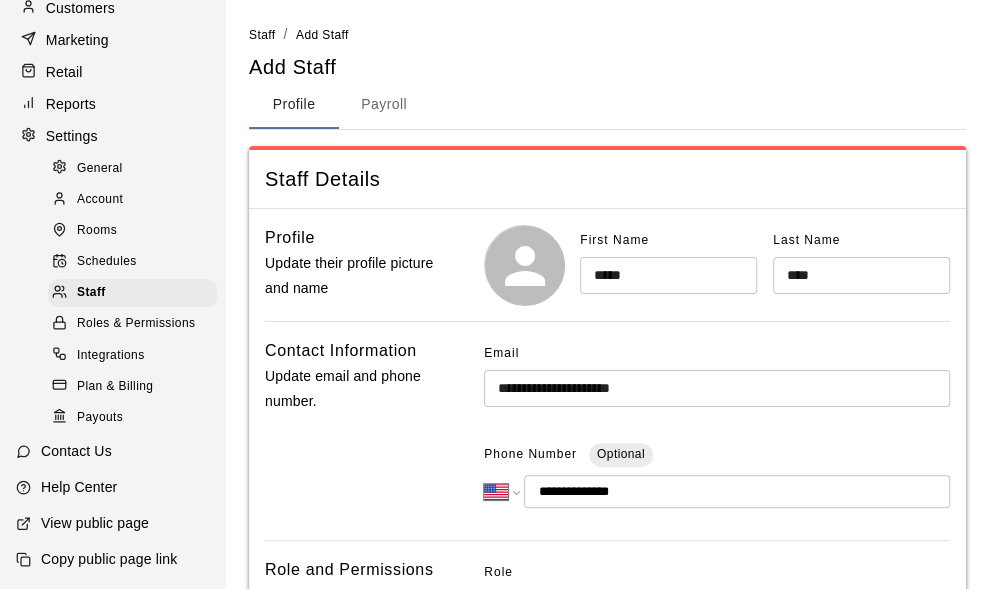 type on "**********" 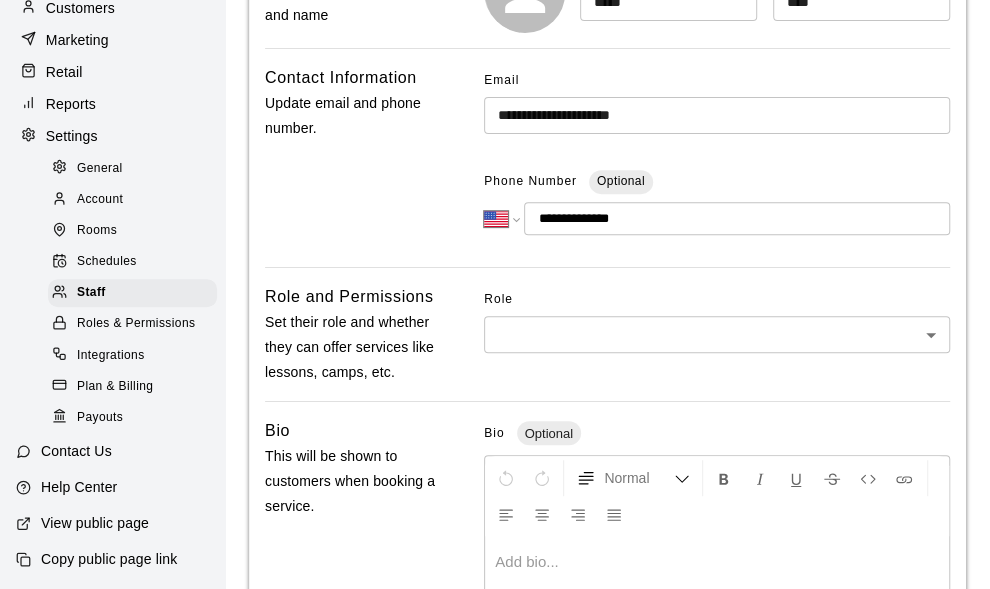 scroll, scrollTop: 300, scrollLeft: 0, axis: vertical 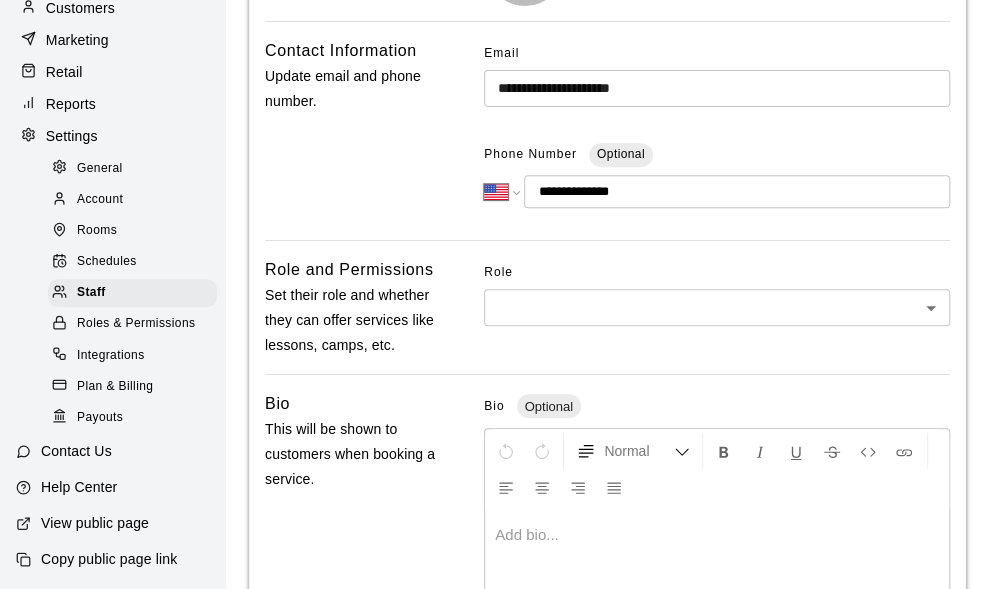 click on "**********" at bounding box center (495, 391) 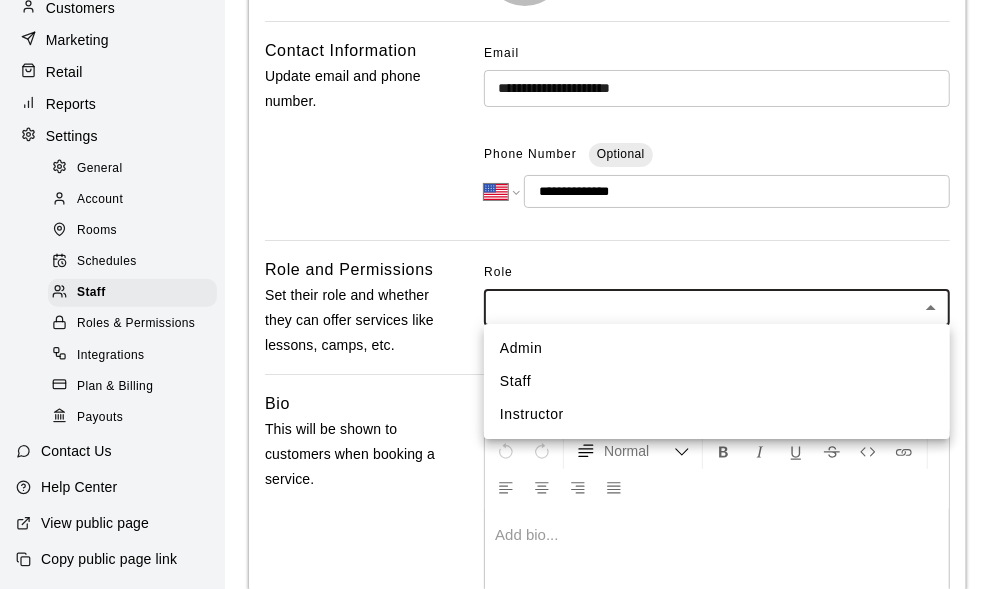 click on "Instructor" at bounding box center [717, 414] 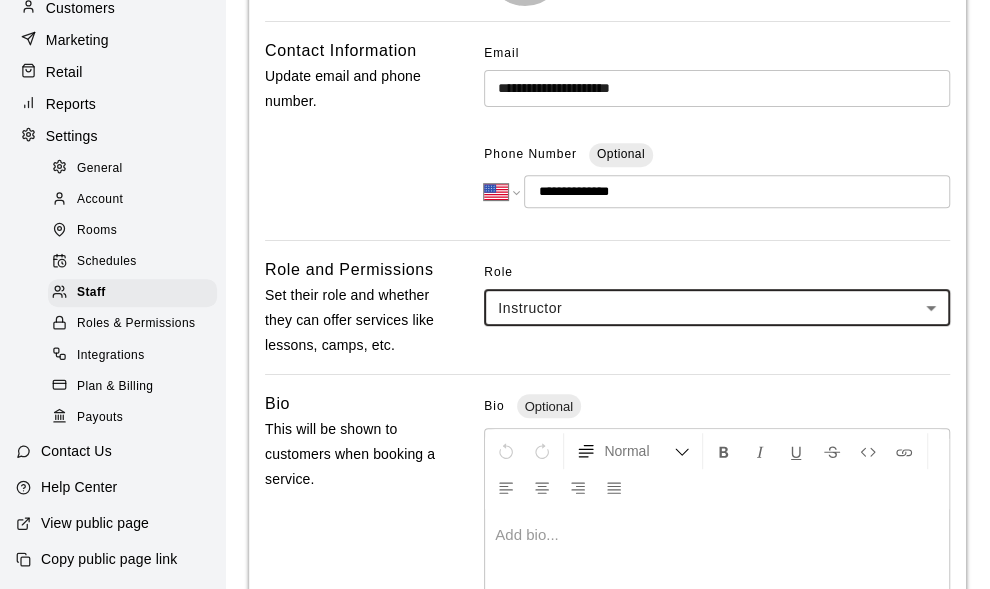 click on "Contact Information Update email and phone number." at bounding box center [354, 131] 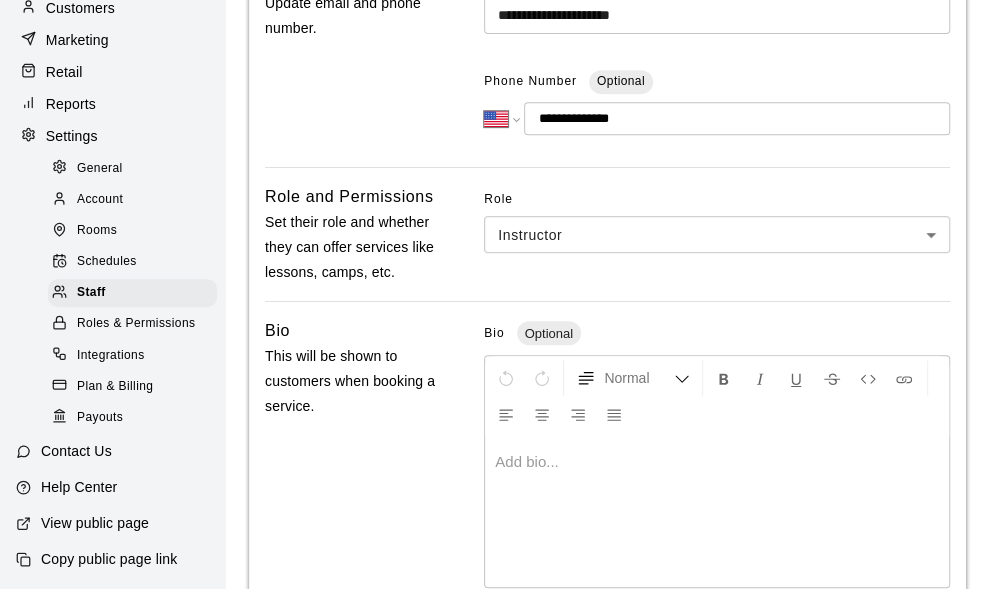 scroll, scrollTop: 400, scrollLeft: 0, axis: vertical 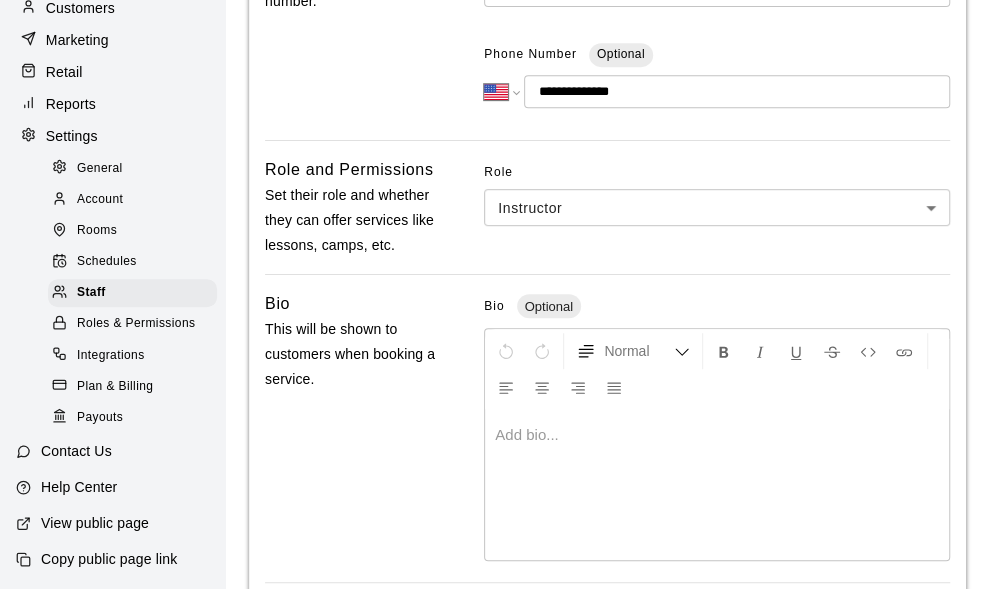 click at bounding box center [717, 435] 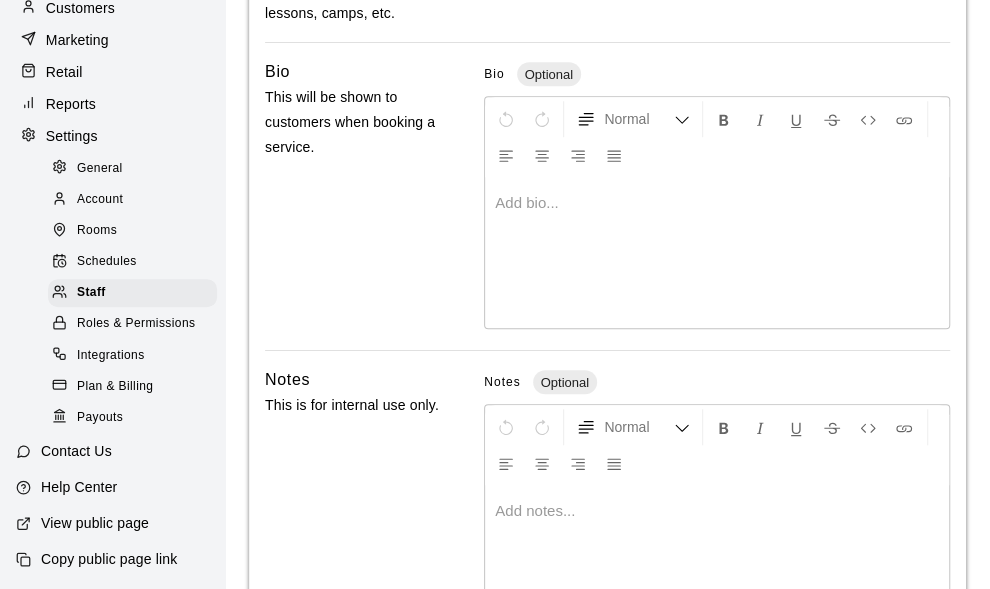 scroll, scrollTop: 700, scrollLeft: 0, axis: vertical 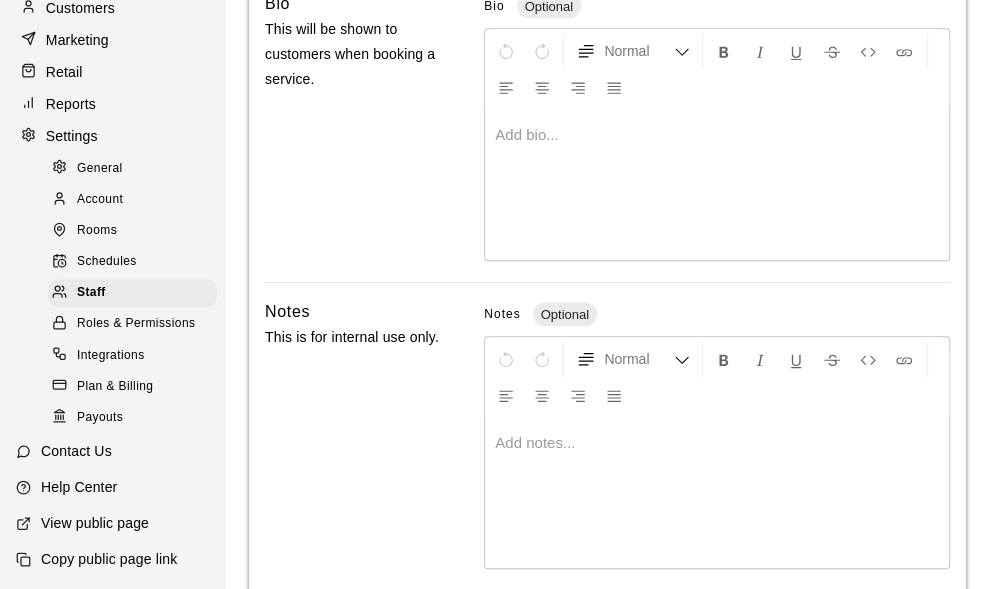 click at bounding box center (717, 443) 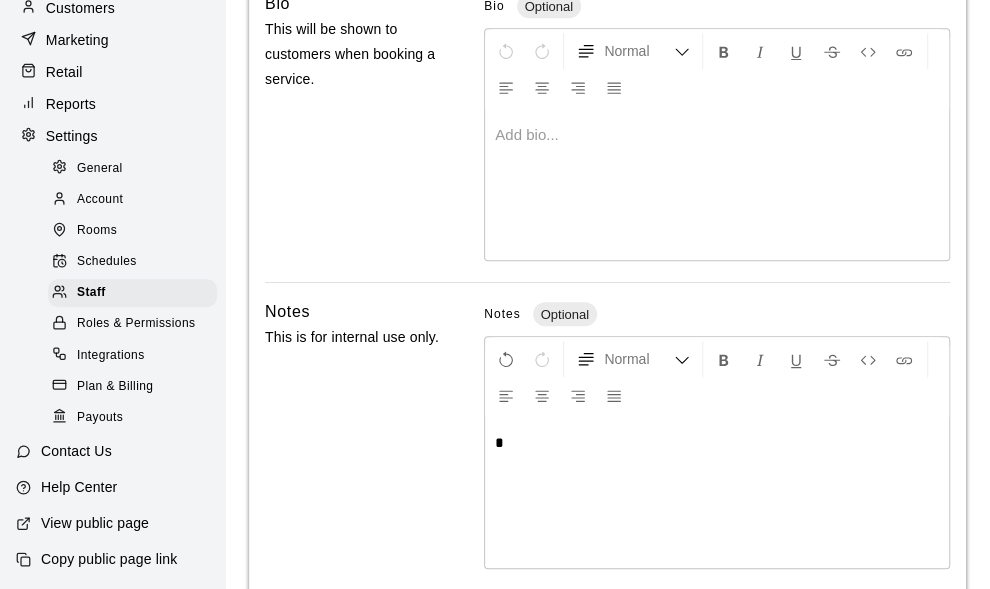 type 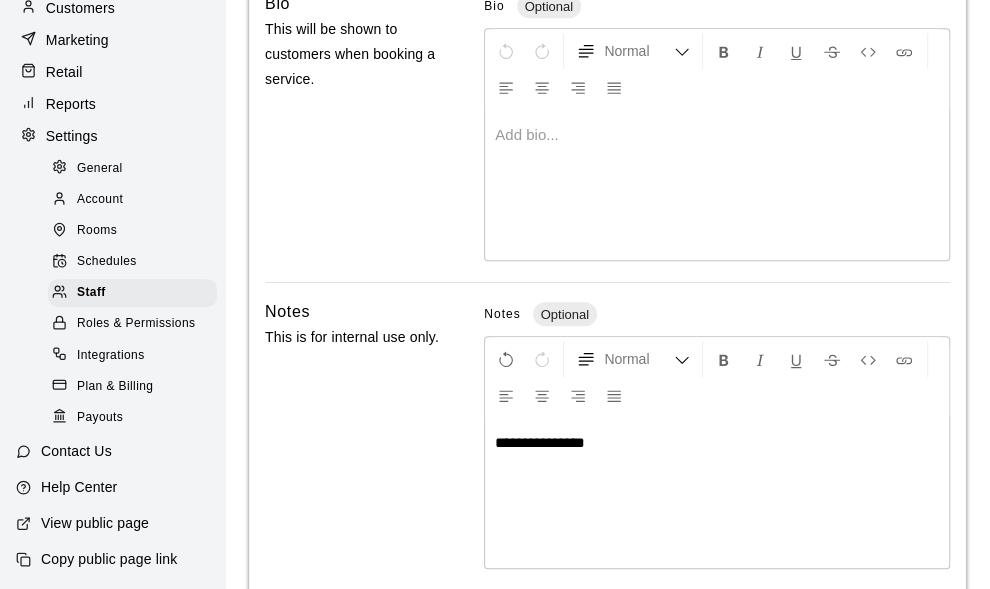 click on "Notes This is for internal use only." at bounding box center [354, 436] 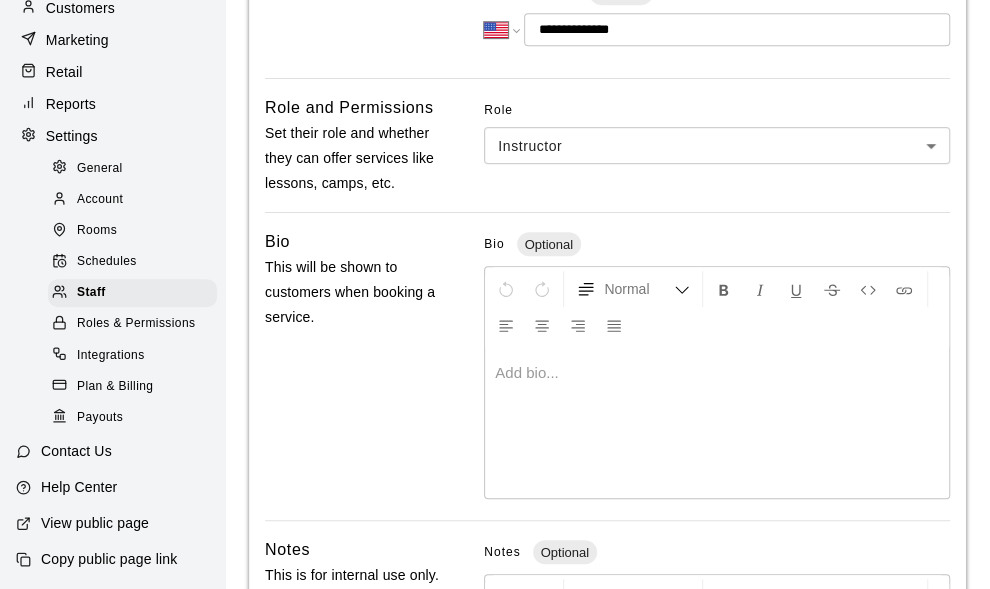 scroll, scrollTop: 489, scrollLeft: 0, axis: vertical 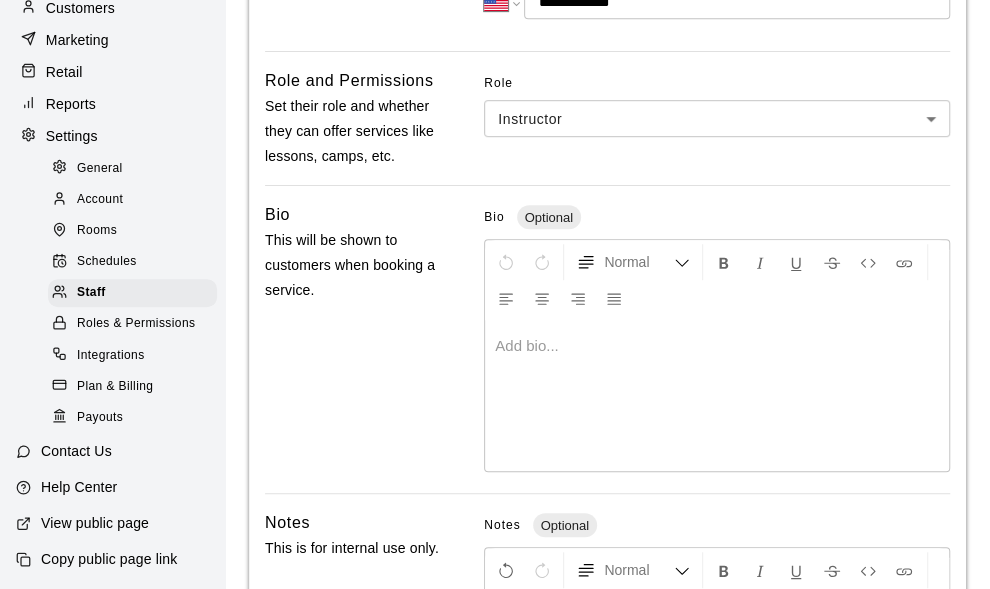 click at bounding box center [717, 396] 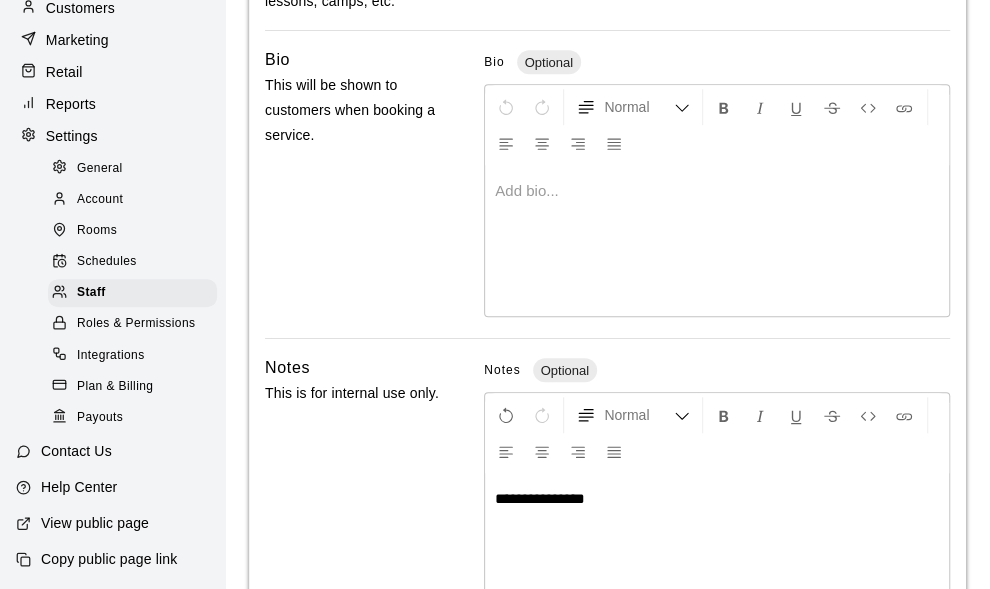scroll, scrollTop: 789, scrollLeft: 0, axis: vertical 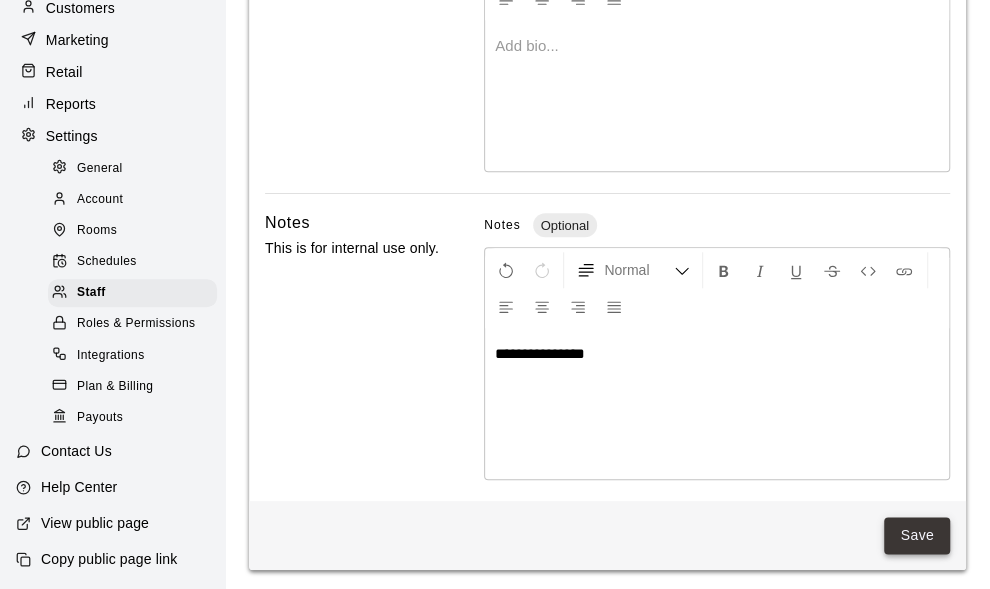 click on "Save" at bounding box center [917, 535] 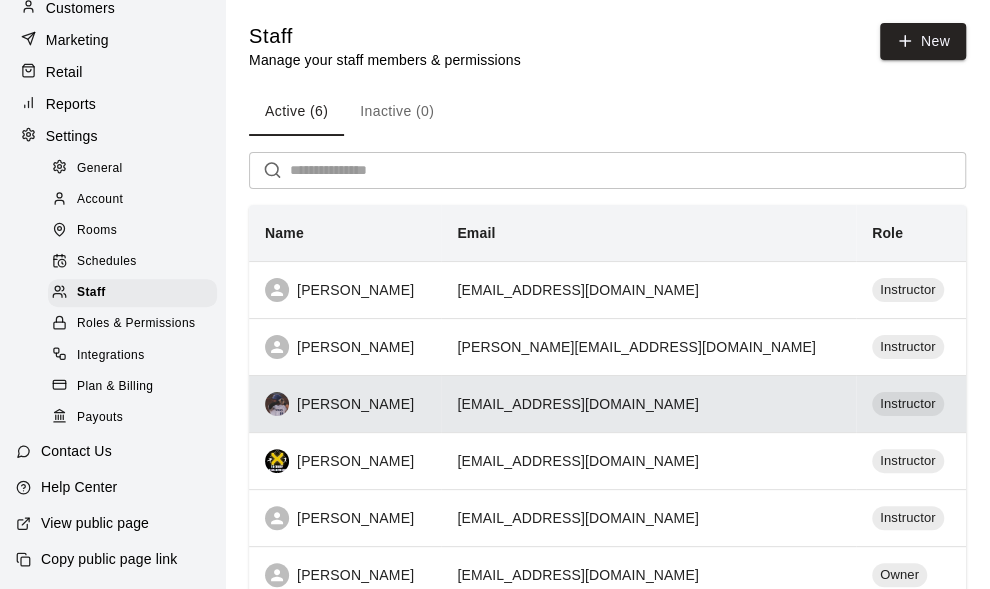 scroll, scrollTop: 0, scrollLeft: 0, axis: both 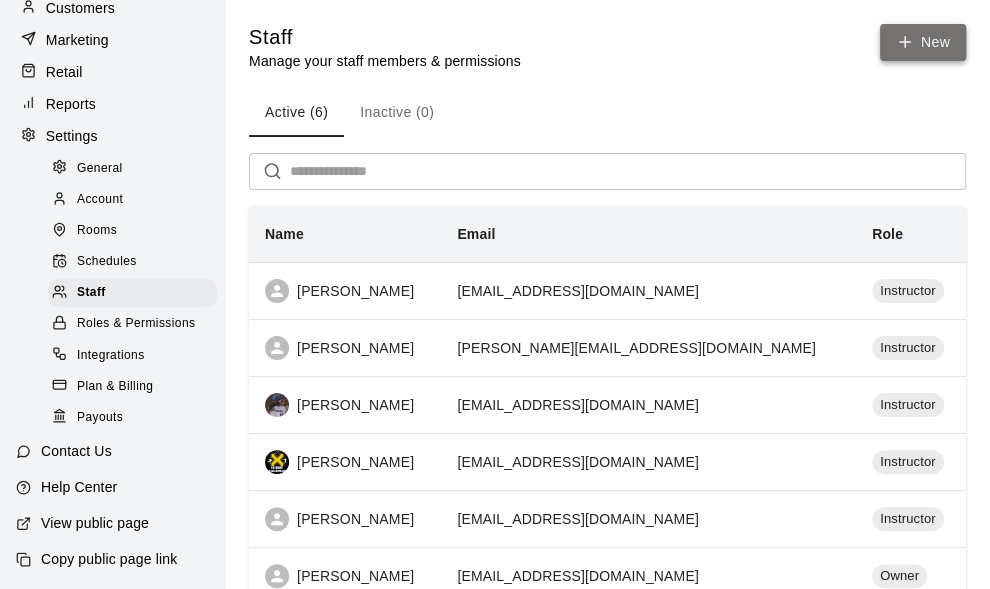 click 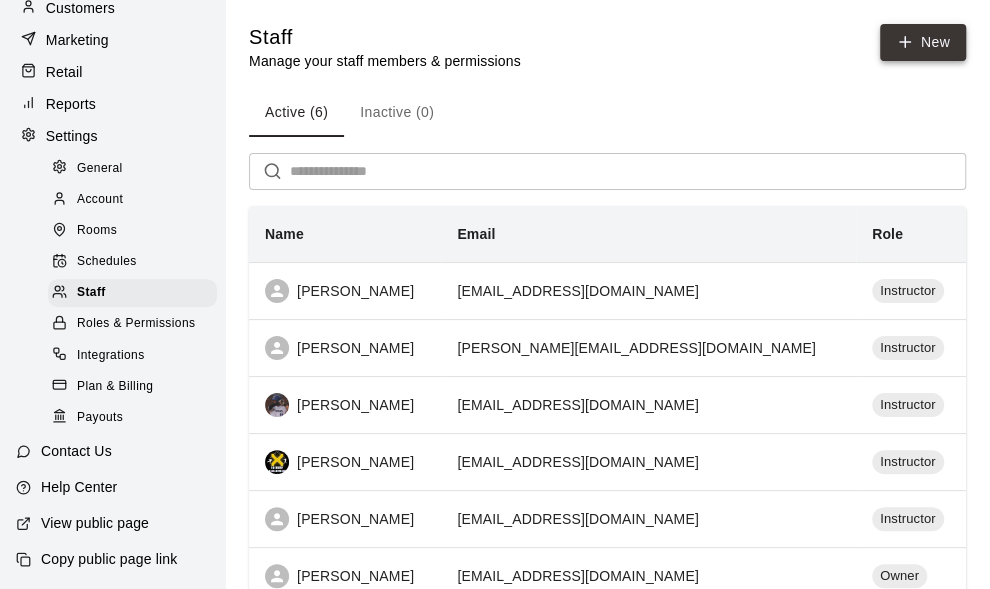 select on "**" 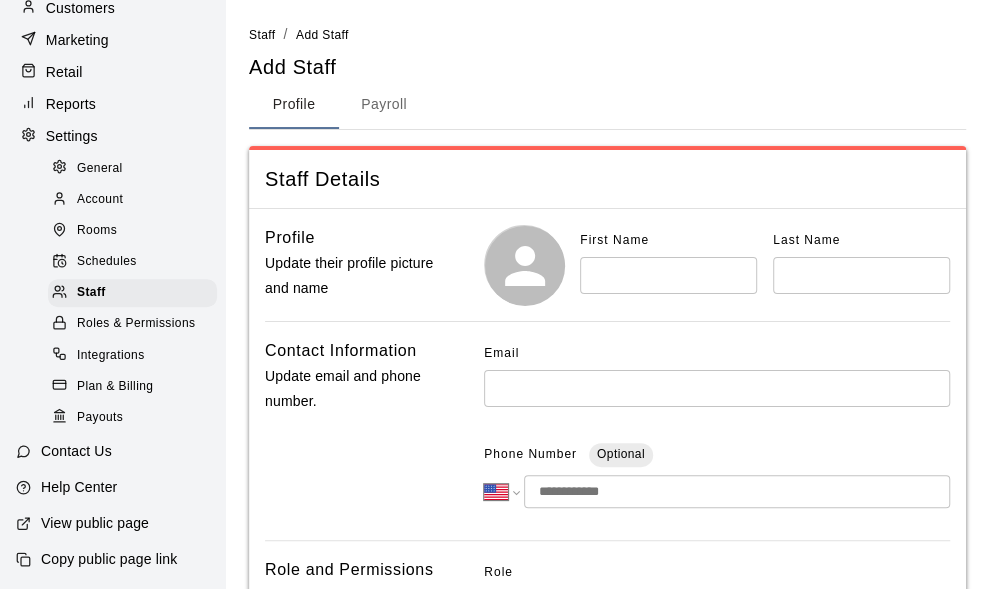 click at bounding box center [668, 275] 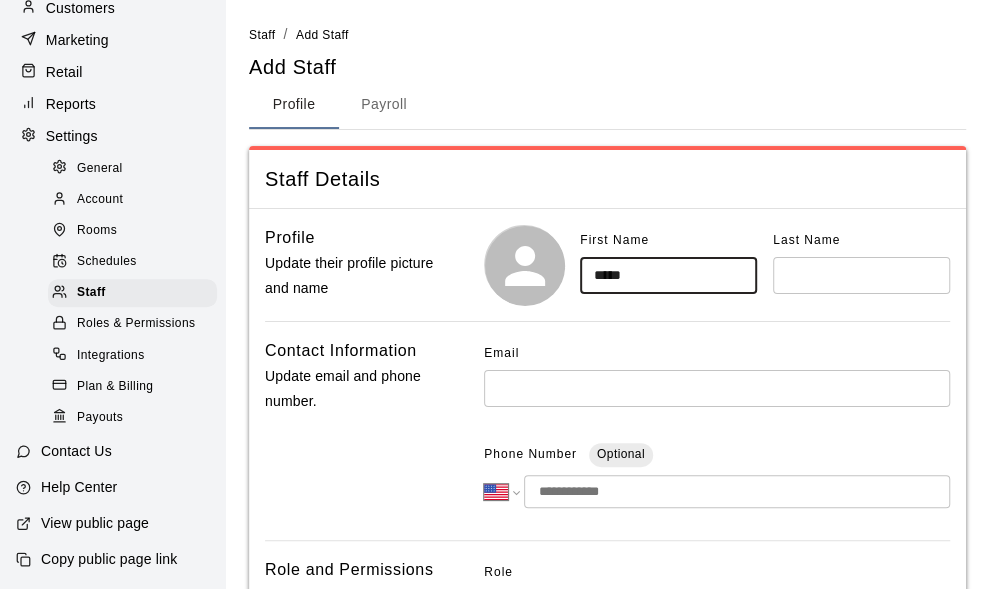 type on "*****" 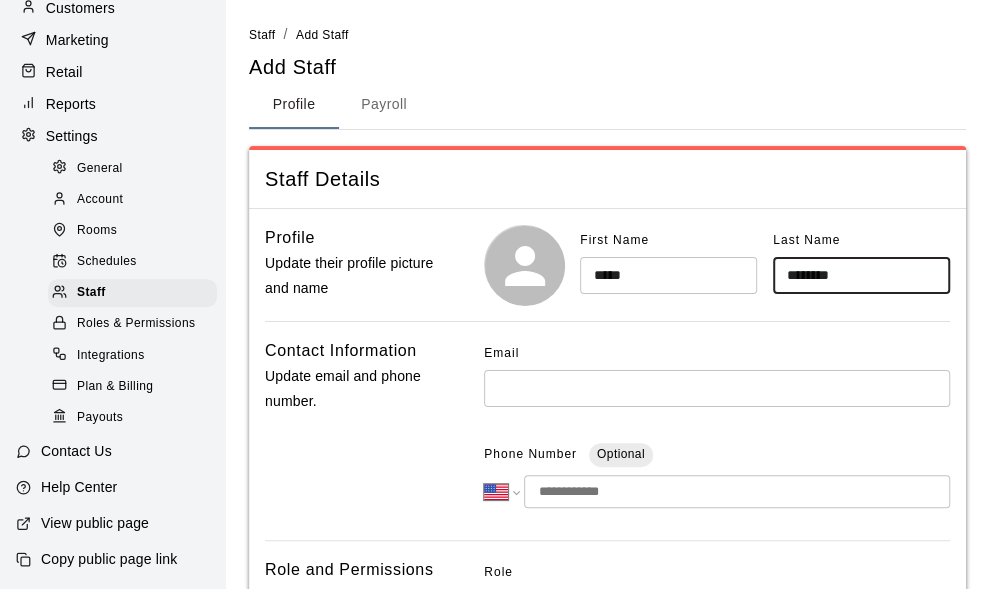 type on "********" 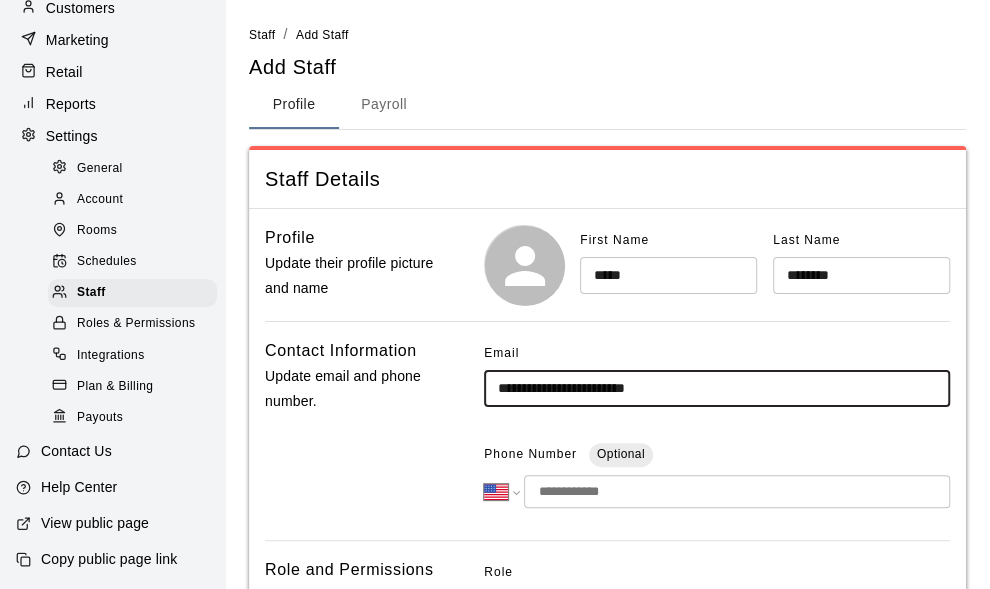 type on "**********" 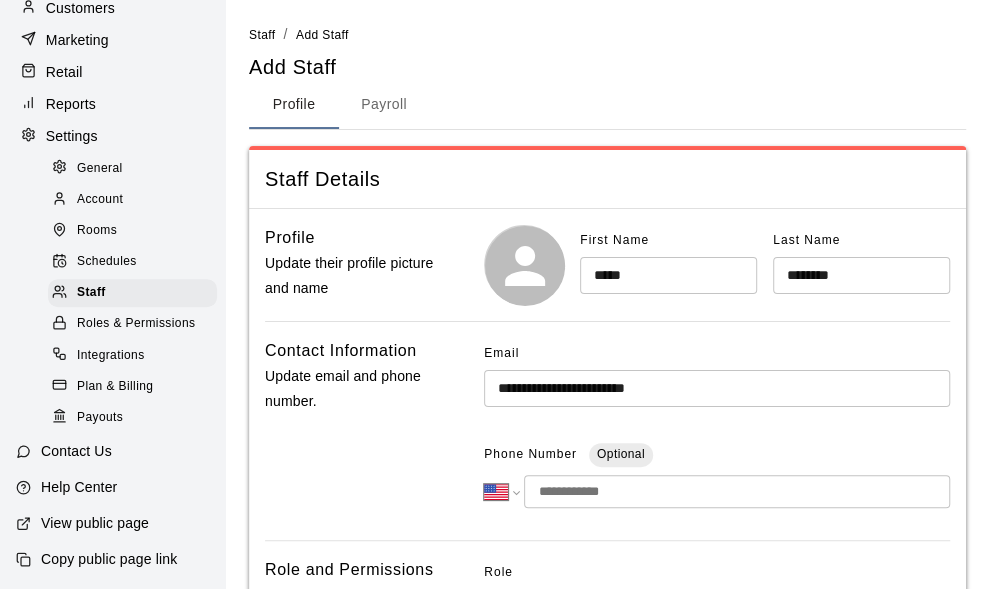click at bounding box center (737, 491) 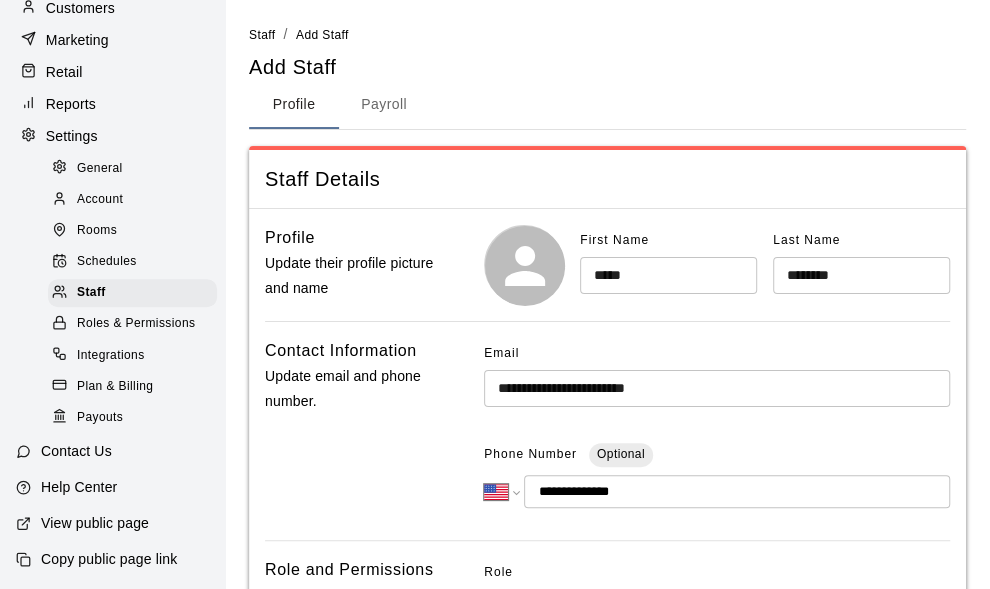 type on "**********" 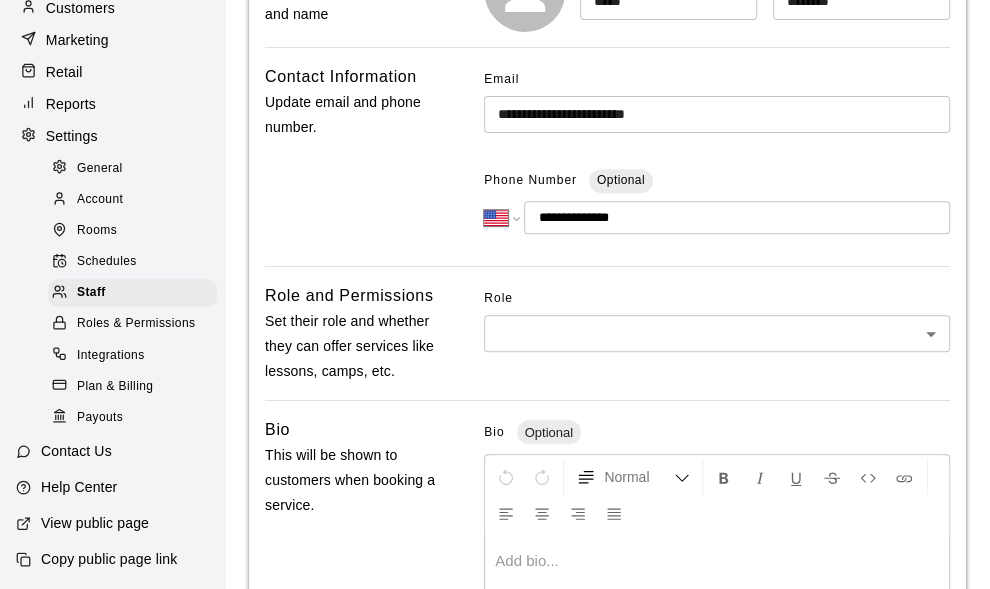 scroll, scrollTop: 300, scrollLeft: 0, axis: vertical 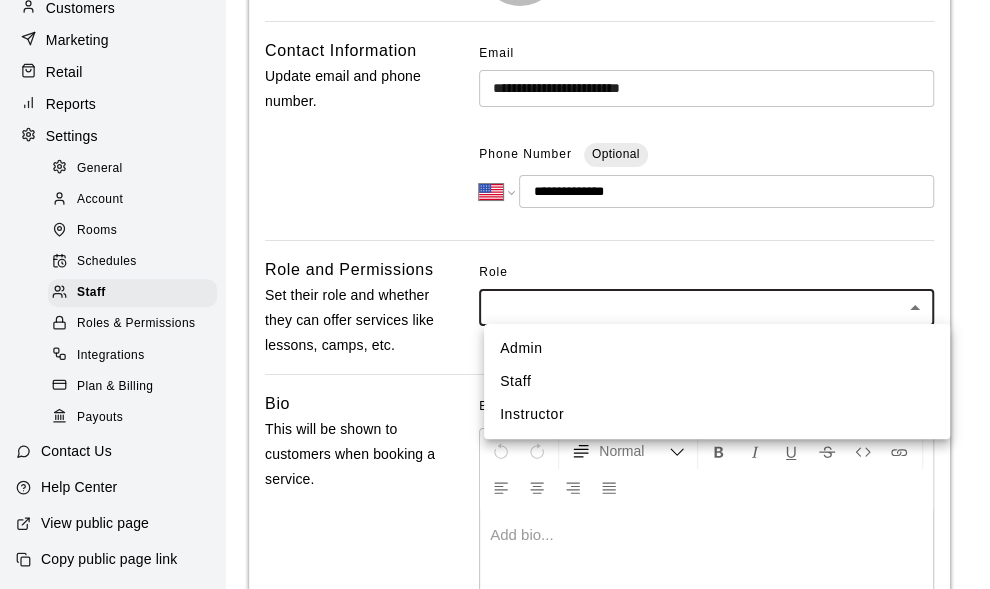 click on "**********" at bounding box center (495, 391) 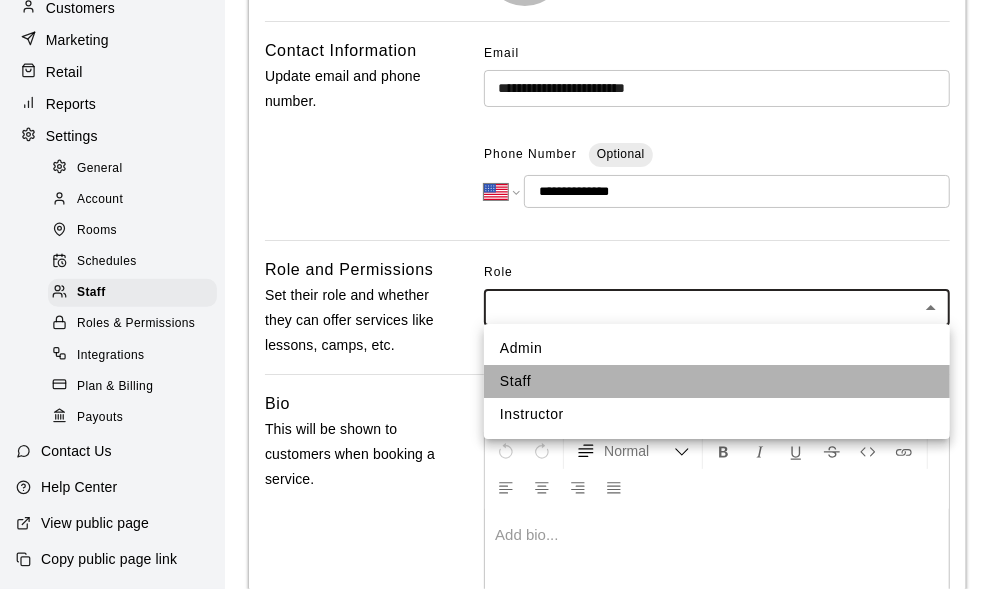 click on "Staff" at bounding box center [717, 381] 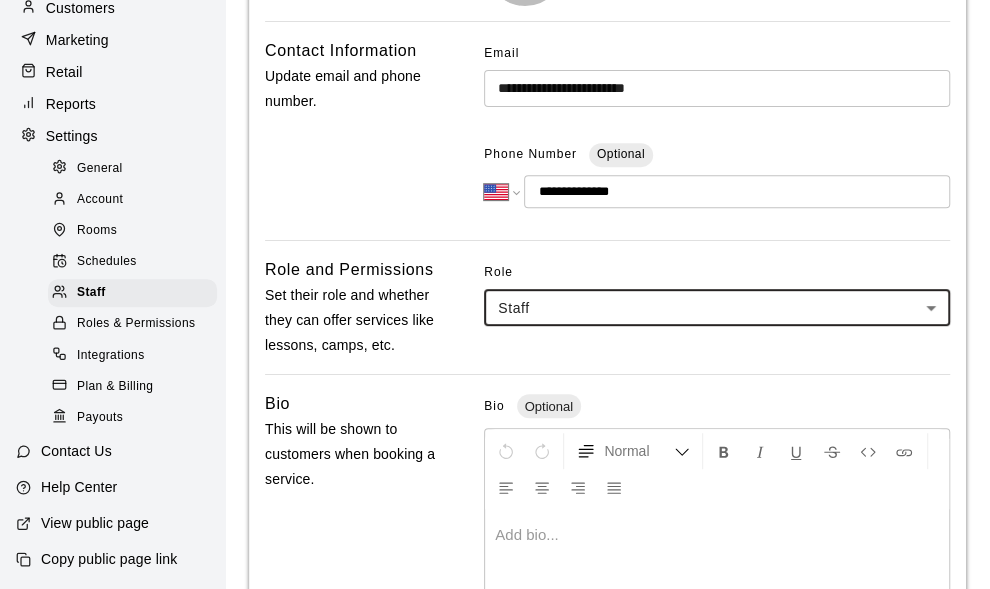 click on "Contact Information Update email and phone number." at bounding box center [354, 131] 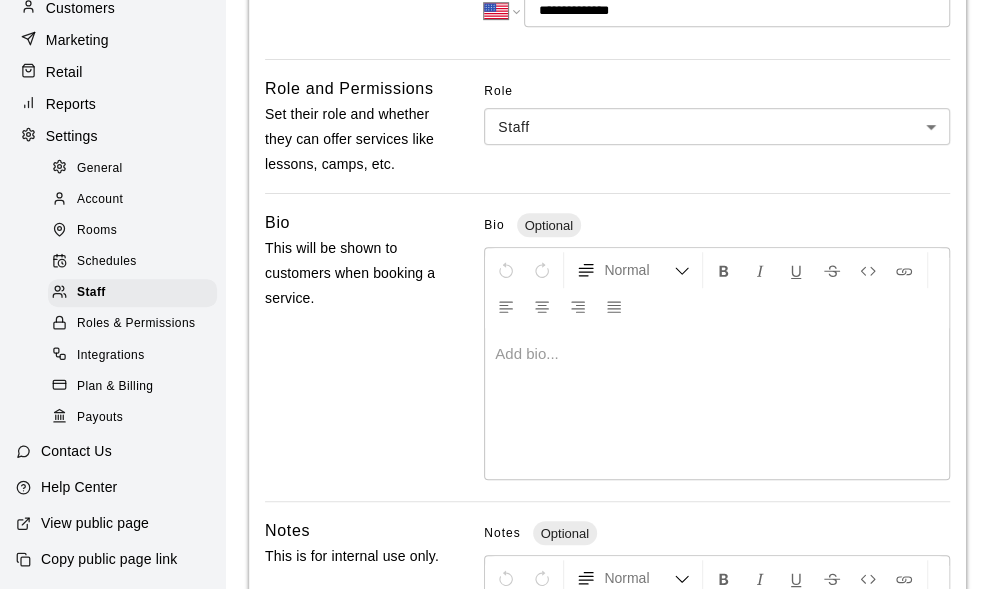 scroll, scrollTop: 289, scrollLeft: 0, axis: vertical 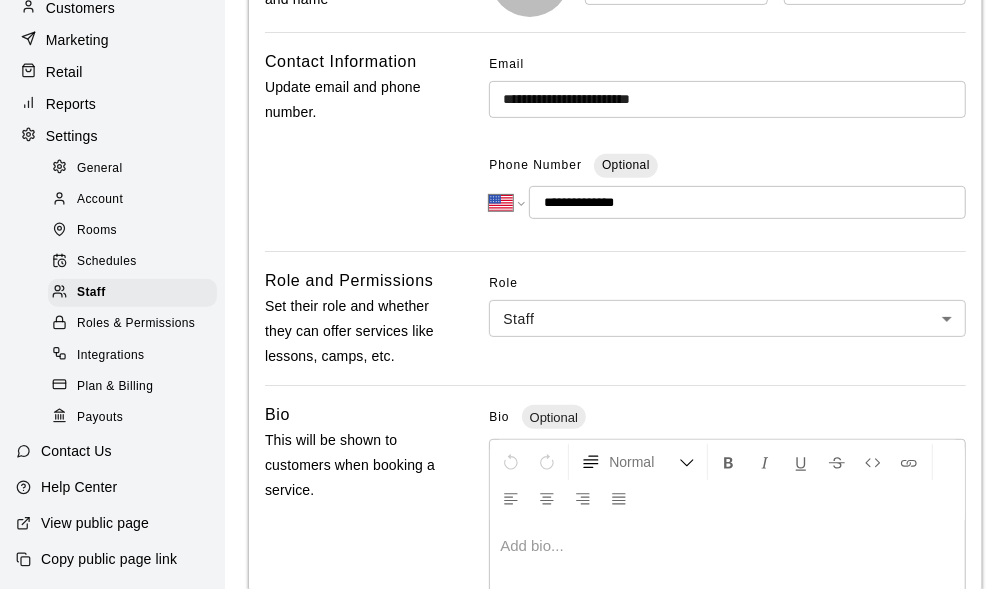 click on "**********" at bounding box center [503, 402] 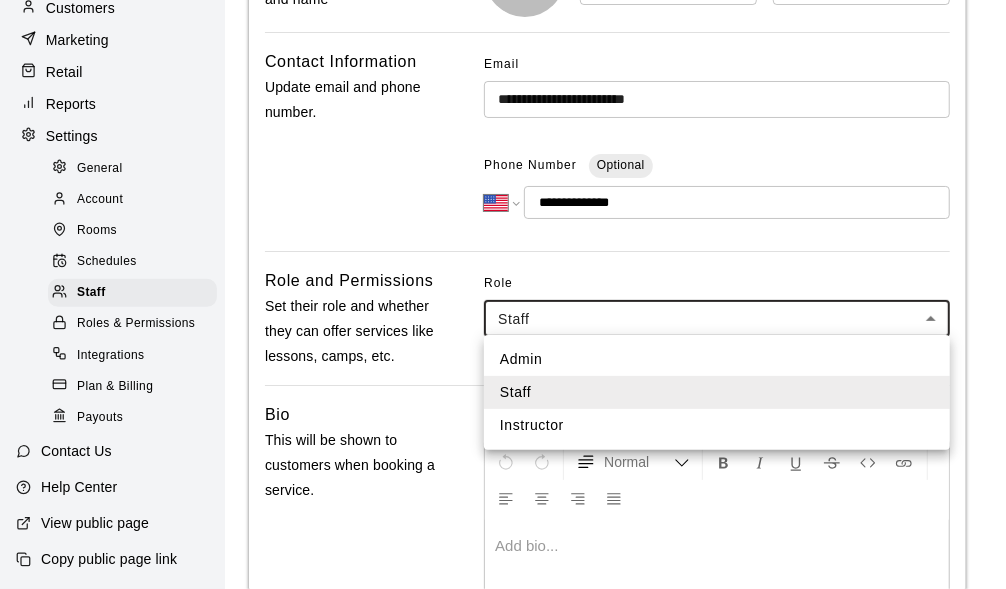 click on "Admin" at bounding box center [717, 359] 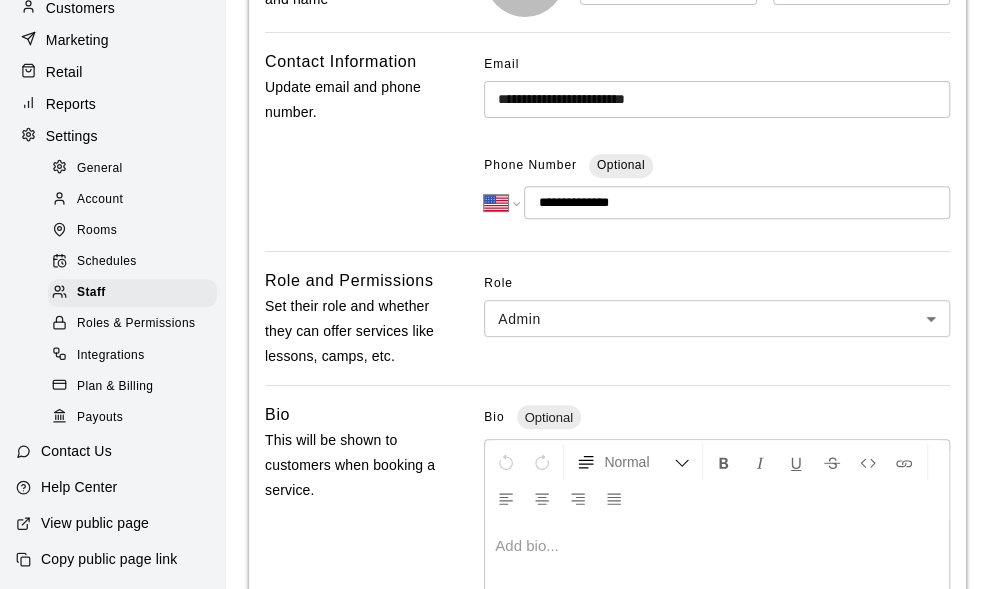 click on "Contact Information Update email and phone number." at bounding box center [354, 142] 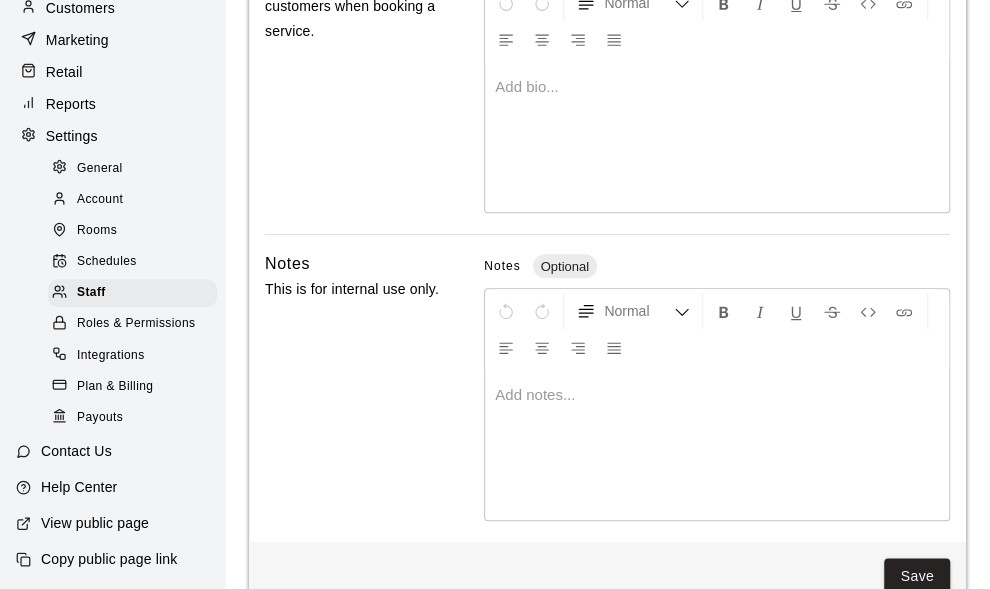 scroll, scrollTop: 789, scrollLeft: 0, axis: vertical 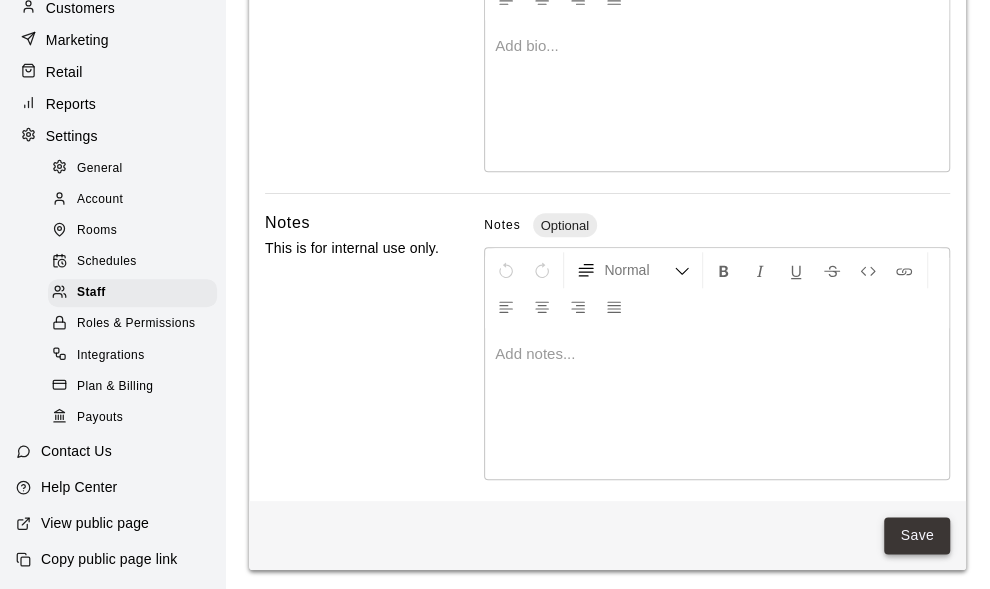 click on "Save" at bounding box center [917, 535] 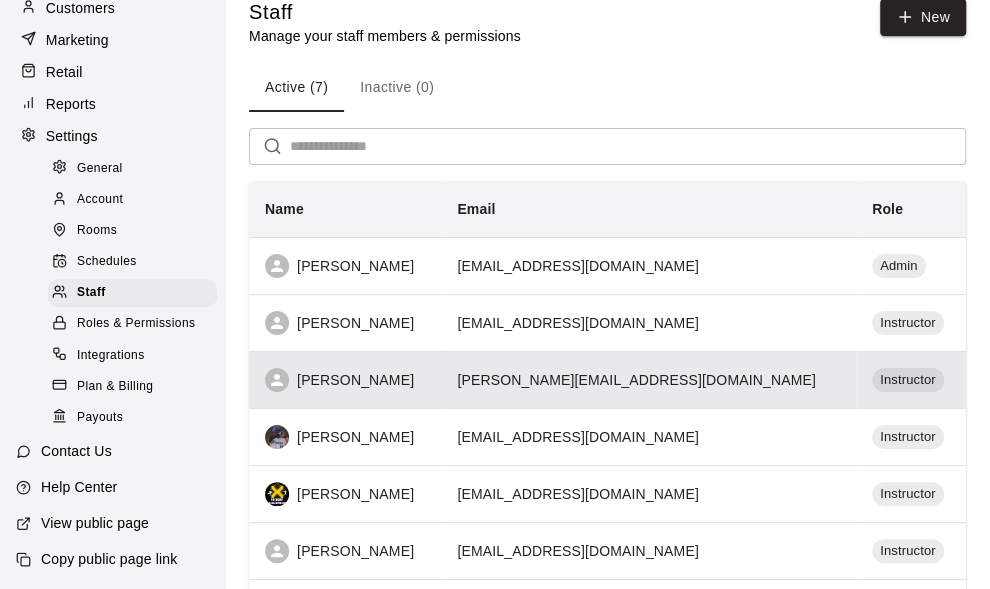 scroll, scrollTop: 0, scrollLeft: 0, axis: both 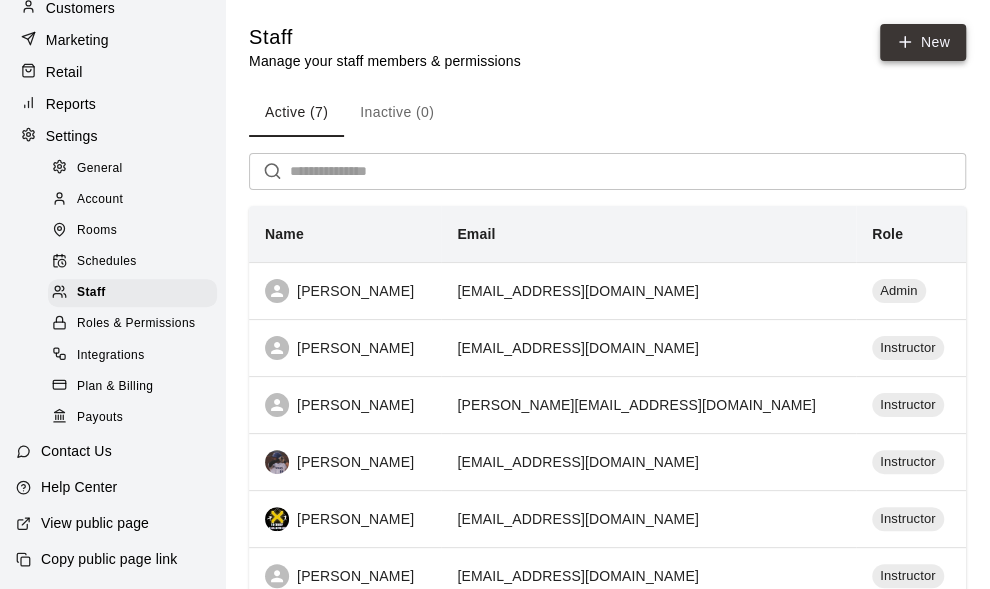 click on "New" at bounding box center (923, 42) 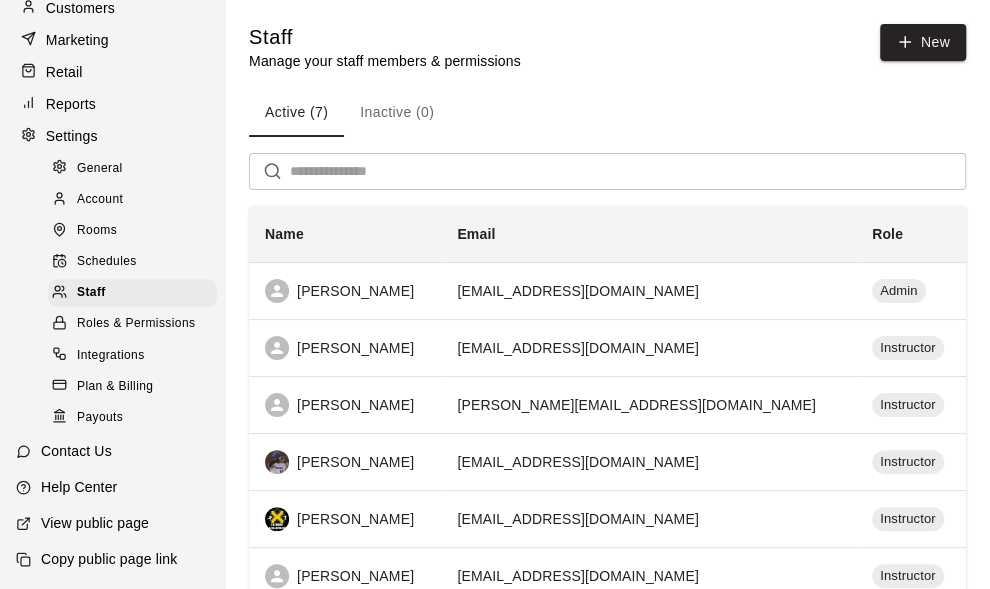 select on "**" 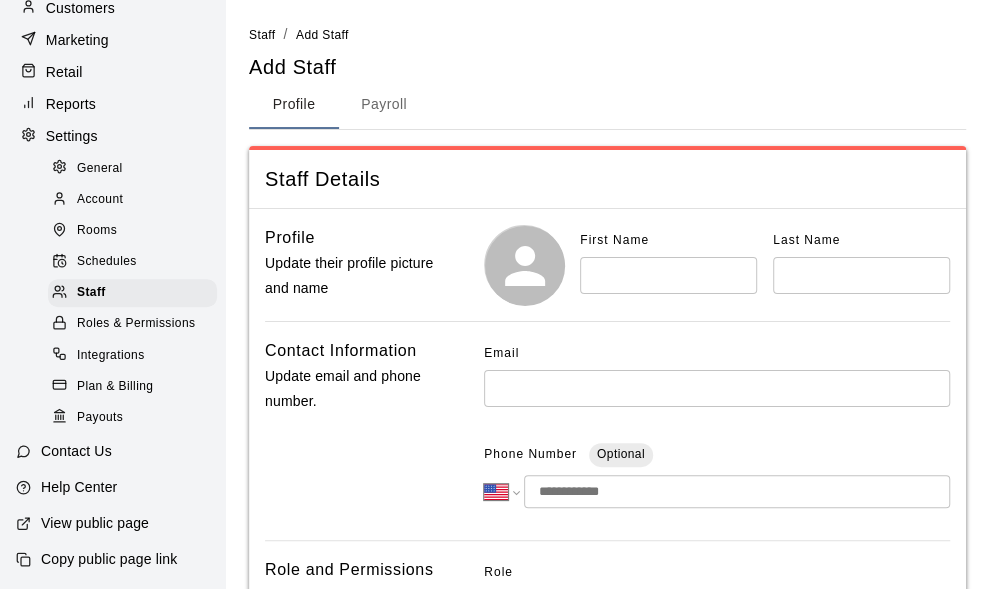 click at bounding box center [668, 275] 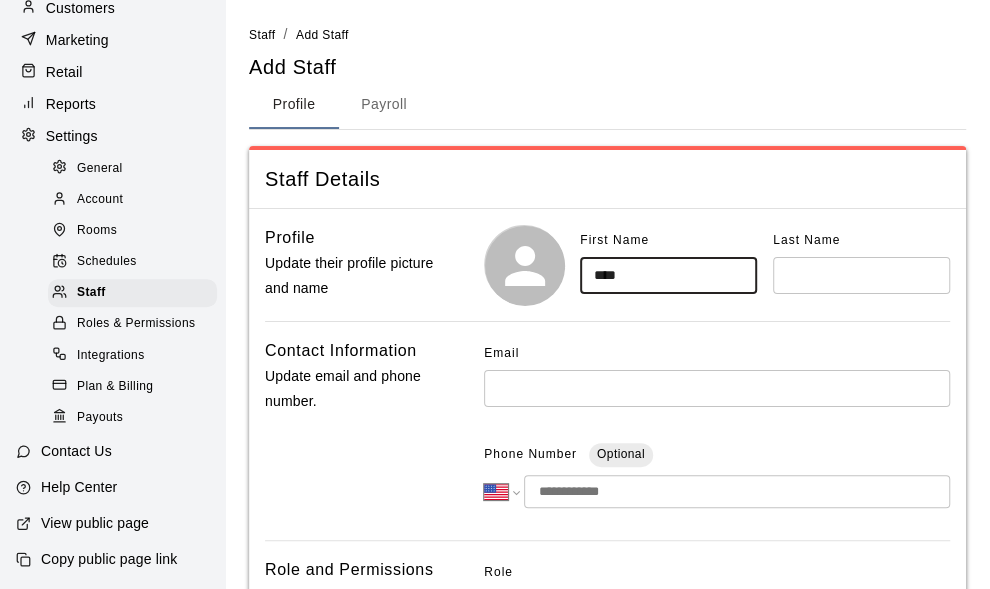 type on "****" 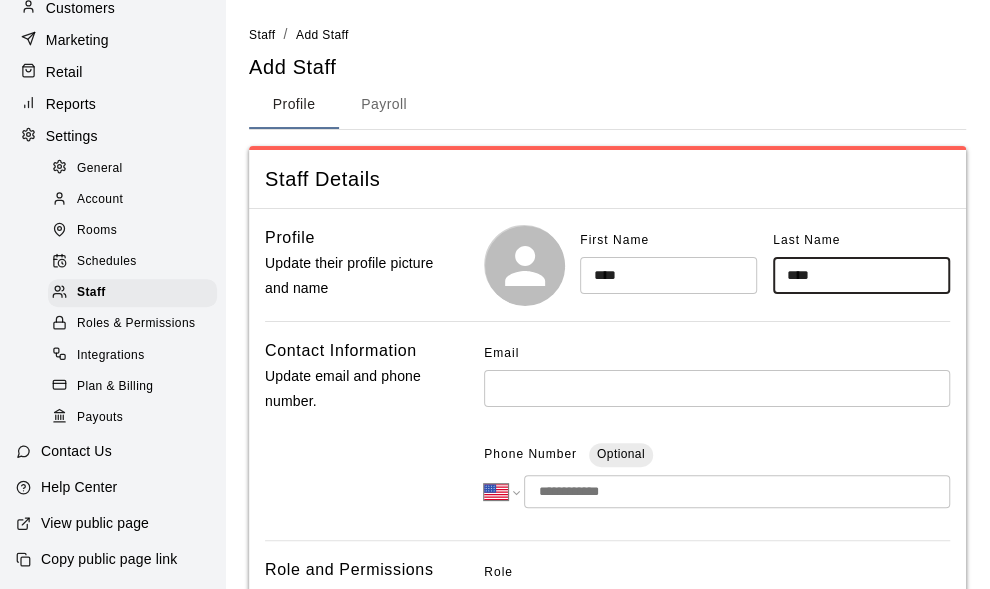 type on "****" 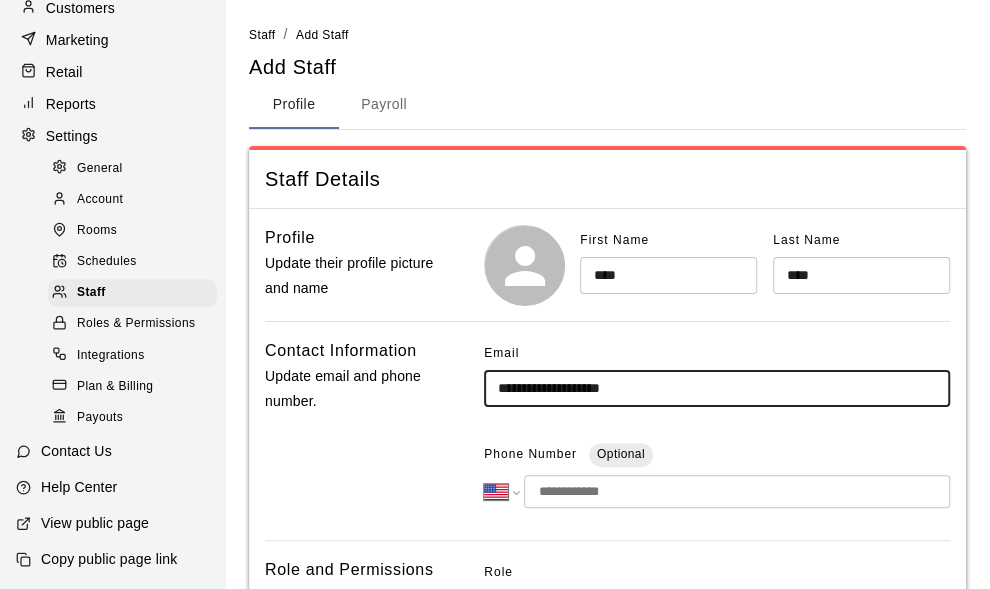 type on "**********" 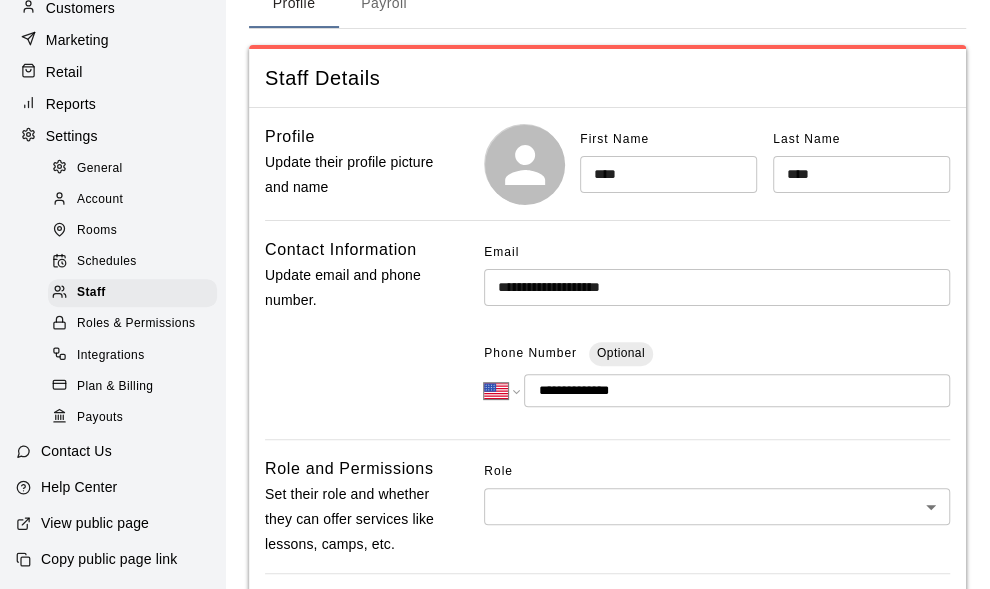 scroll, scrollTop: 105, scrollLeft: 0, axis: vertical 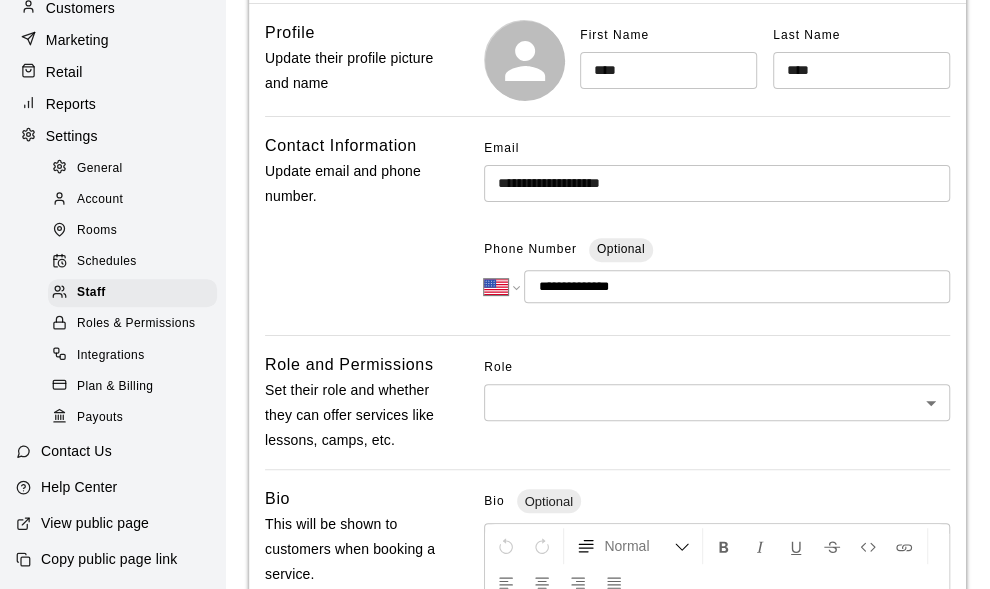type on "**********" 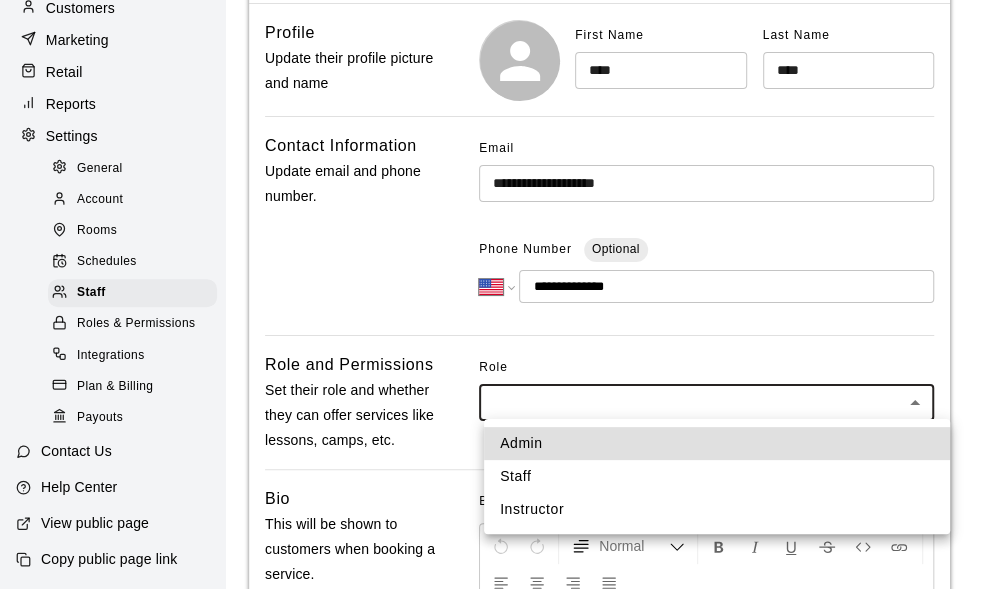 click on "**********" at bounding box center (495, 486) 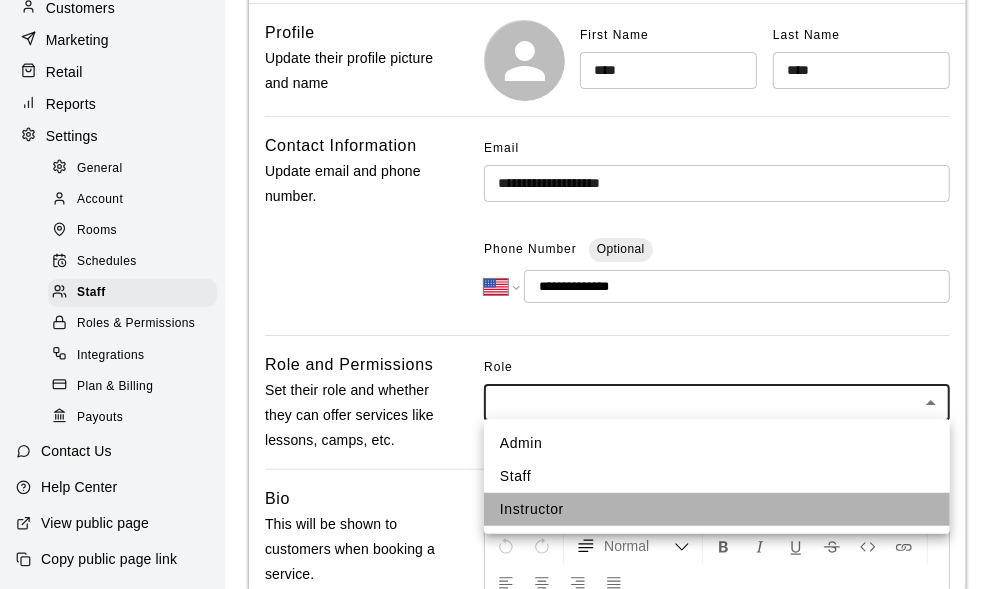 click on "Instructor" at bounding box center [717, 509] 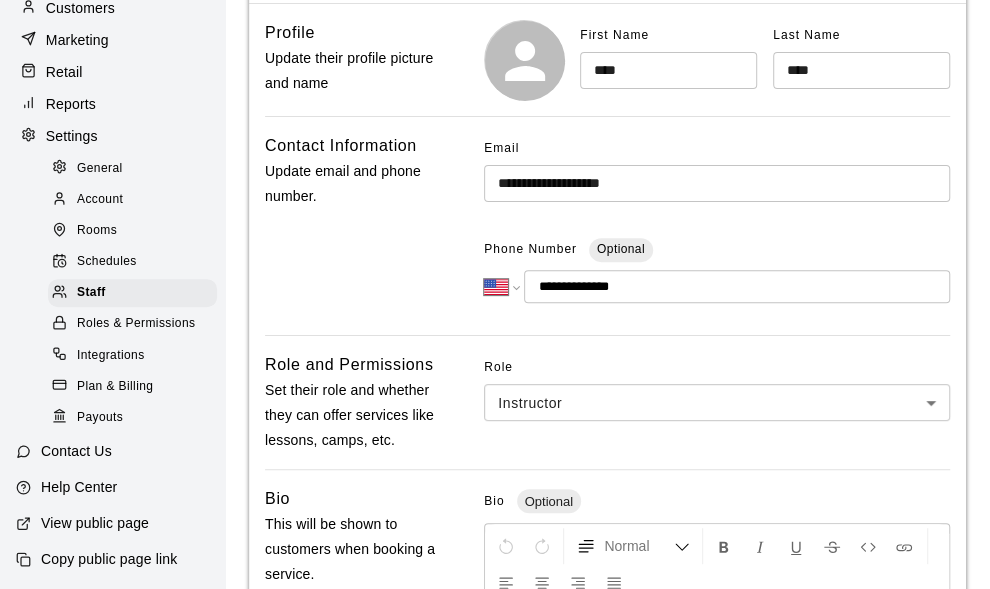 click on "Contact Information Update email and phone number." at bounding box center (354, 226) 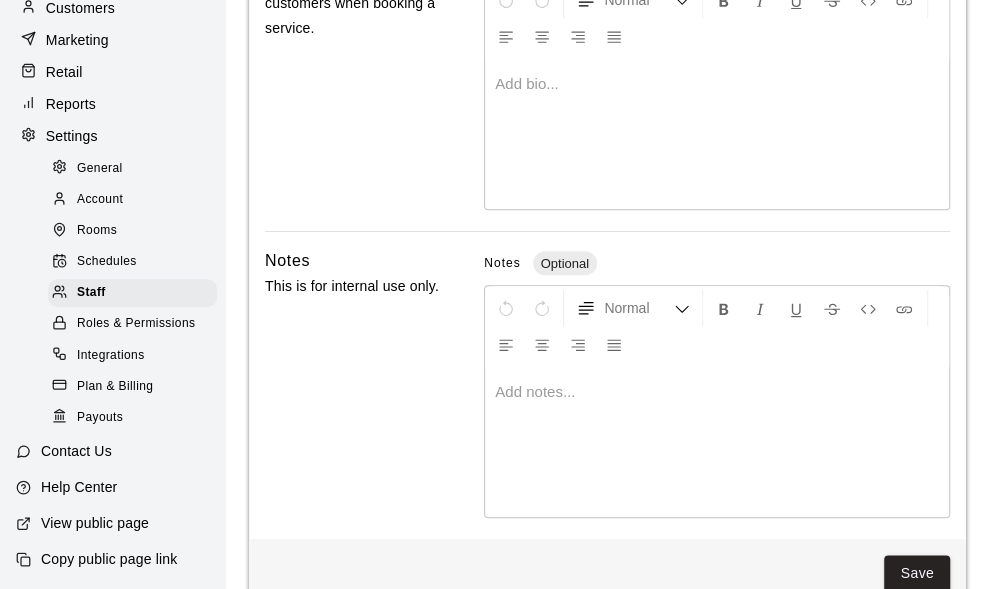 scroll, scrollTop: 789, scrollLeft: 0, axis: vertical 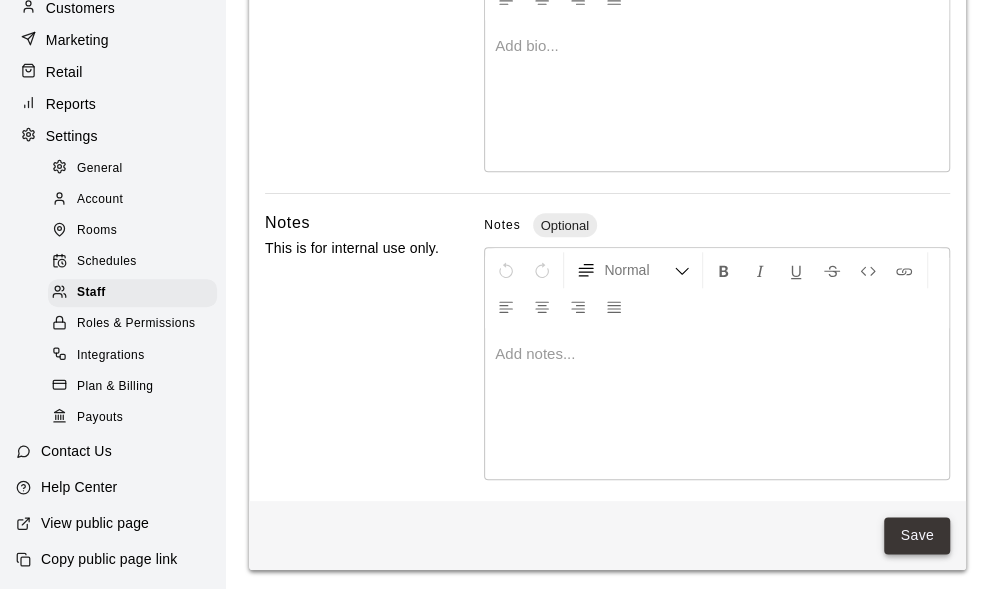 click on "Save" at bounding box center [917, 535] 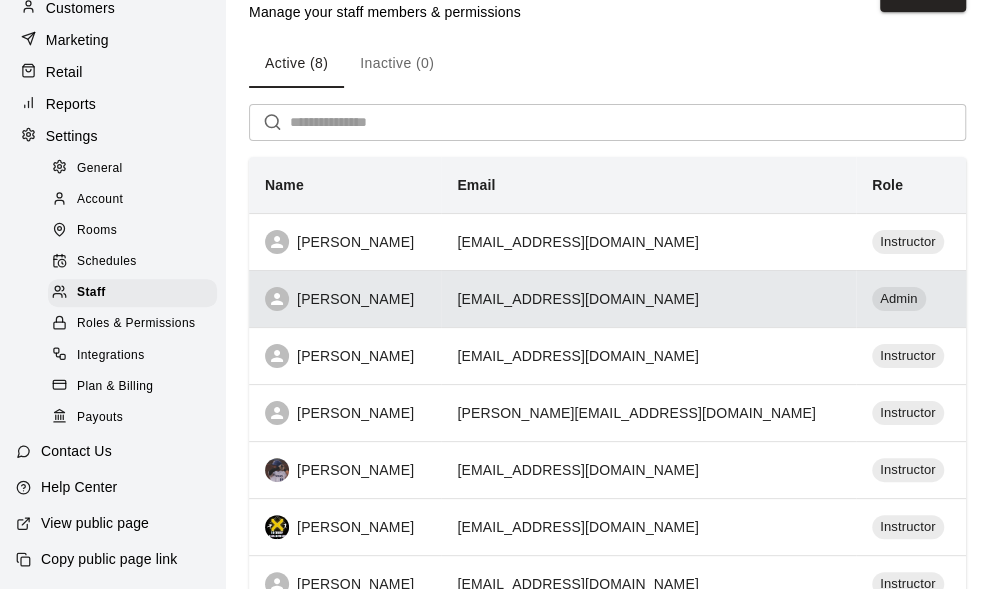 scroll, scrollTop: 0, scrollLeft: 0, axis: both 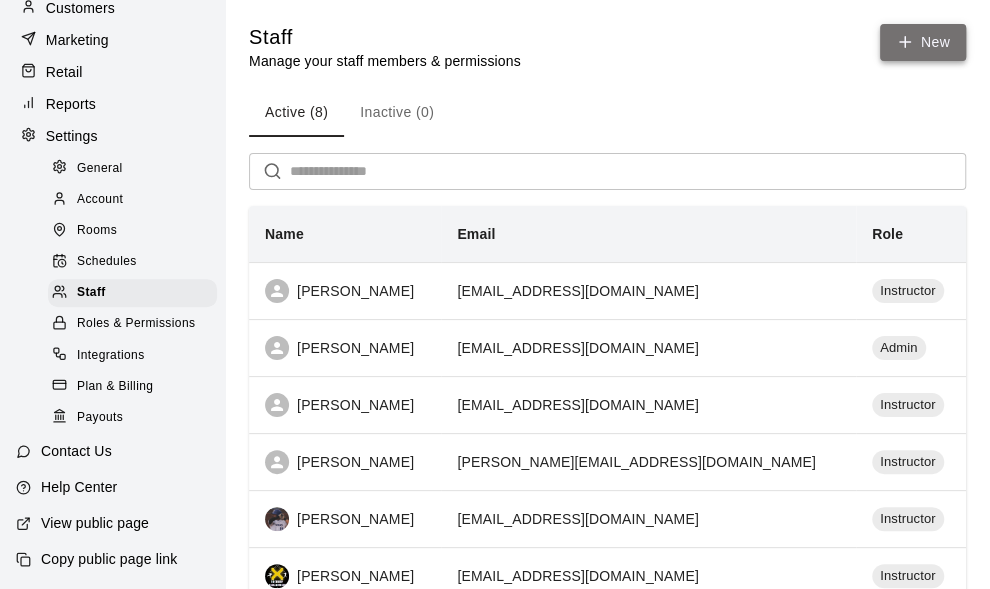 click 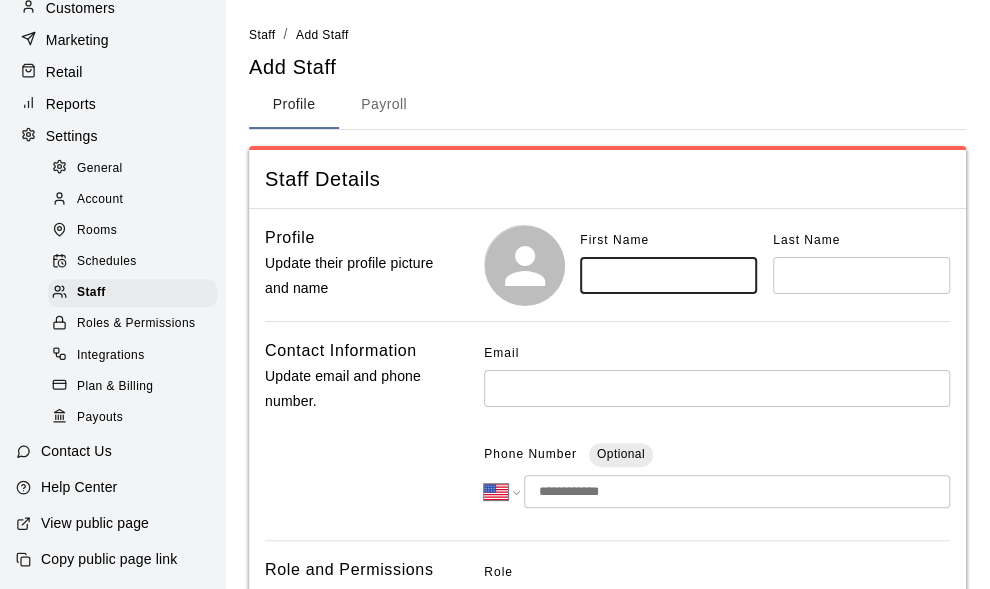 click at bounding box center (668, 275) 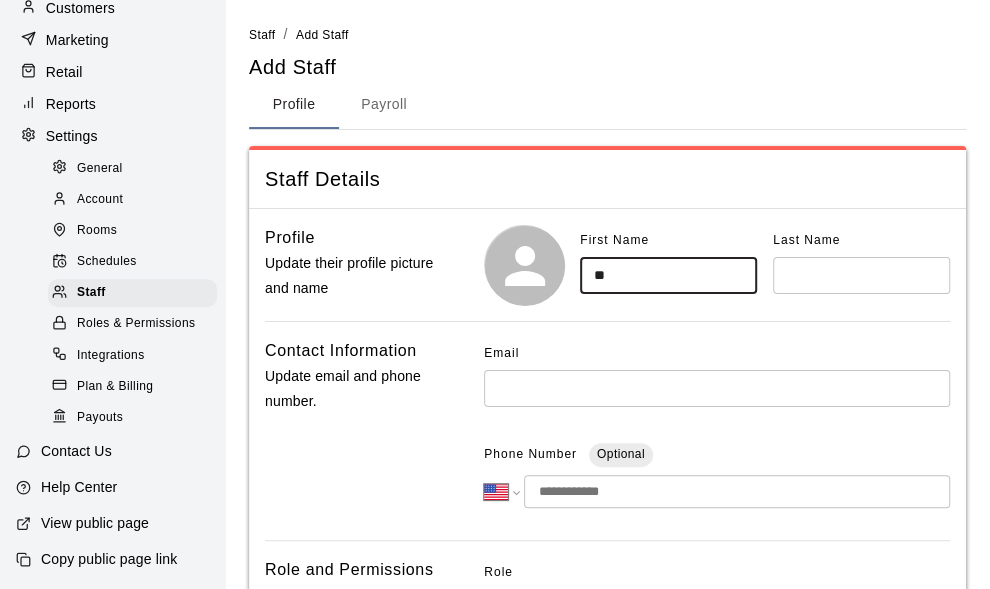 type on "**" 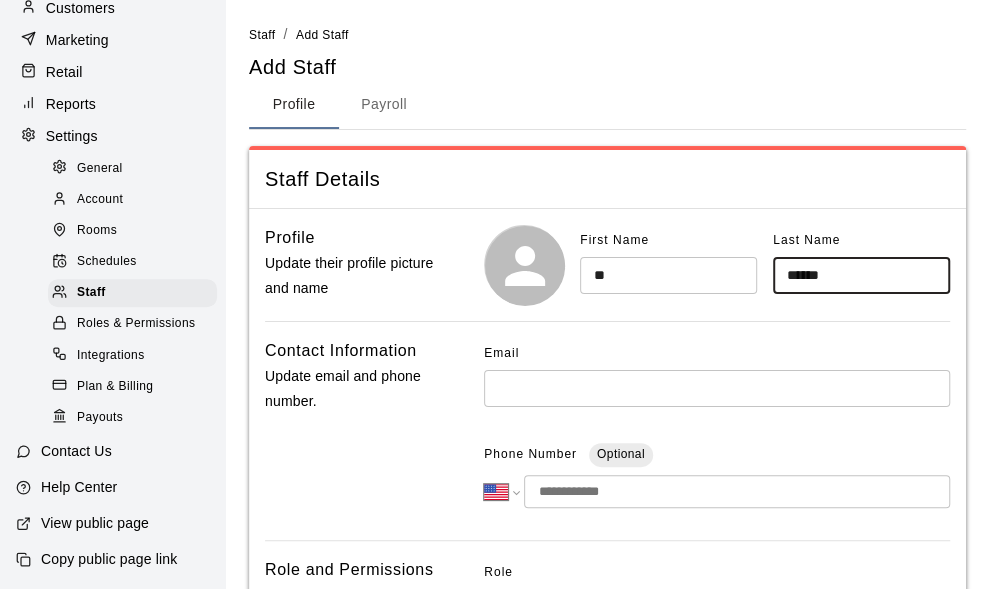 type on "******" 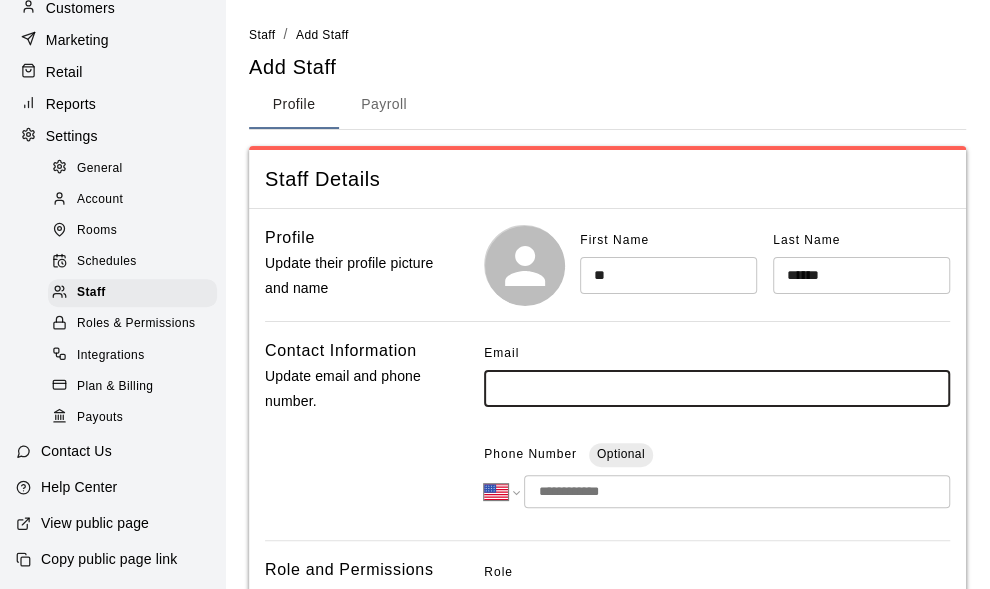 click at bounding box center [717, 388] 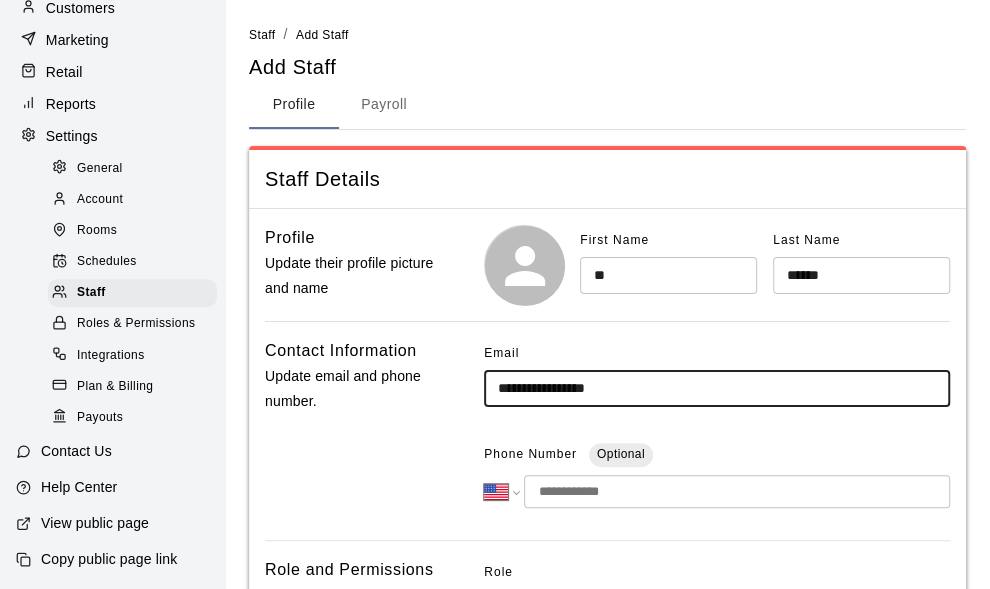 type on "**********" 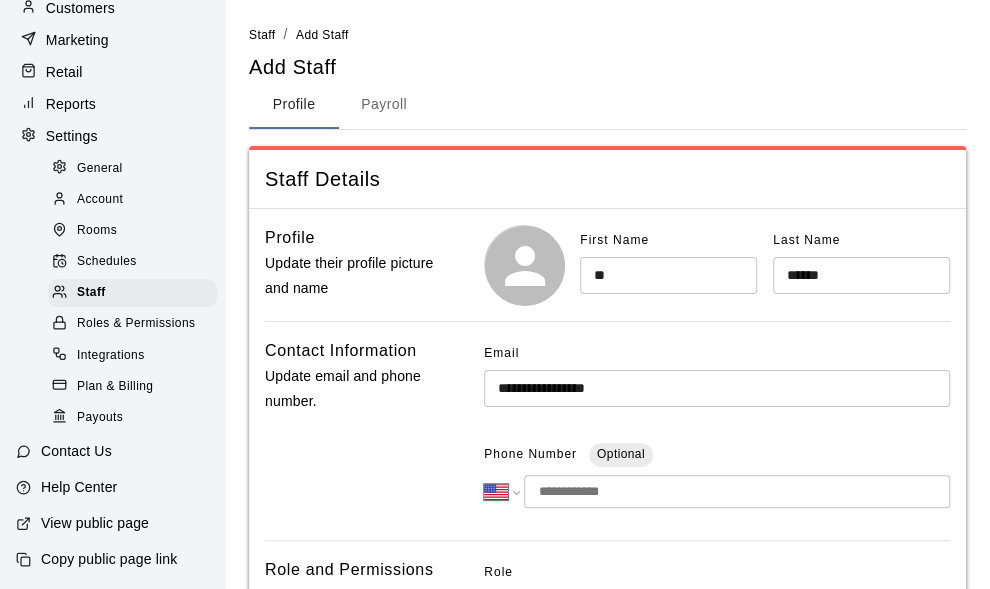 click at bounding box center (737, 491) 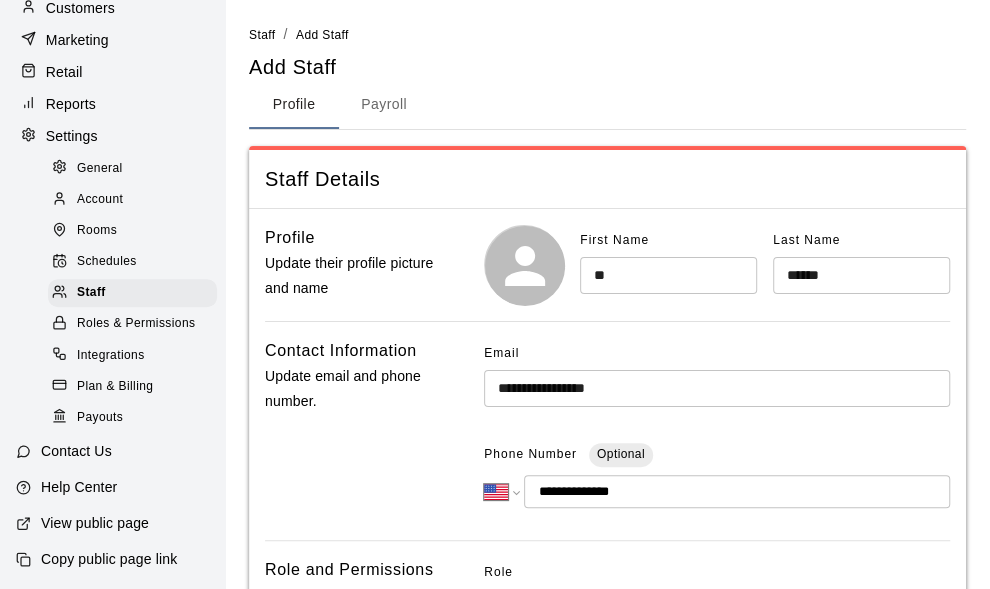 type on "**********" 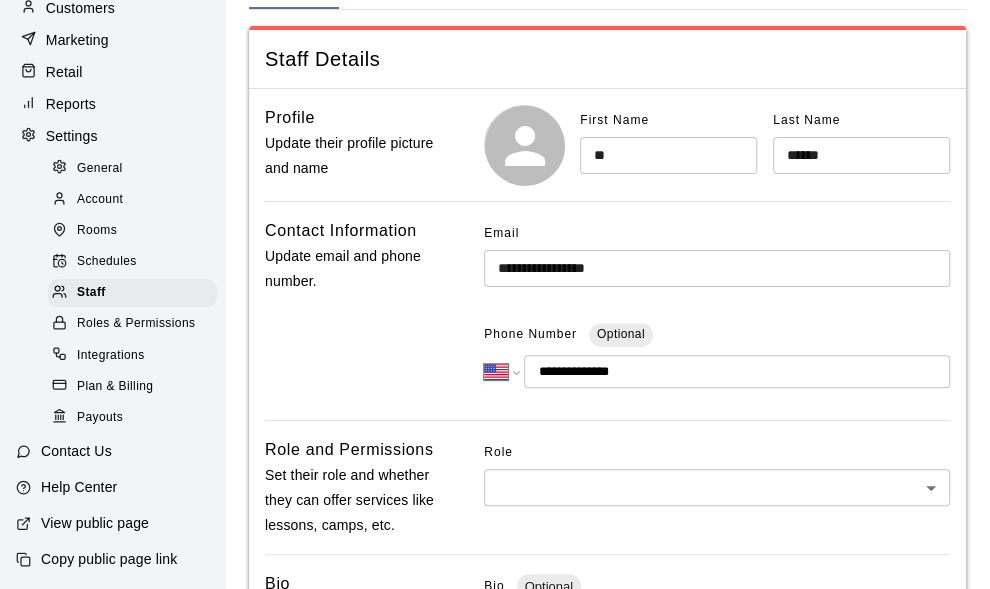 scroll, scrollTop: 200, scrollLeft: 0, axis: vertical 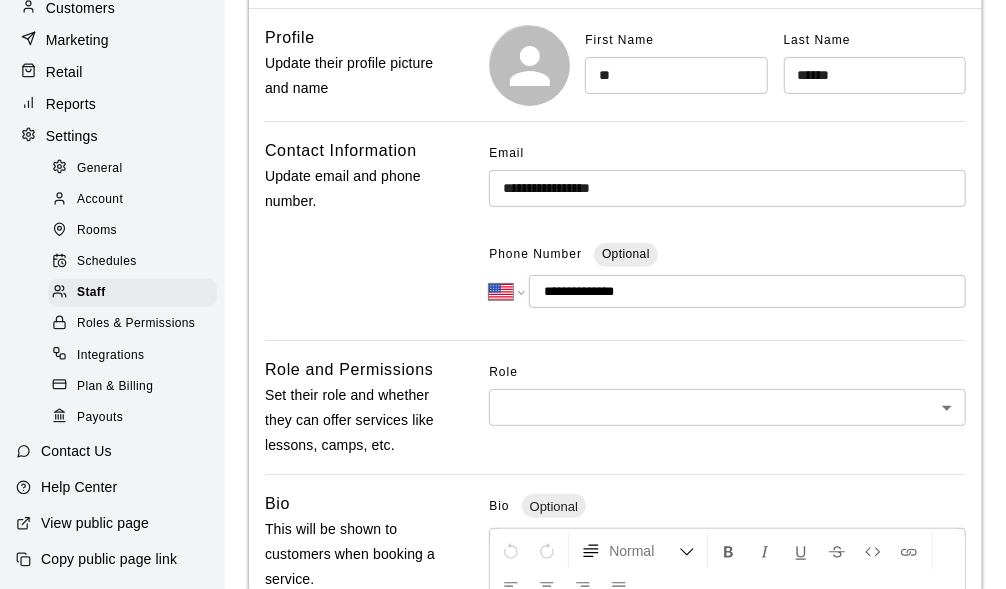 click on "**********" at bounding box center (503, 491) 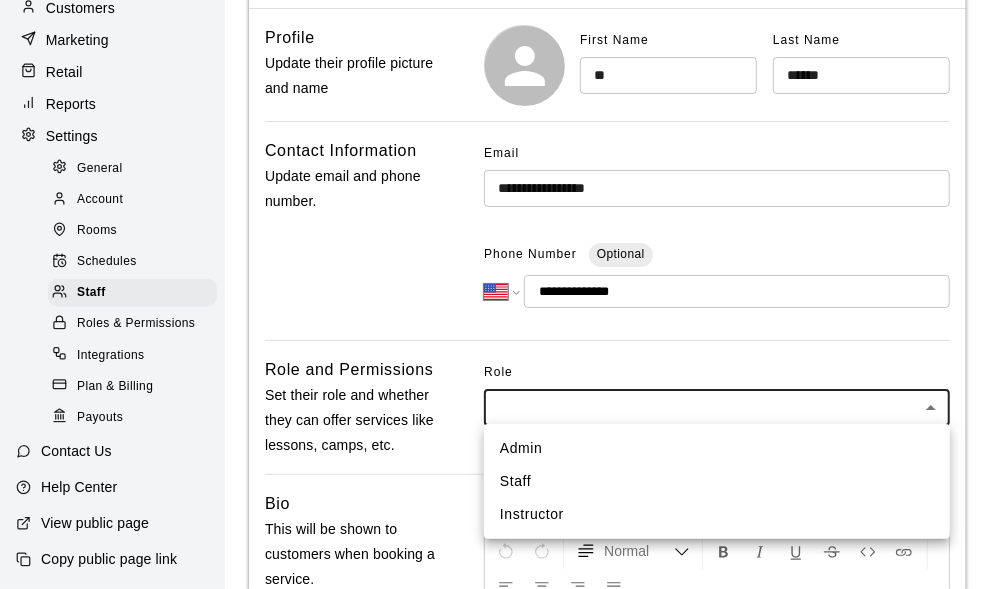 click on "Instructor" at bounding box center (717, 514) 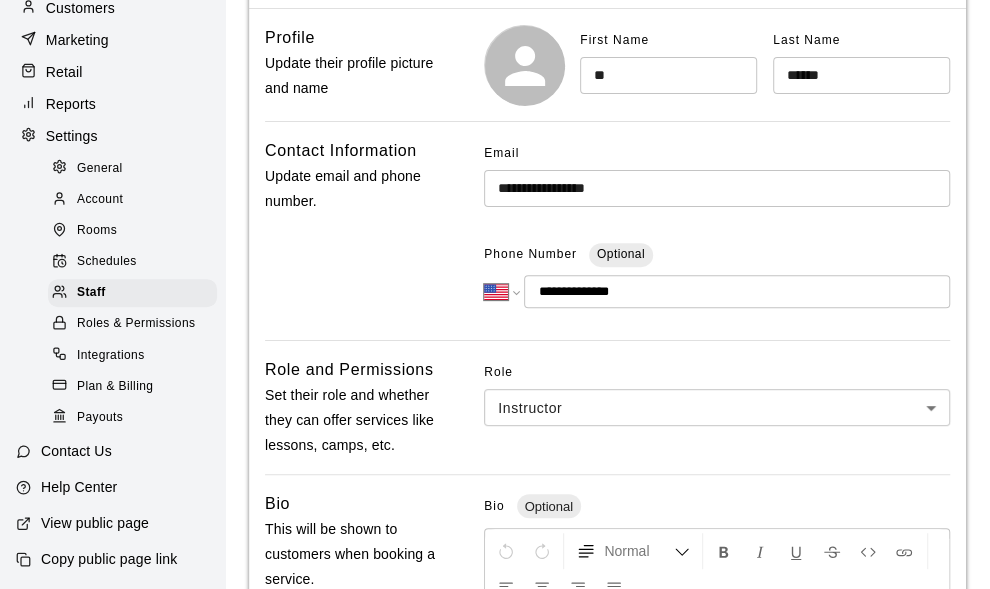 click on "Contact Information Update email and phone number." at bounding box center [354, 231] 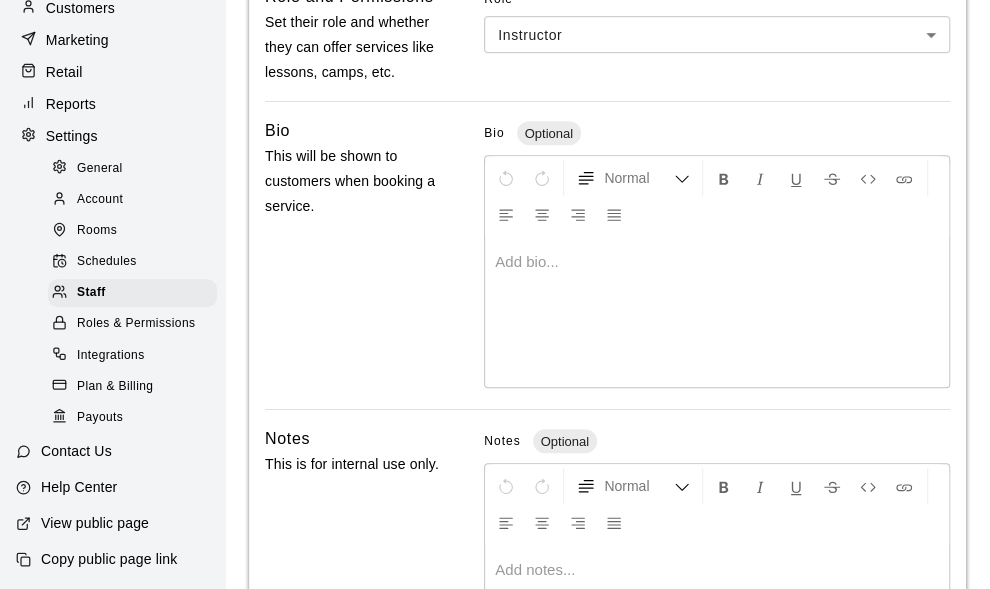scroll, scrollTop: 600, scrollLeft: 0, axis: vertical 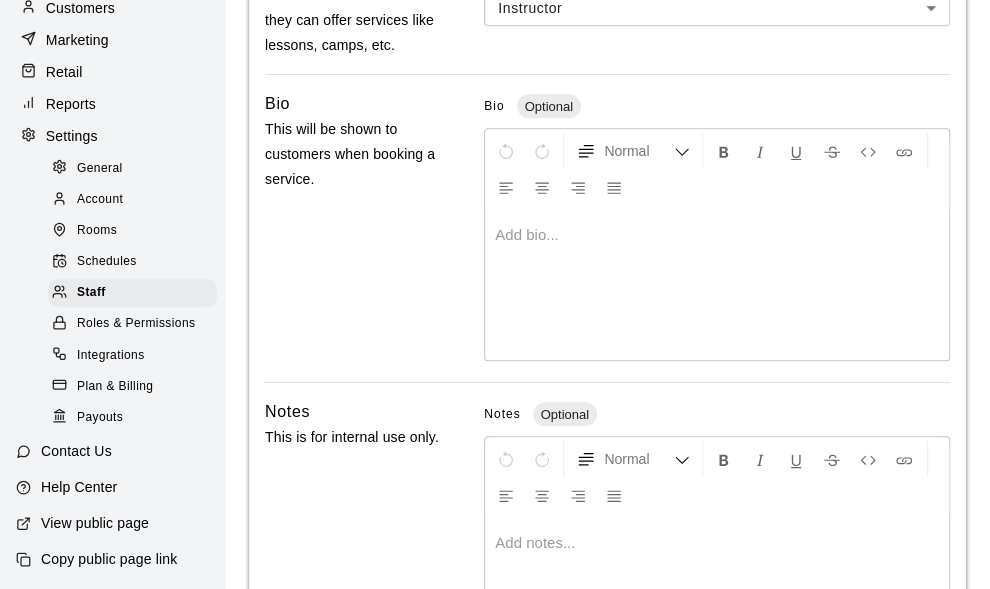 click at bounding box center (717, 235) 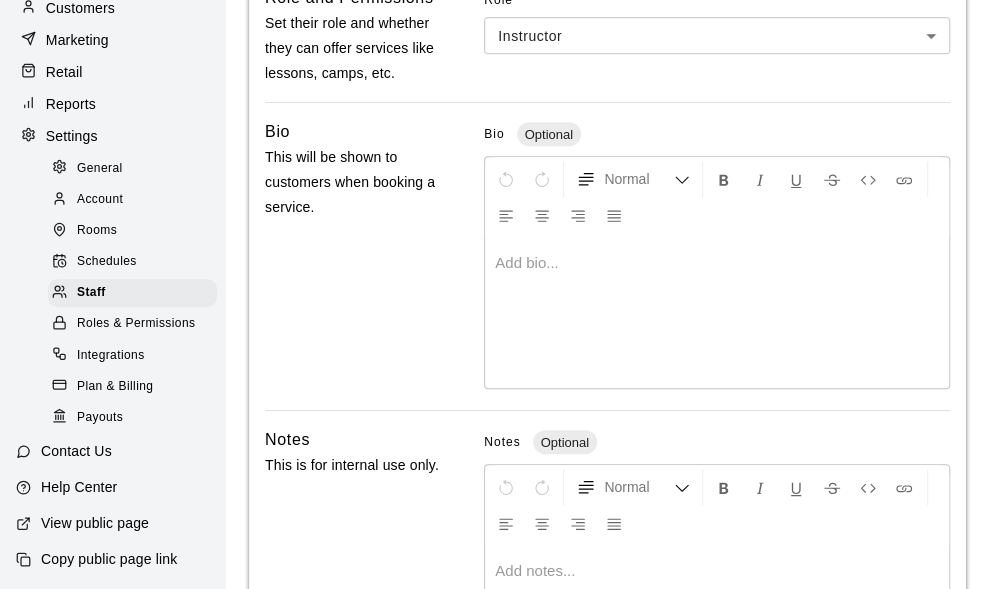 scroll, scrollTop: 500, scrollLeft: 0, axis: vertical 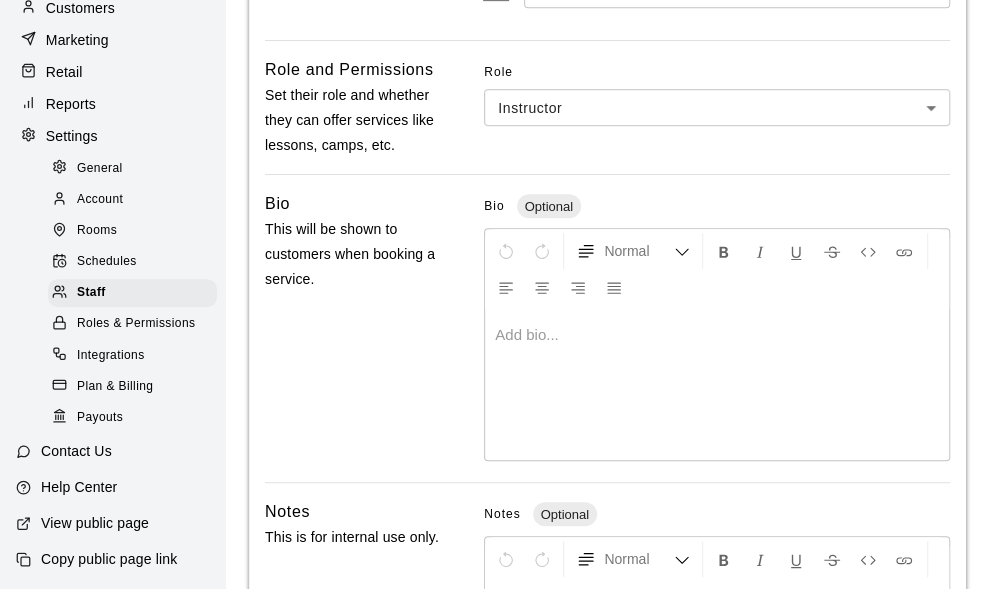 click at bounding box center [717, 385] 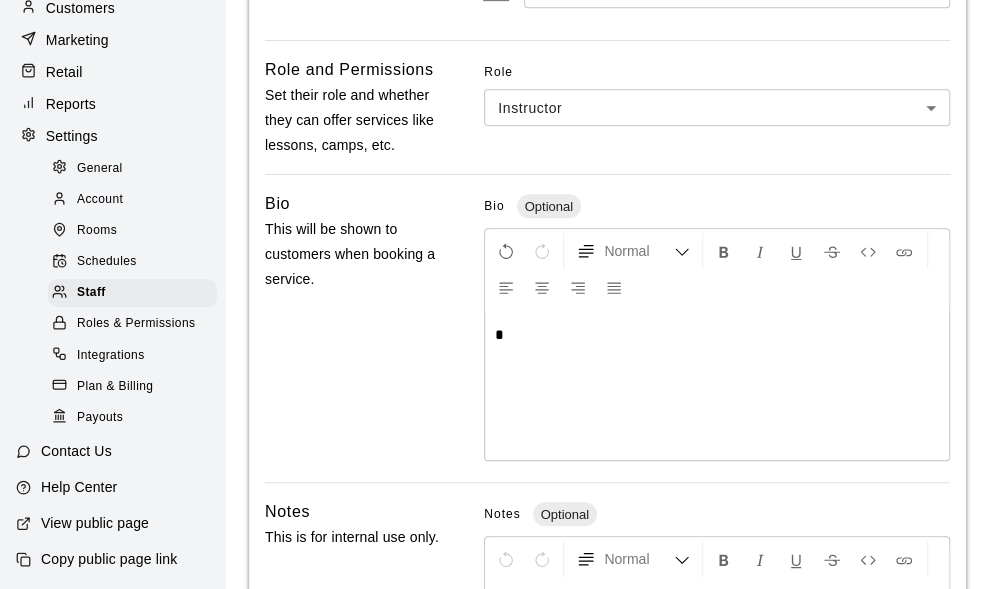 type 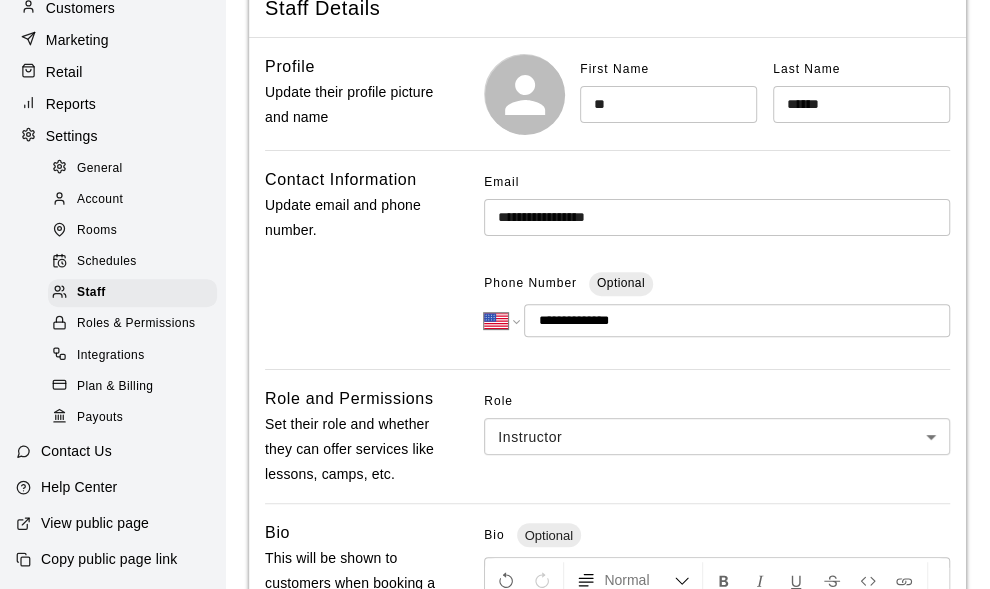 scroll, scrollTop: 0, scrollLeft: 0, axis: both 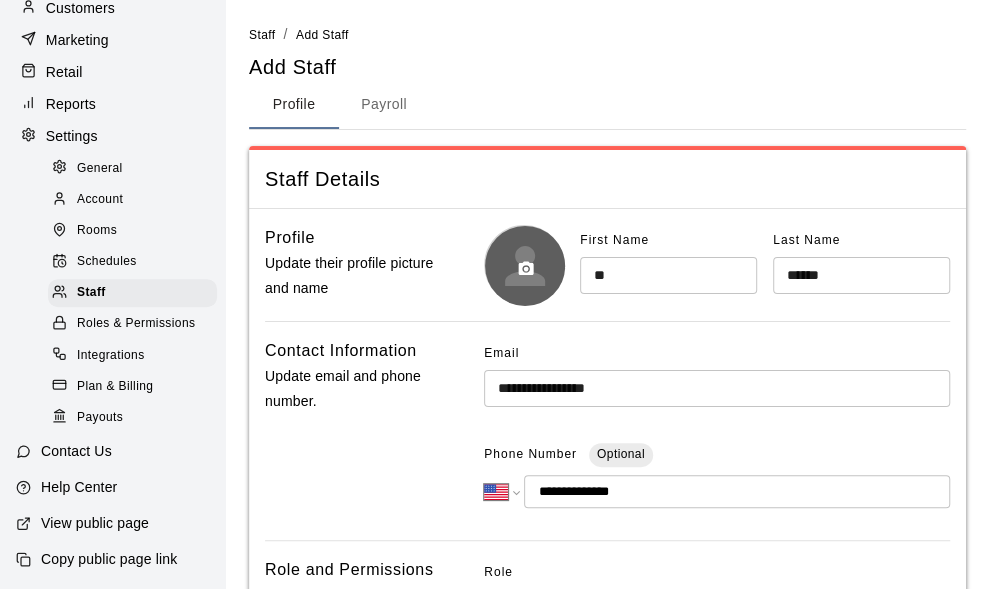 drag, startPoint x: 549, startPoint y: 277, endPoint x: 523, endPoint y: 266, distance: 28.231188 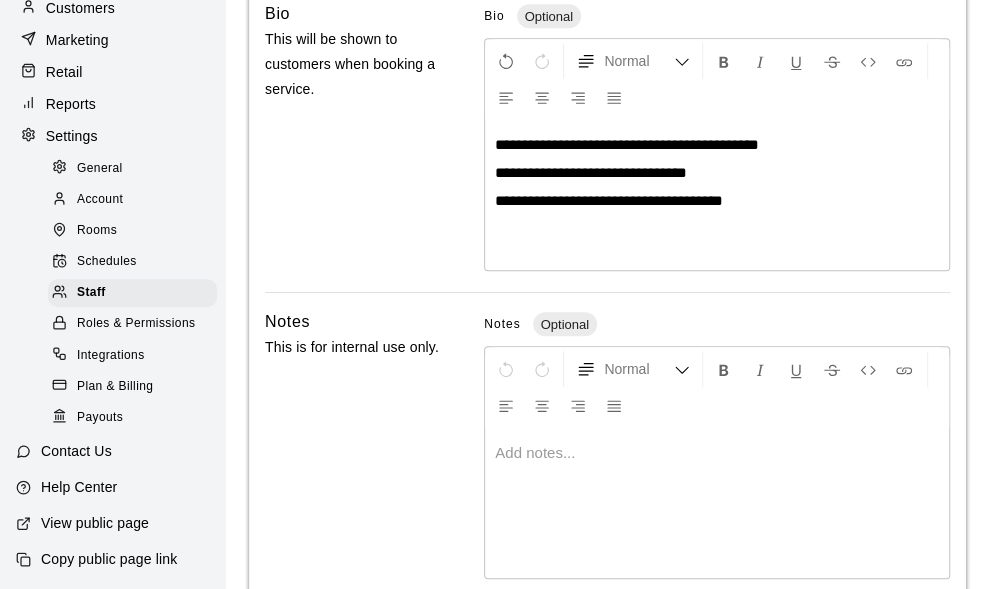 scroll, scrollTop: 789, scrollLeft: 0, axis: vertical 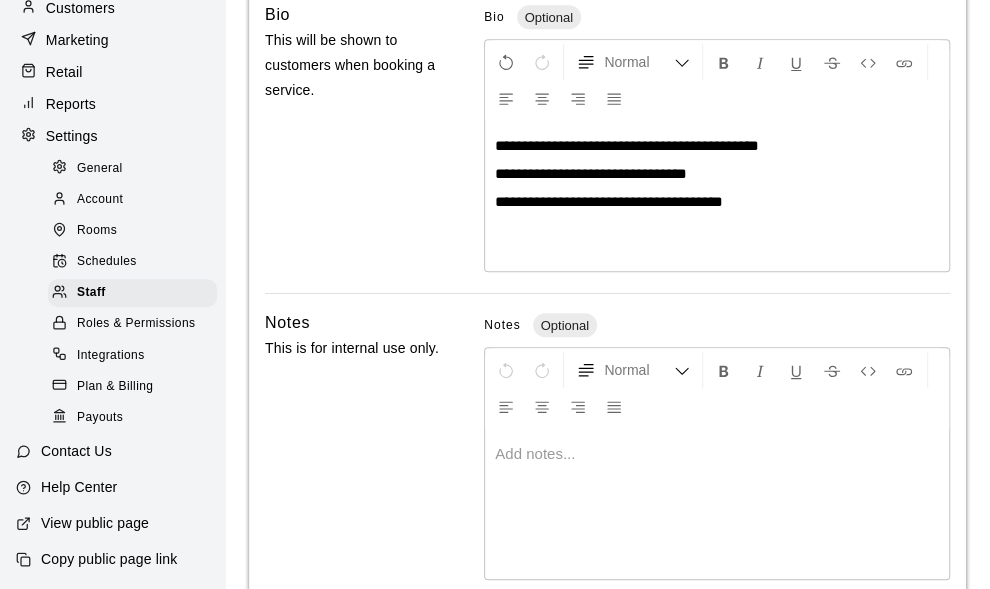 click on "**********" at bounding box center (717, 202) 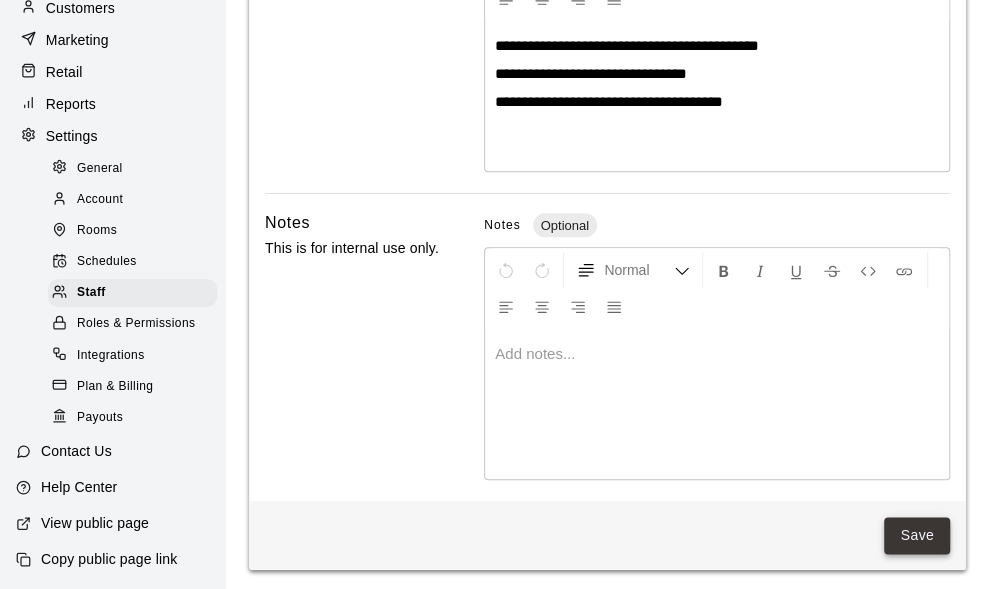 click on "Save" at bounding box center (917, 535) 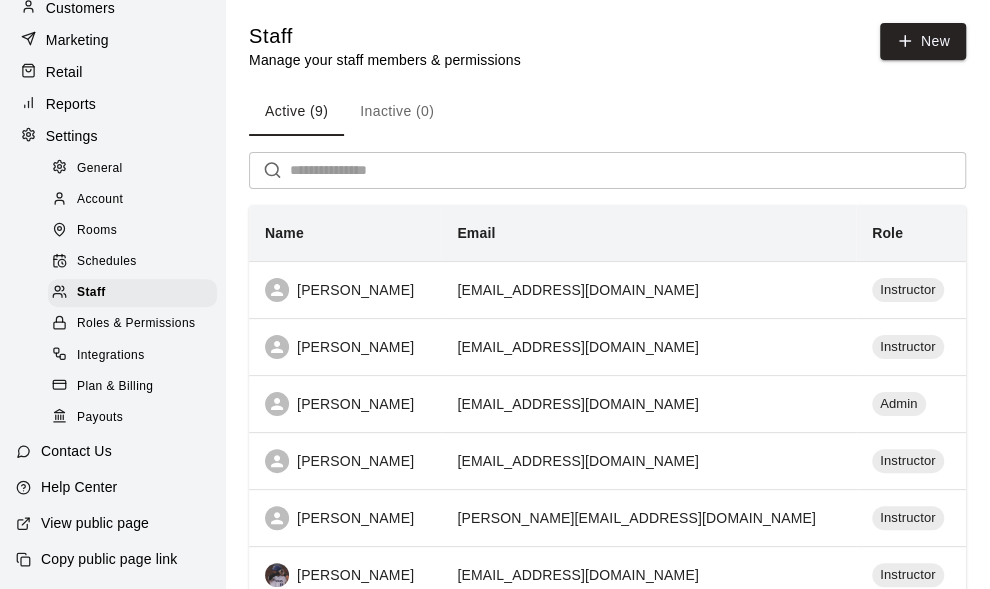 scroll, scrollTop: 0, scrollLeft: 0, axis: both 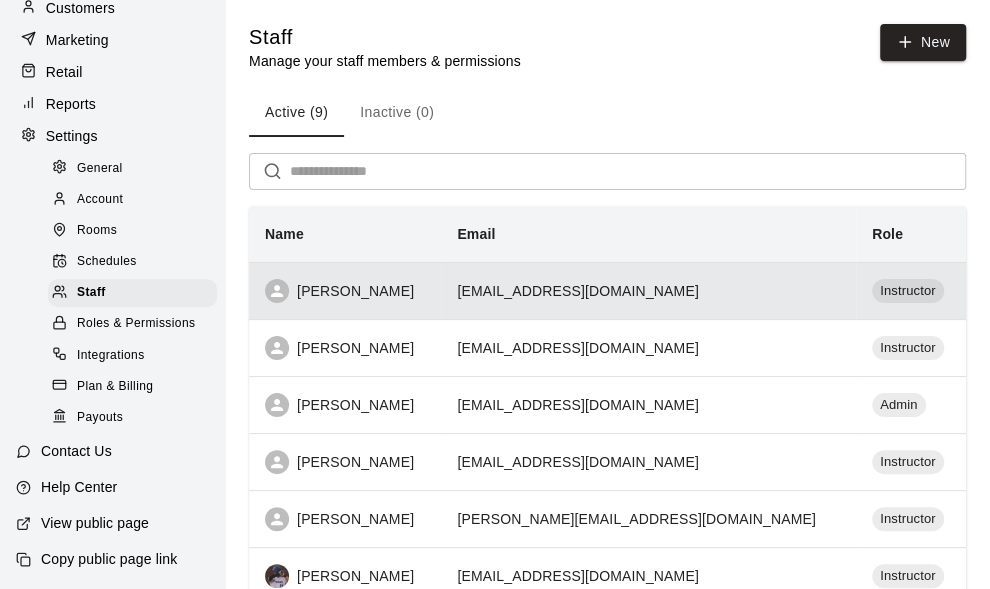click on "[PERSON_NAME]" at bounding box center (345, 291) 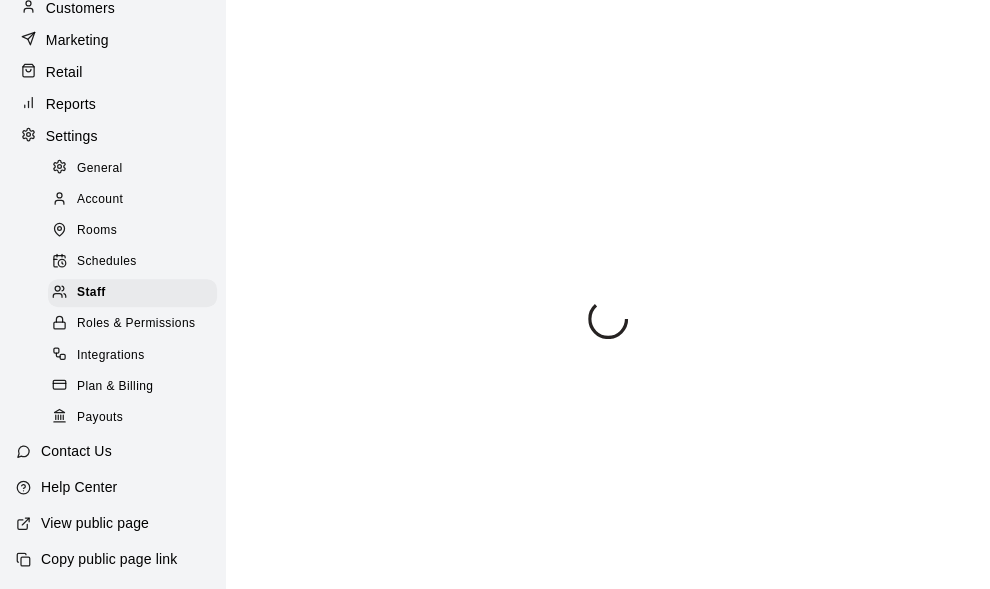 select on "**" 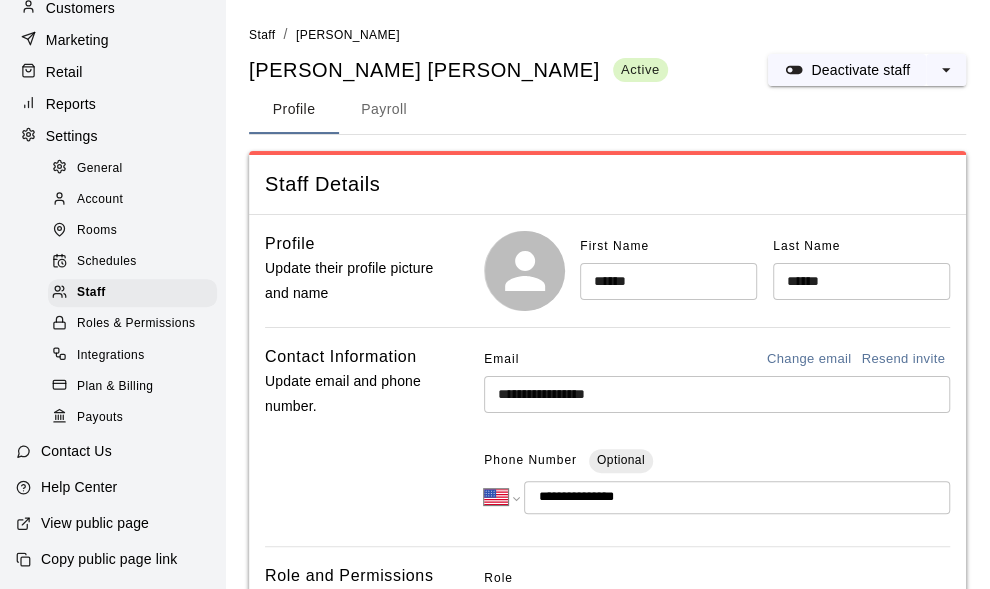 scroll, scrollTop: 0, scrollLeft: 0, axis: both 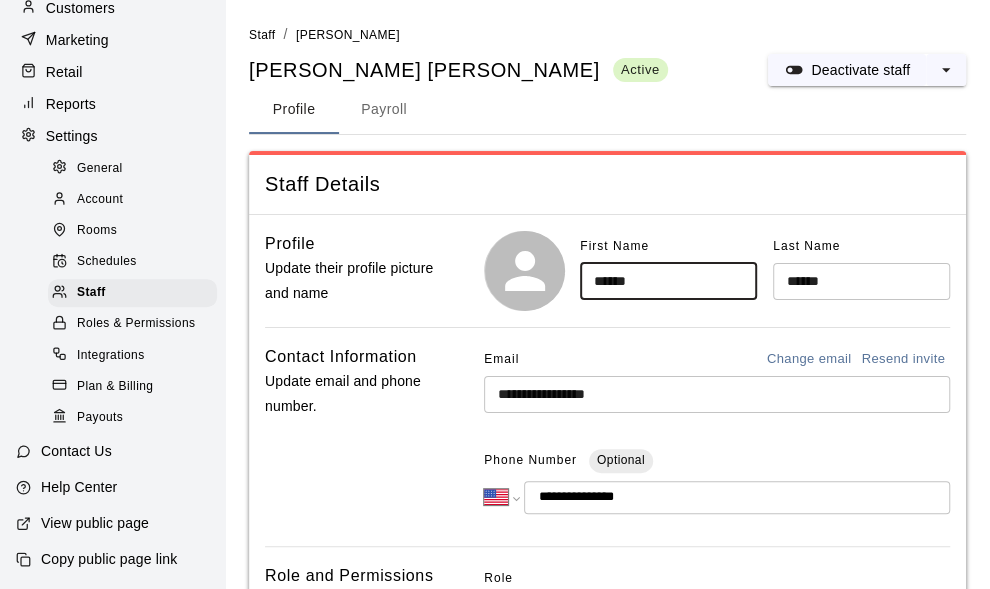 click on "******" at bounding box center (668, 281) 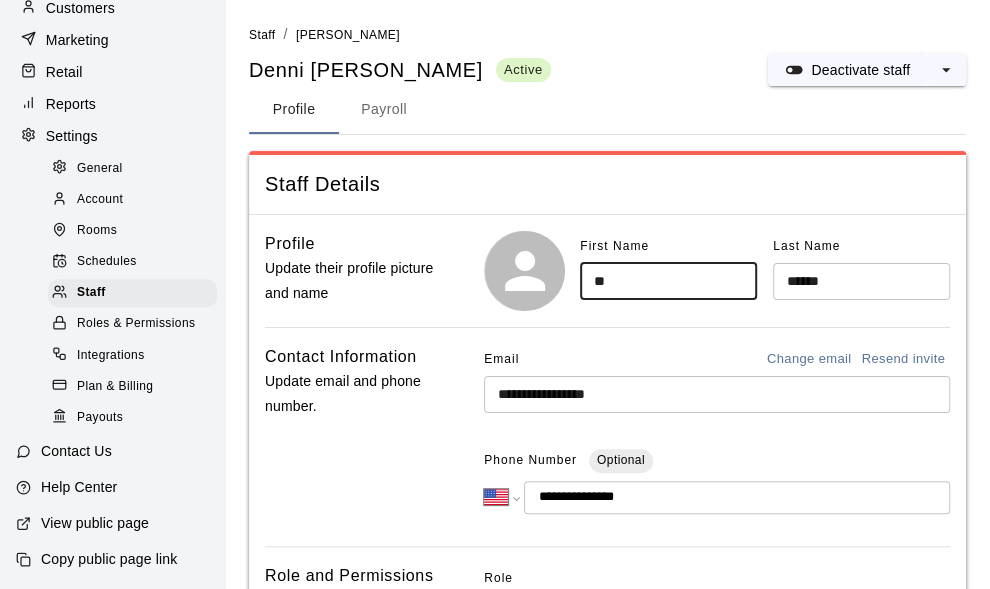 type on "*" 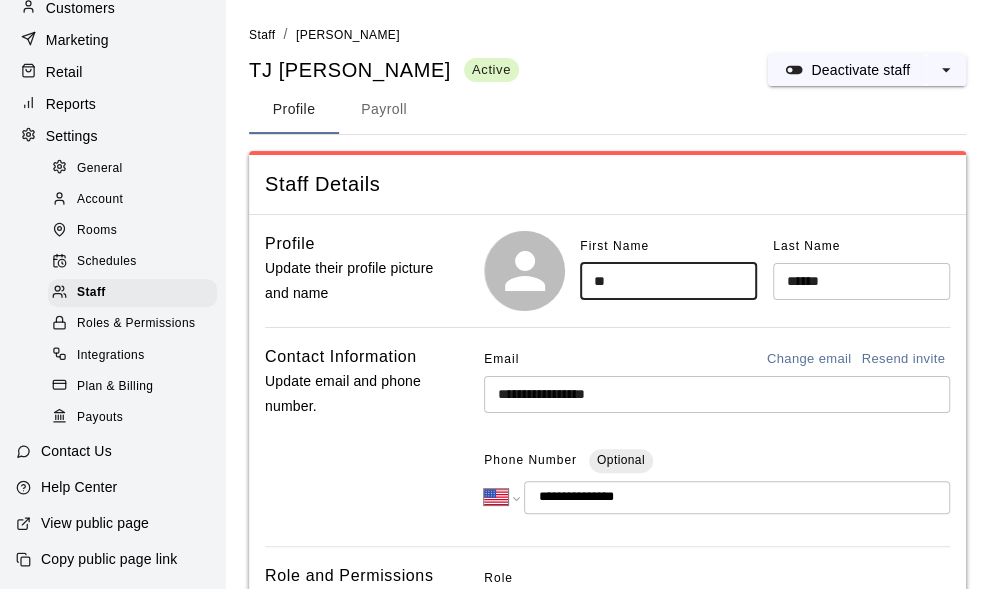 type on "**" 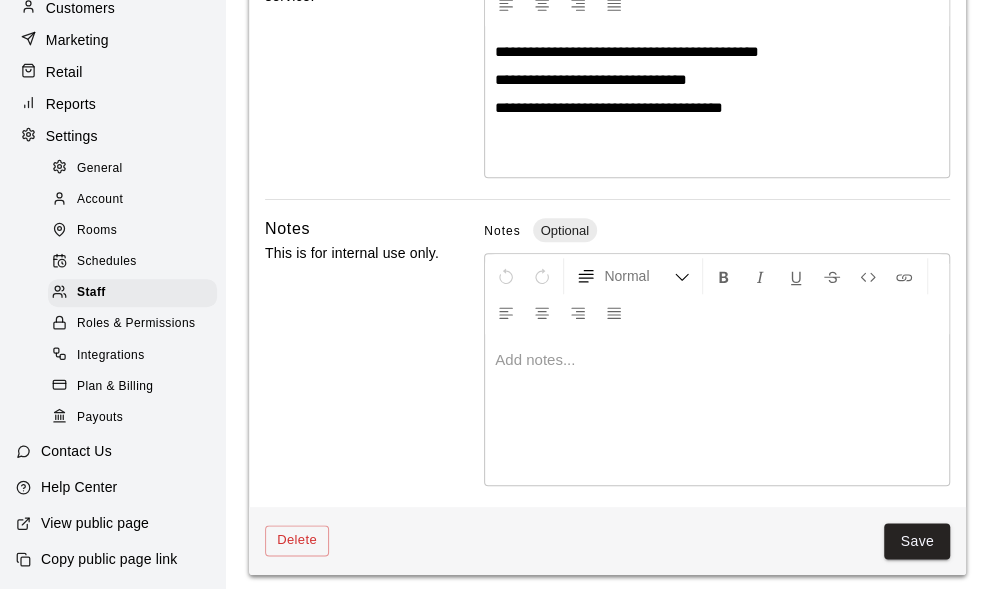 scroll, scrollTop: 794, scrollLeft: 0, axis: vertical 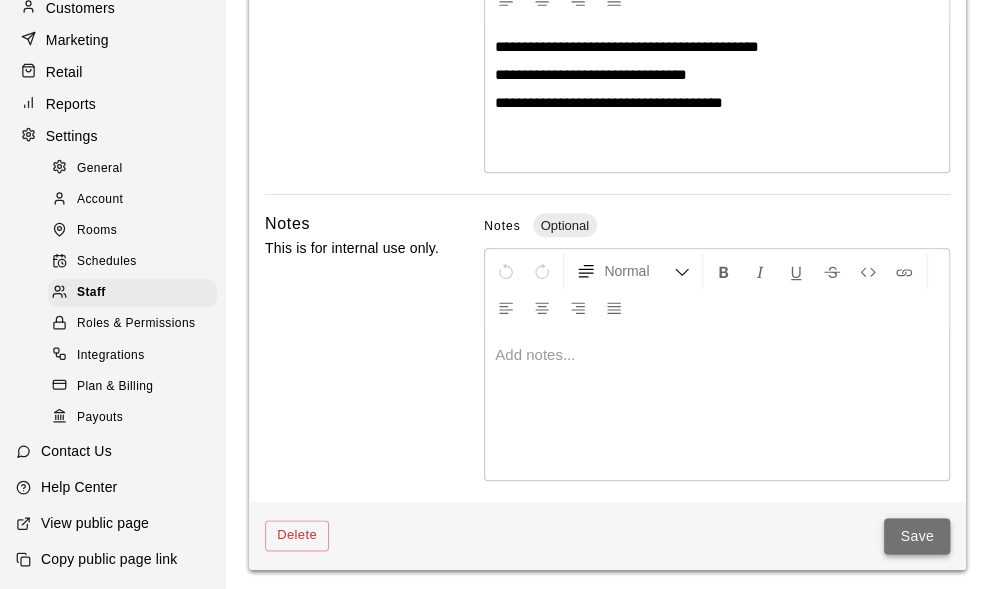 click on "Save" at bounding box center (917, 536) 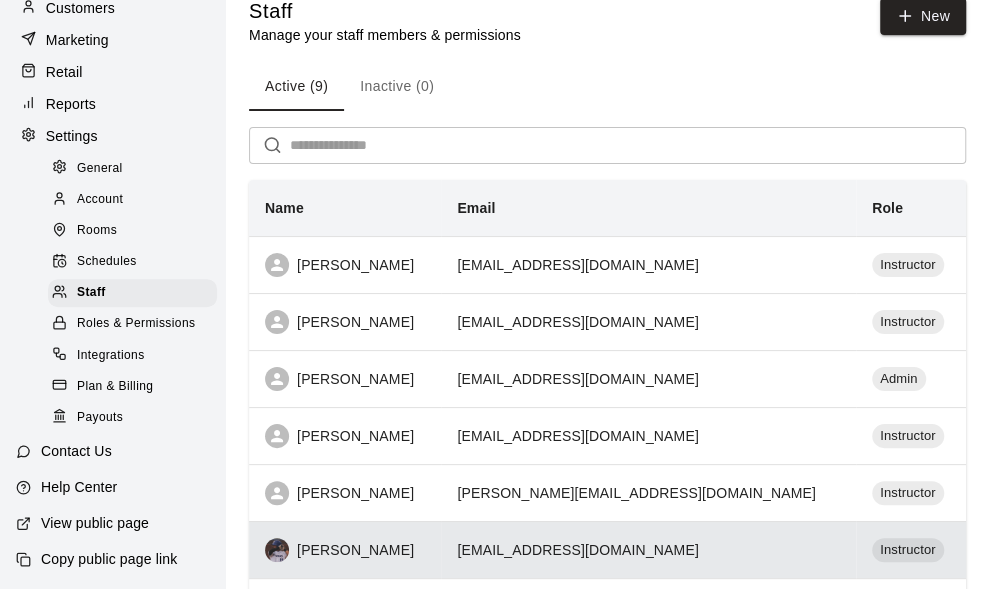 scroll, scrollTop: 0, scrollLeft: 0, axis: both 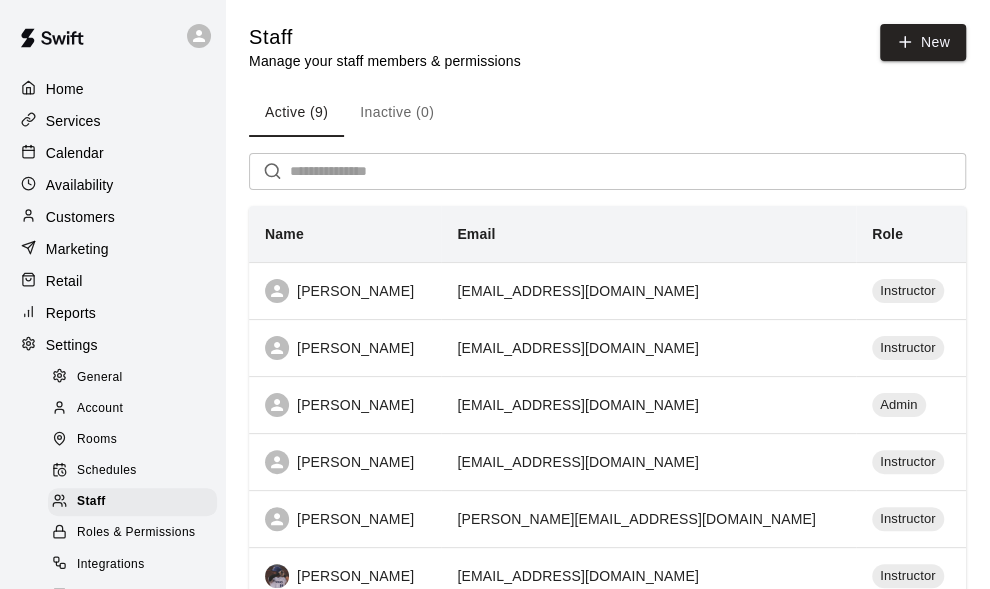 click on "Availability" at bounding box center (80, 185) 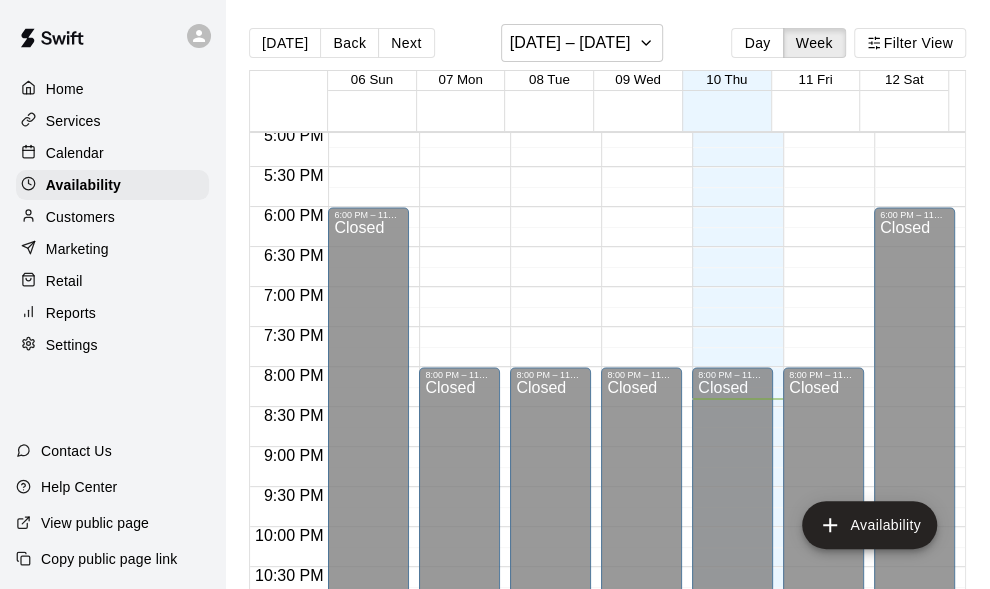 scroll, scrollTop: 1340, scrollLeft: 0, axis: vertical 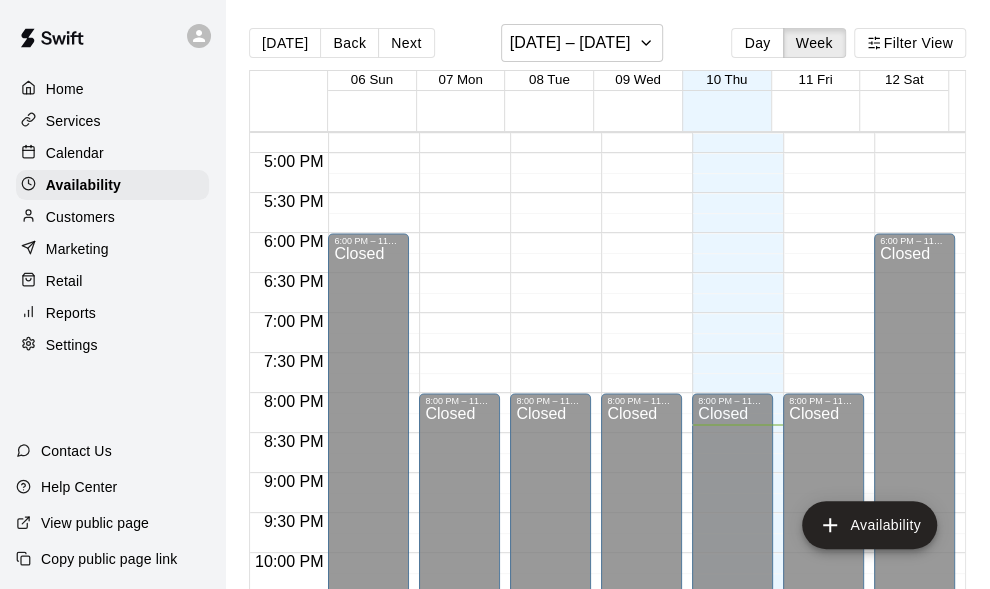 click on "Services" at bounding box center (73, 121) 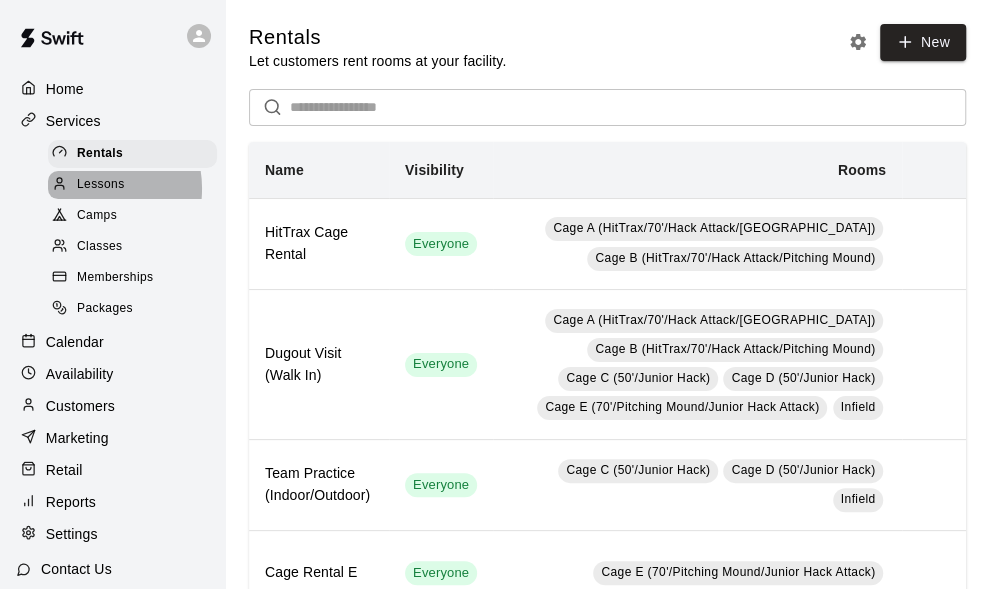 click on "Lessons" at bounding box center (101, 185) 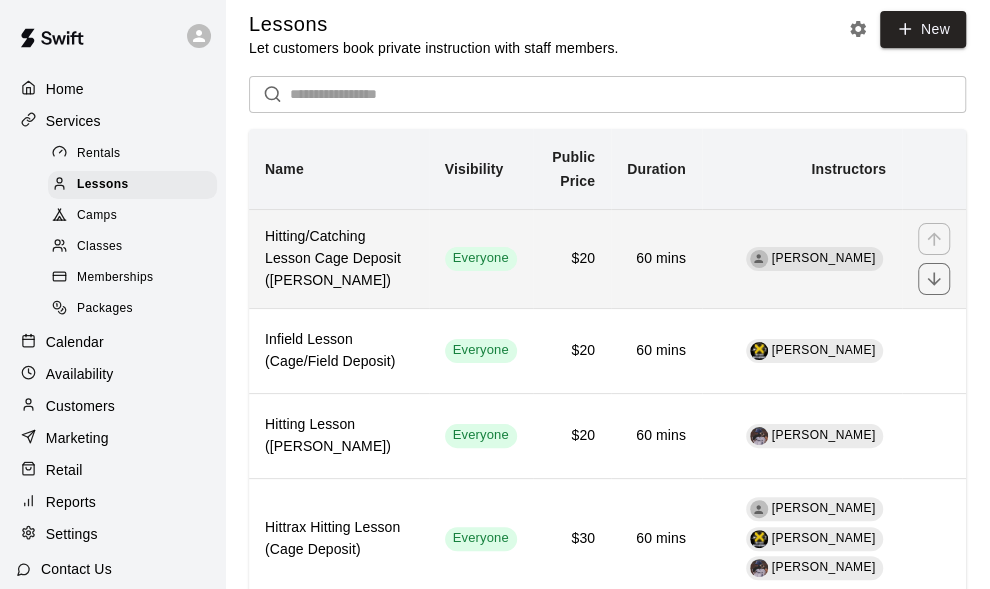 scroll, scrollTop: 0, scrollLeft: 0, axis: both 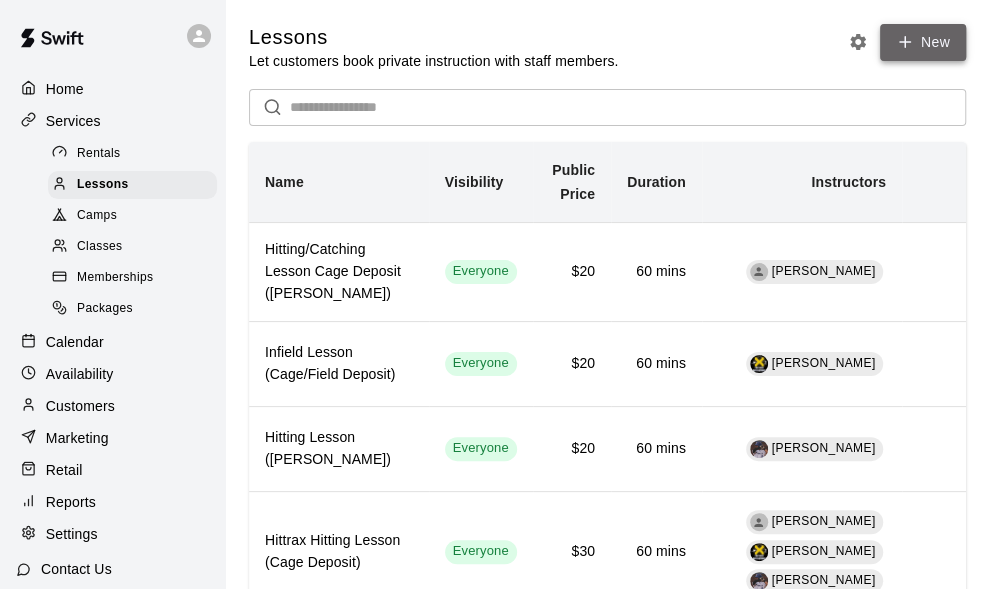 click on "New" at bounding box center [923, 42] 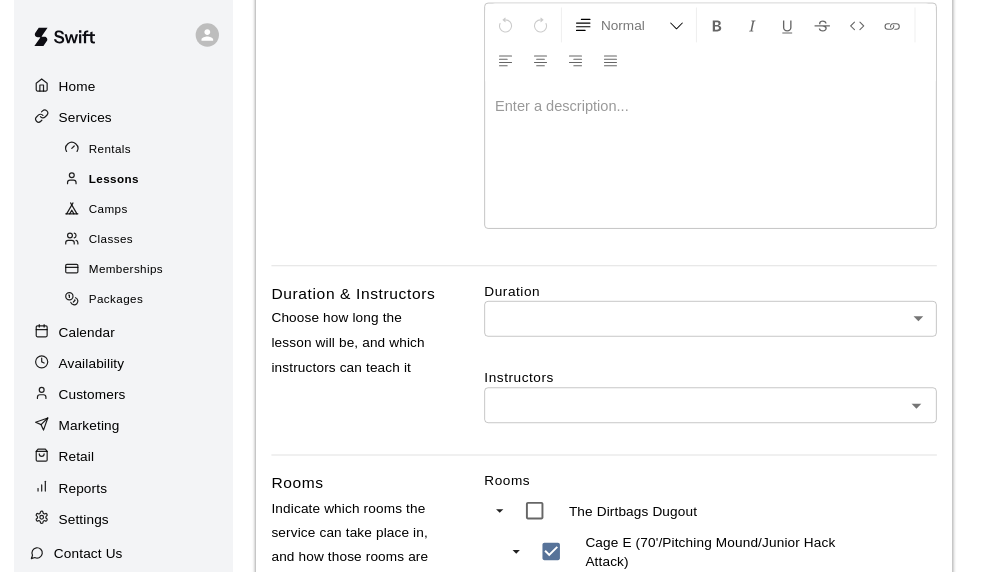 scroll, scrollTop: 0, scrollLeft: 0, axis: both 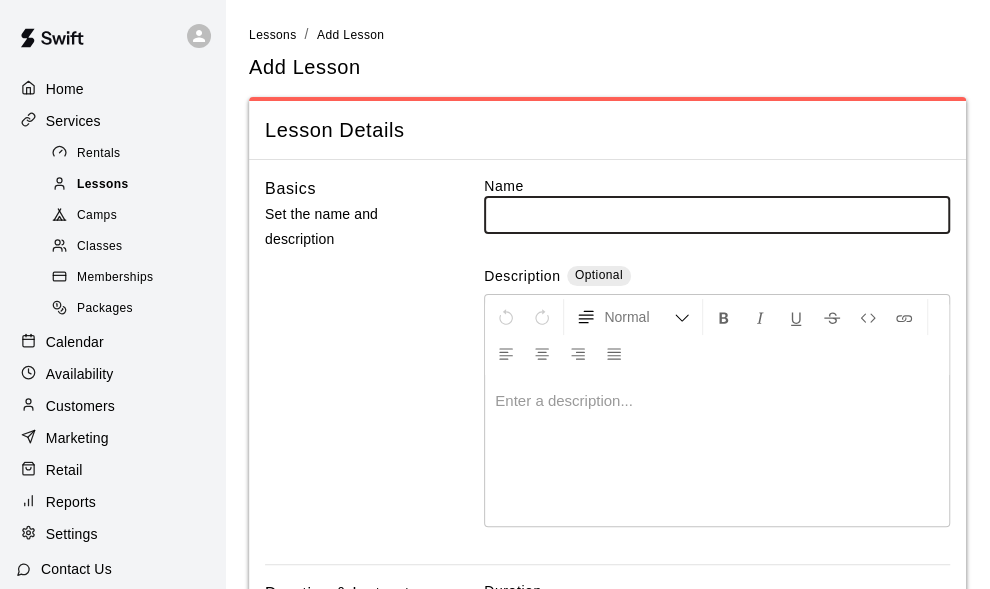 click on "Lessons" at bounding box center (103, 185) 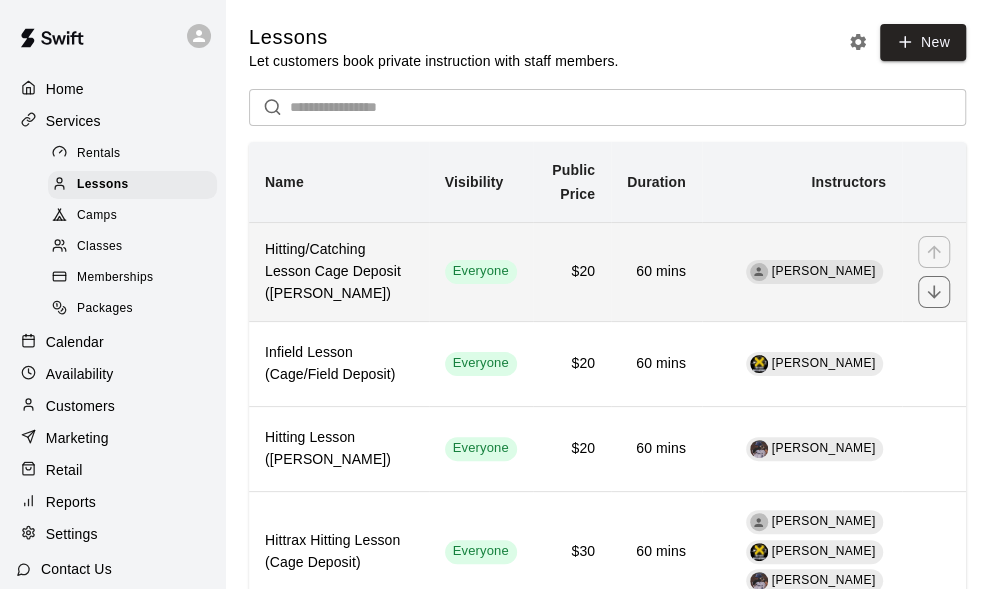click on "[PERSON_NAME]" at bounding box center (802, 271) 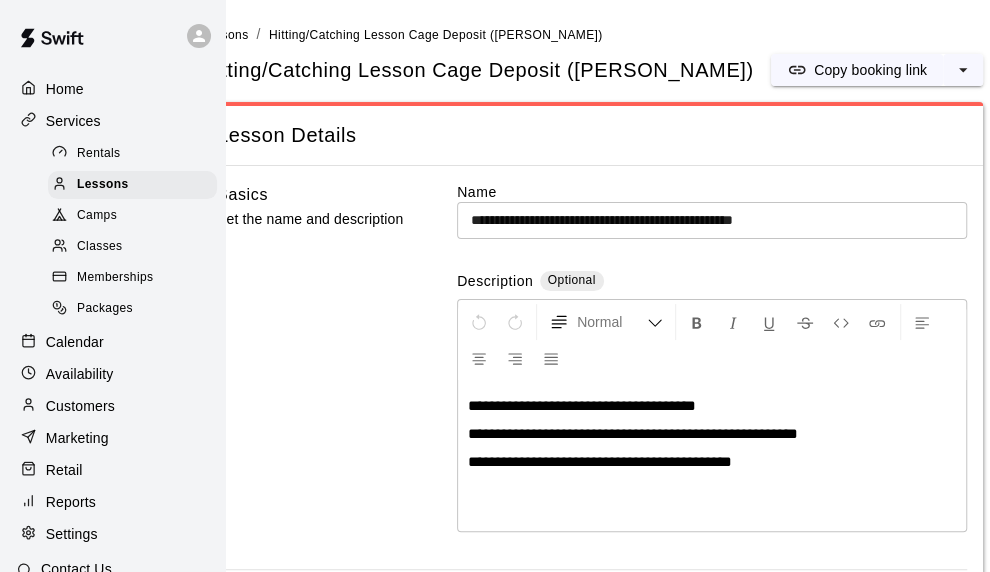 scroll, scrollTop: 0, scrollLeft: 65, axis: horizontal 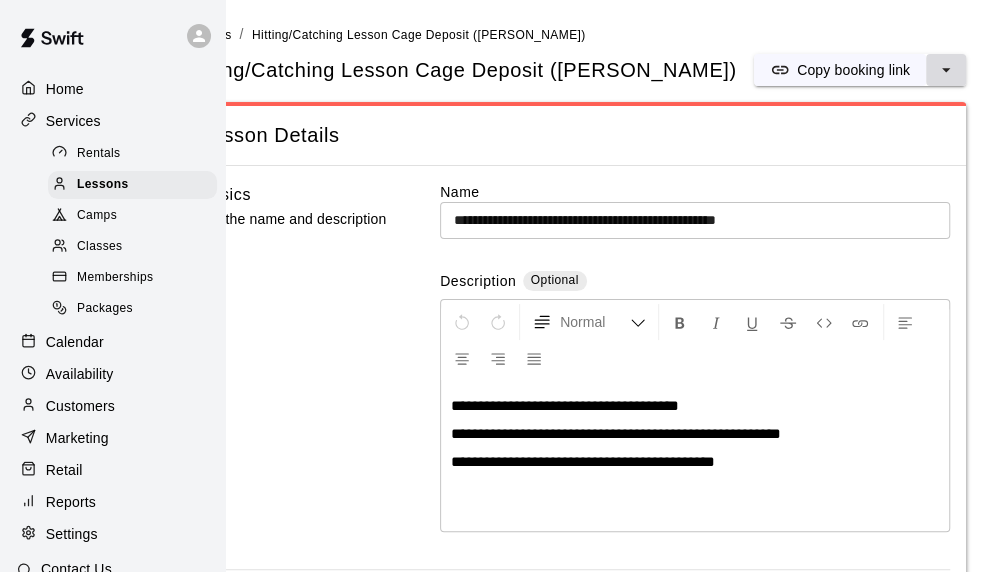 click 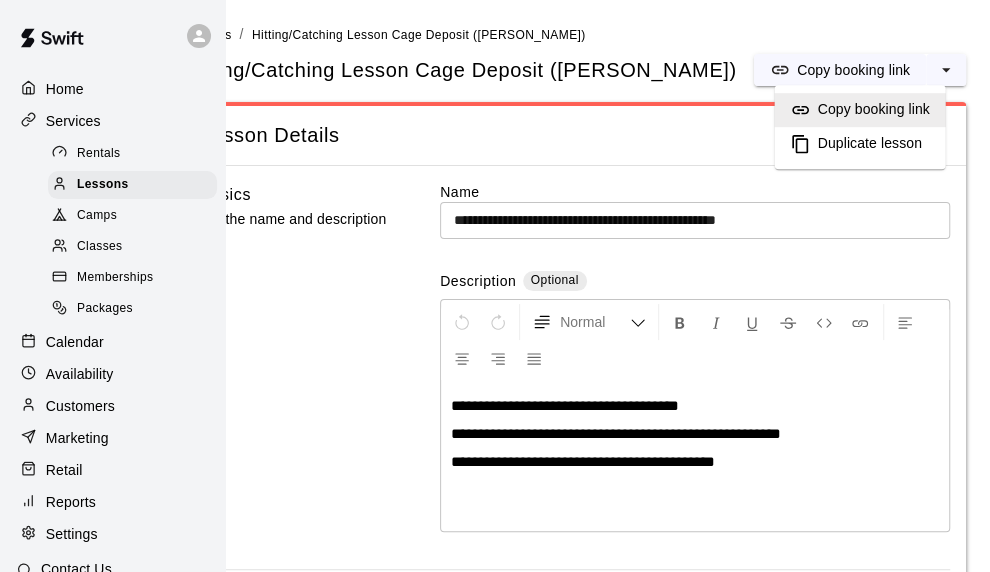 click on "Duplicate lesson" at bounding box center (869, 144) 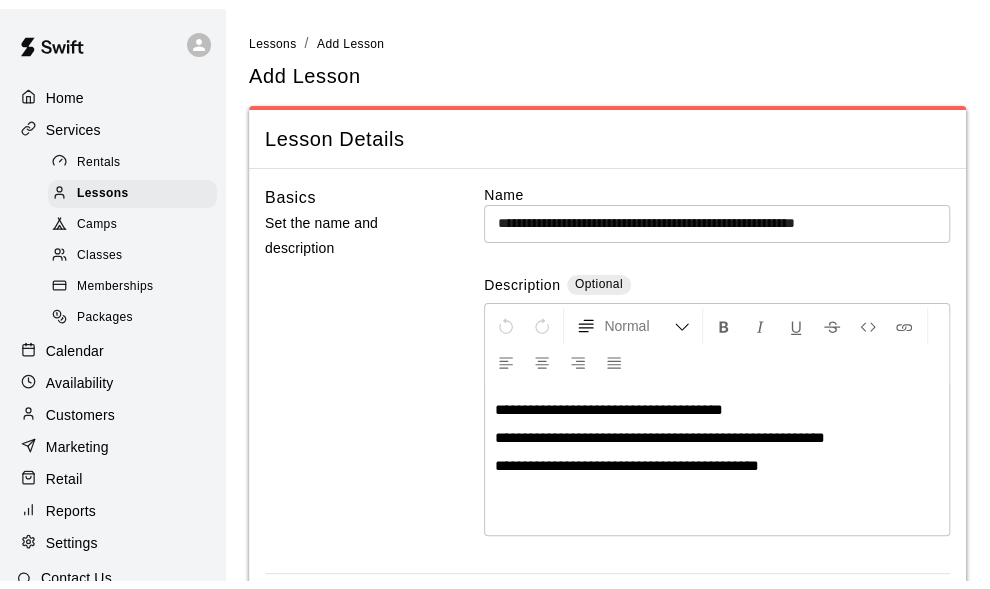scroll, scrollTop: 0, scrollLeft: 0, axis: both 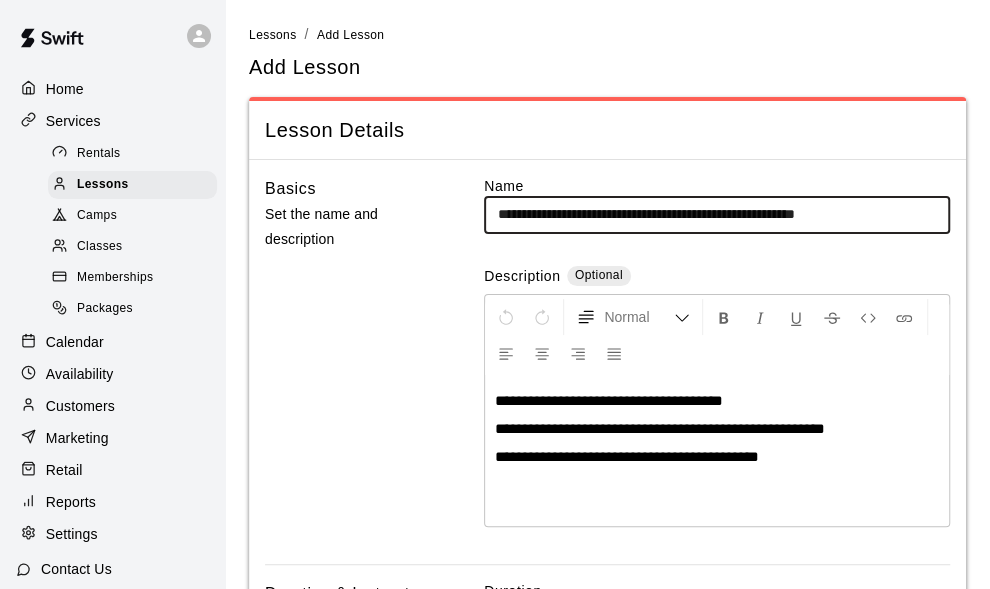 click on "**********" at bounding box center [717, 214] 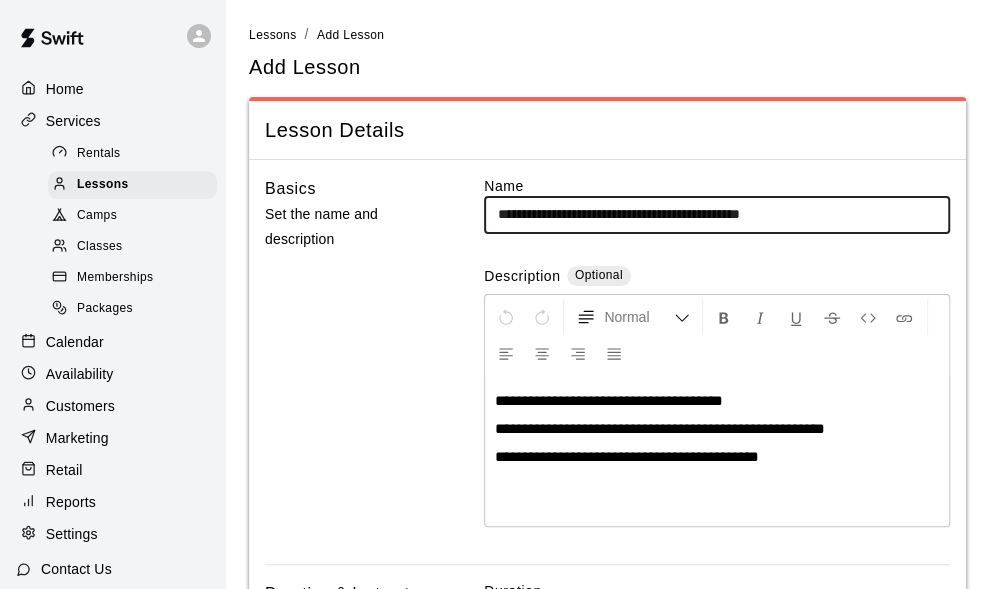 type on "**********" 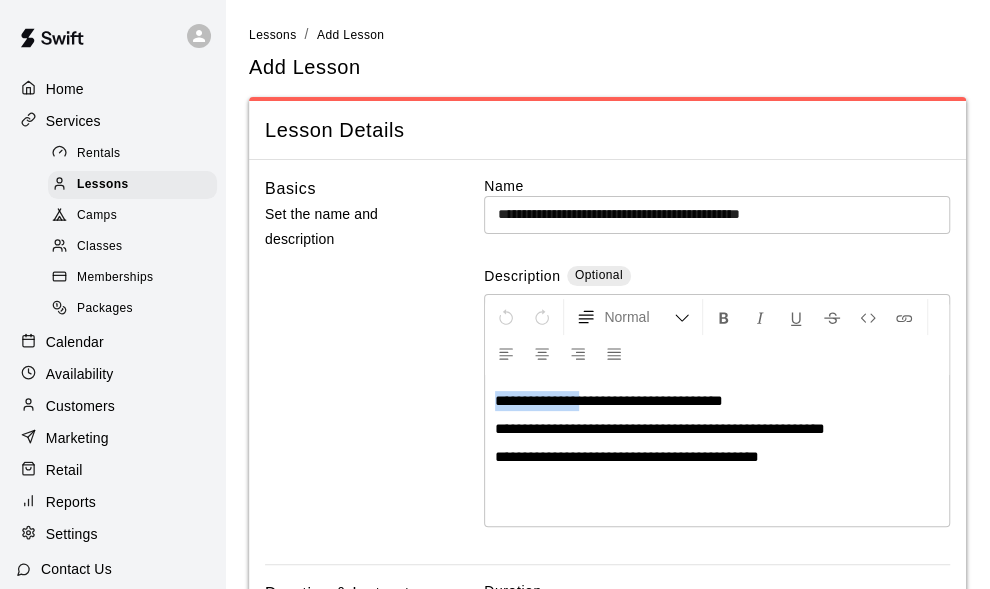 drag, startPoint x: 600, startPoint y: 395, endPoint x: 495, endPoint y: 392, distance: 105.04285 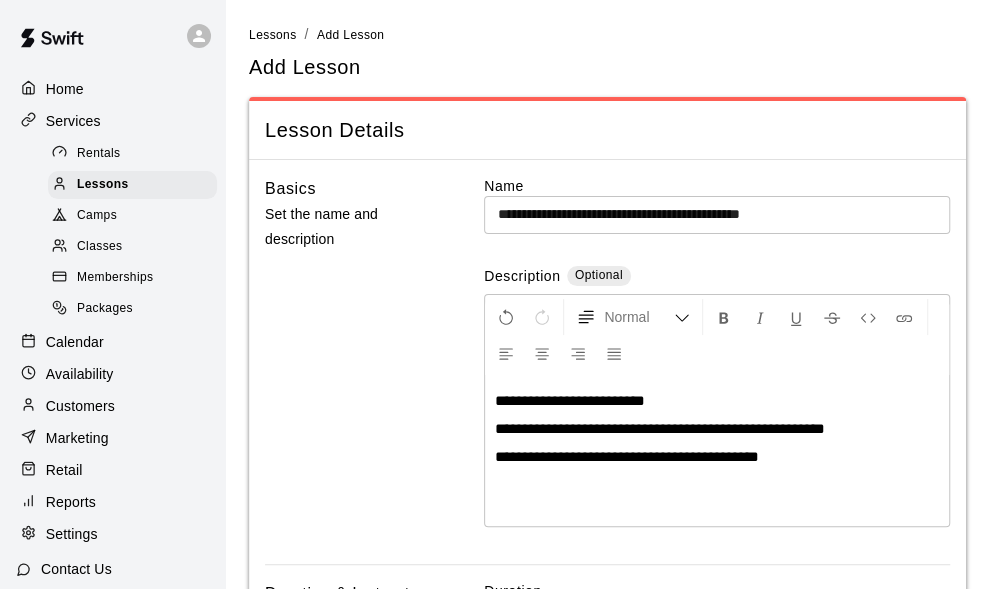 type 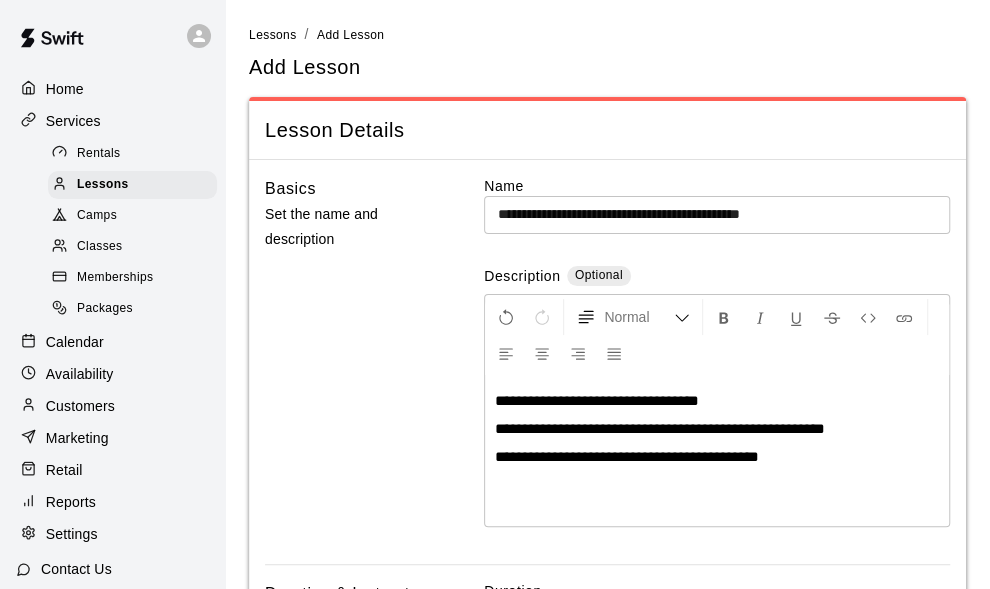 click on "**********" at bounding box center (717, 401) 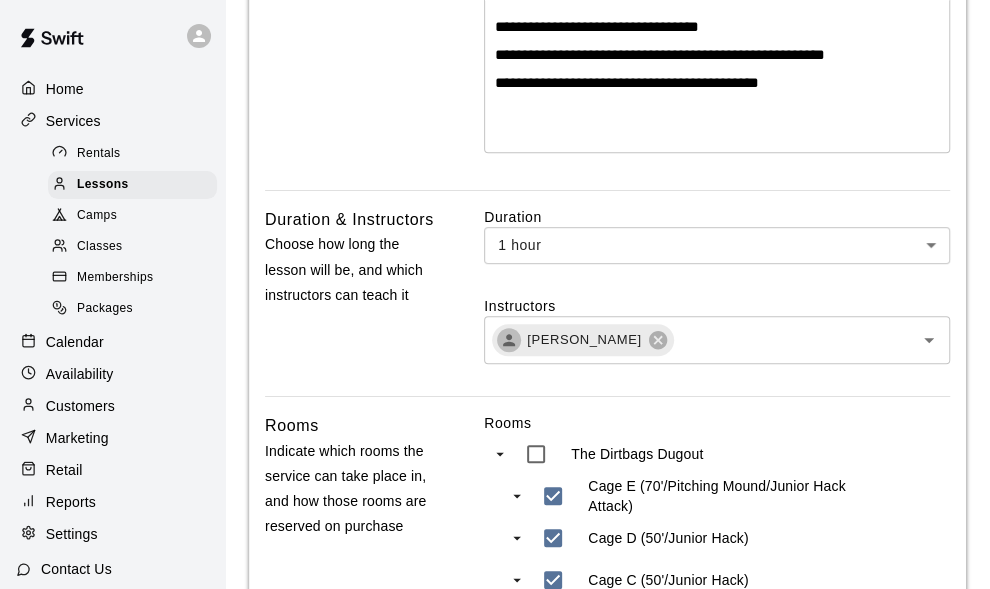 scroll, scrollTop: 400, scrollLeft: 0, axis: vertical 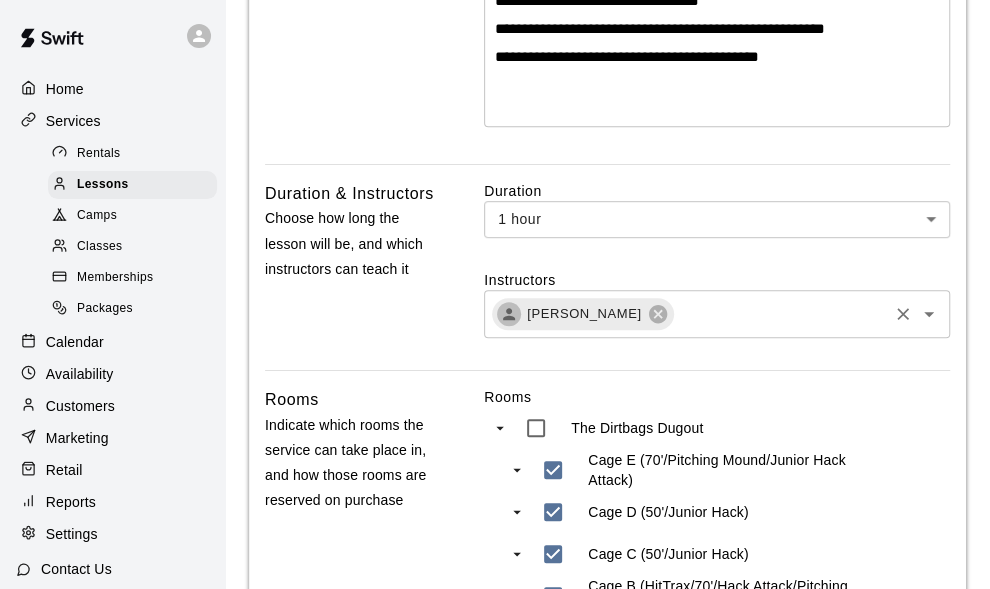 click 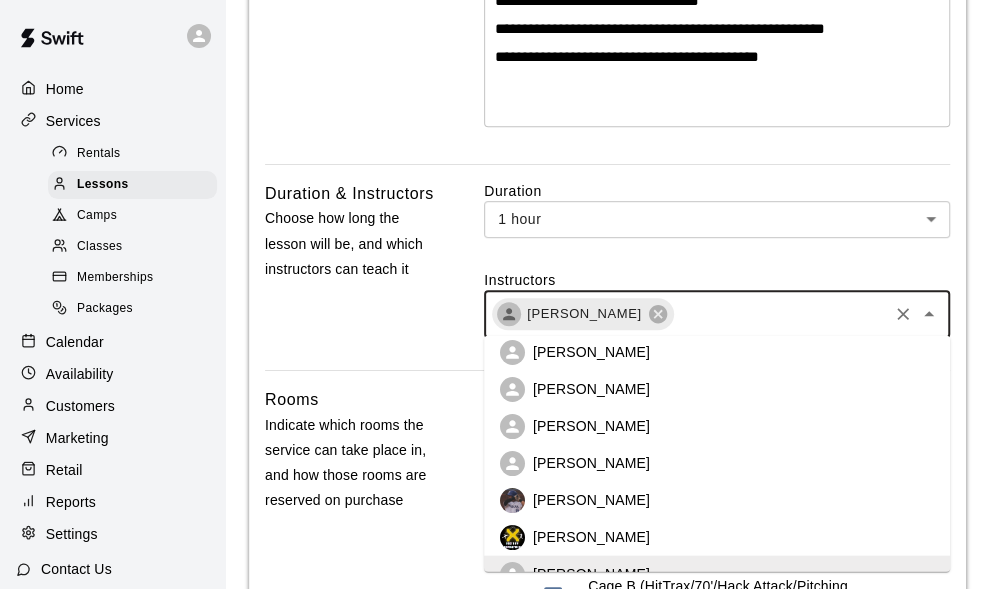 scroll, scrollTop: 0, scrollLeft: 0, axis: both 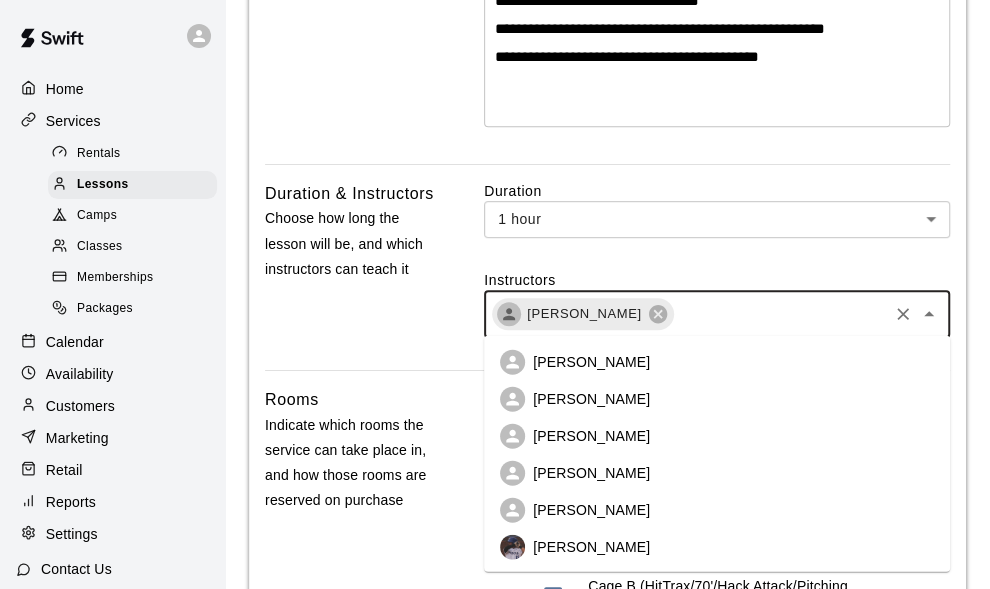 click on "[PERSON_NAME]" at bounding box center [591, 362] 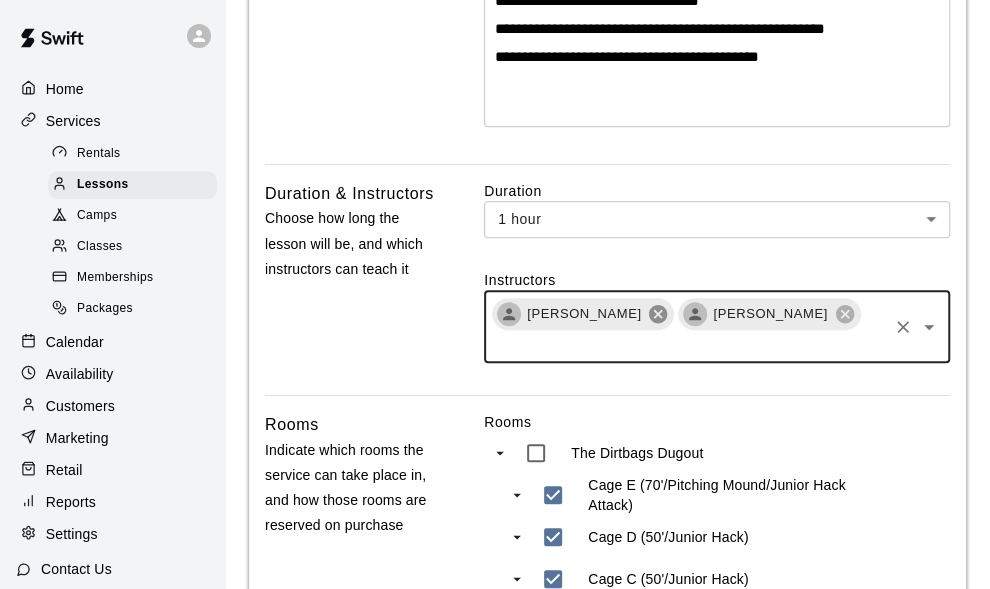 click 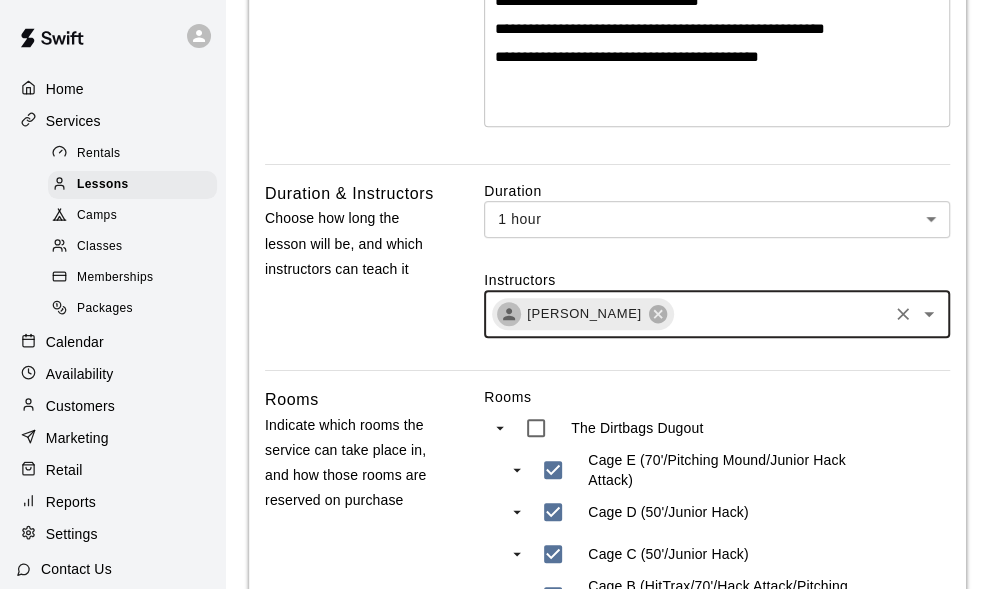 click on "Duration & Instructors Choose how long the lesson will be, and which instructors can teach it" at bounding box center (354, 275) 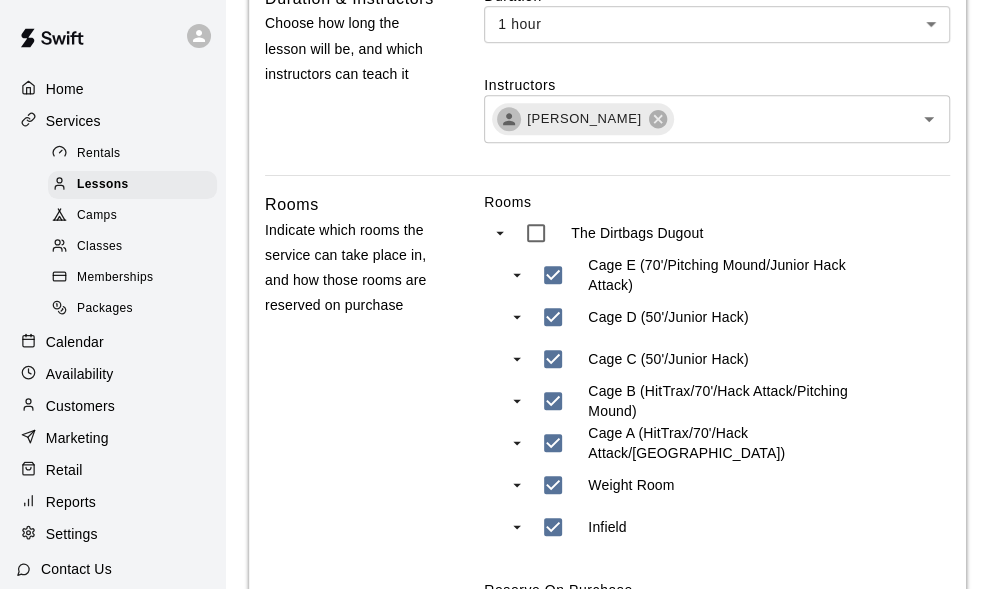 scroll, scrollTop: 700, scrollLeft: 0, axis: vertical 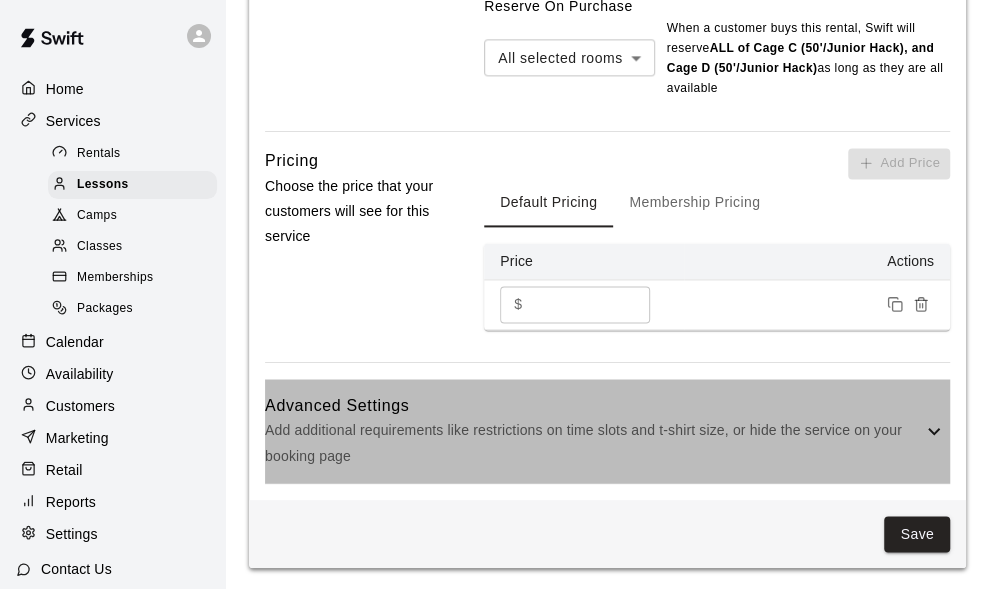 click on "Add additional requirements like restrictions on time slots and t-shirt size, or hide the service on your booking page" at bounding box center (593, 443) 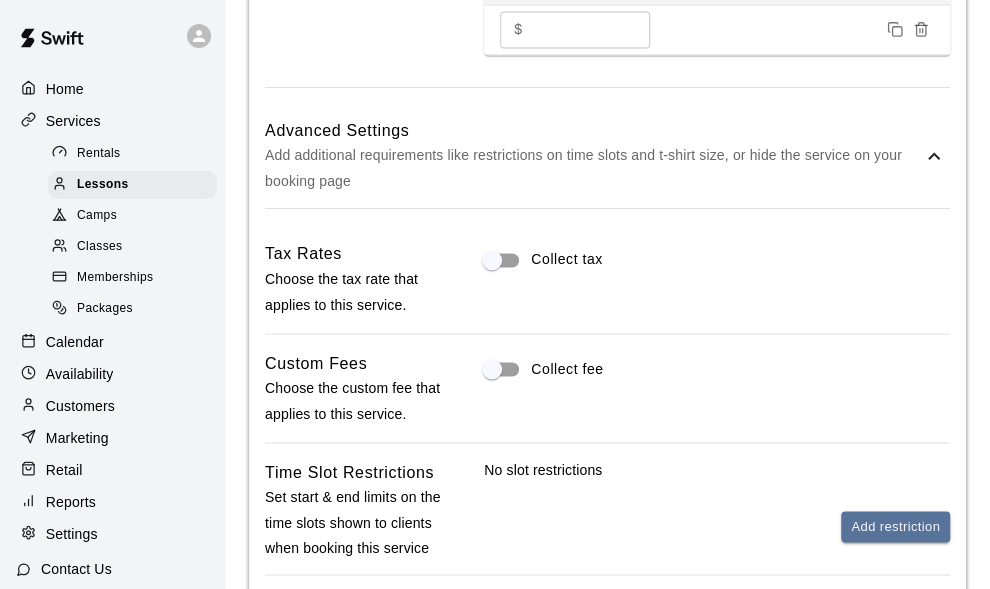 scroll, scrollTop: 1479, scrollLeft: 0, axis: vertical 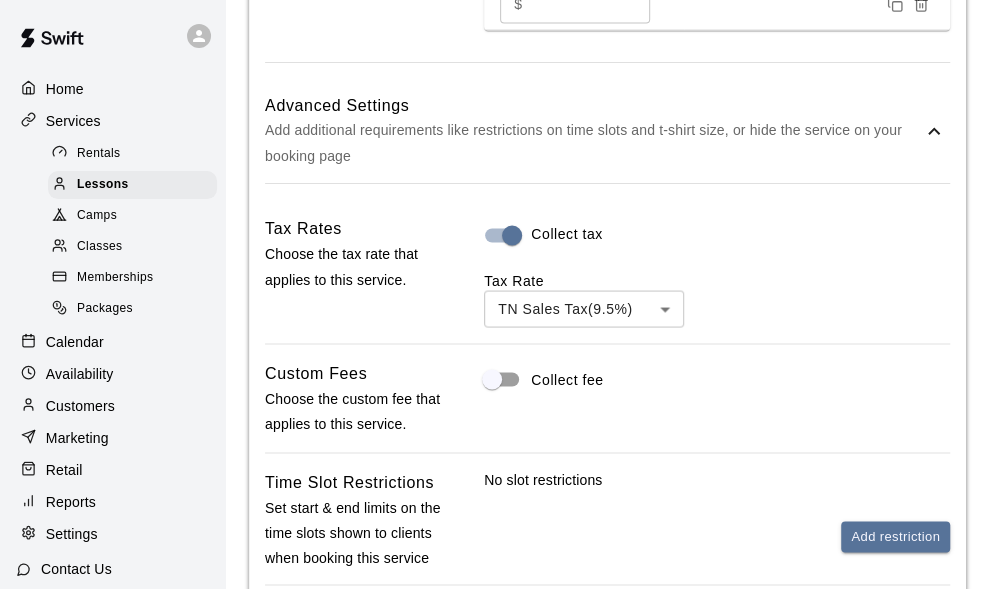click on "Tax Rate TN Sales Tax  ( 9.5 %) *** ​" at bounding box center (717, 298) 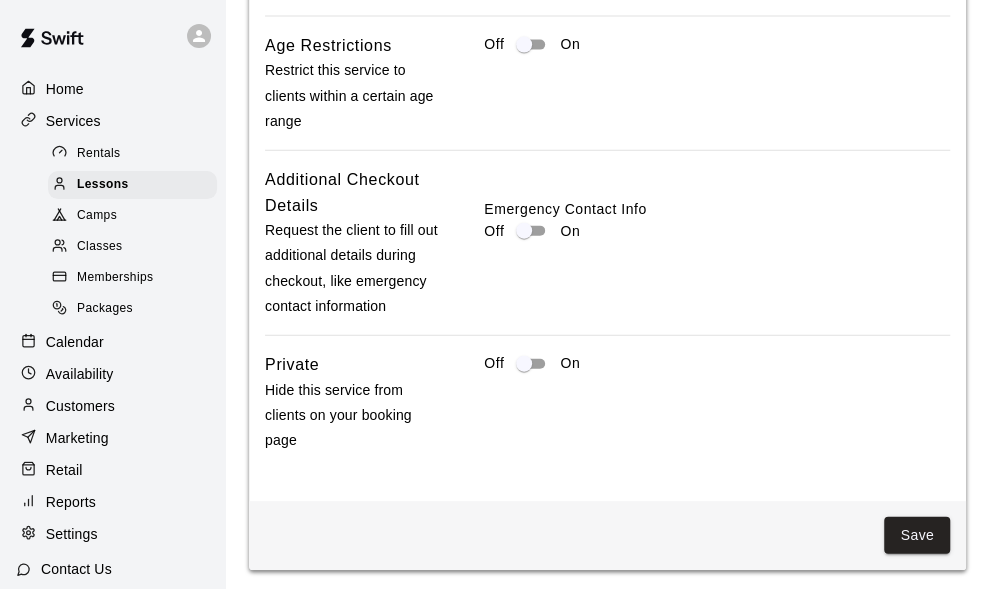 scroll, scrollTop: 2049, scrollLeft: 0, axis: vertical 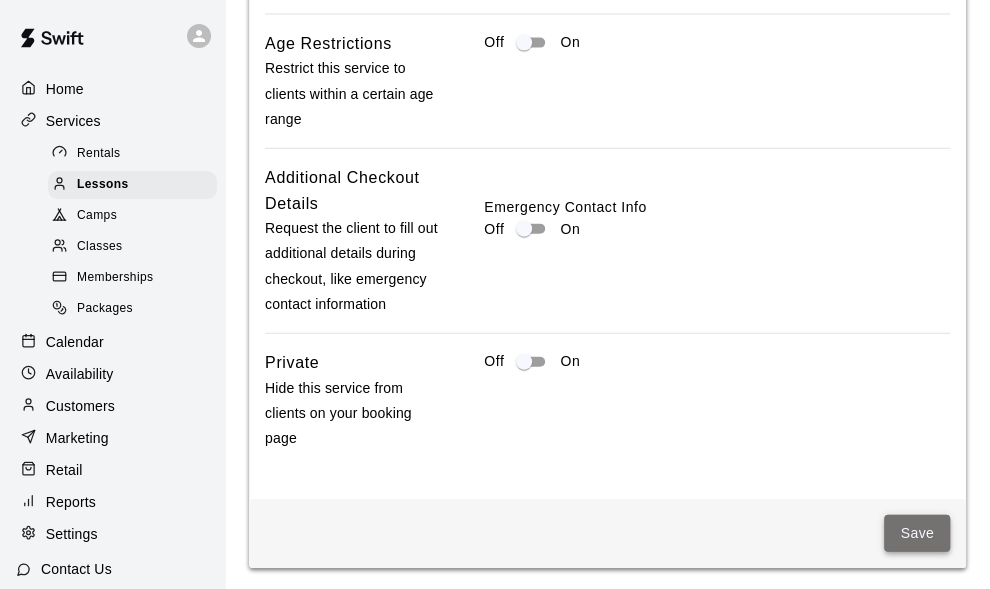 click on "Save" at bounding box center (917, 533) 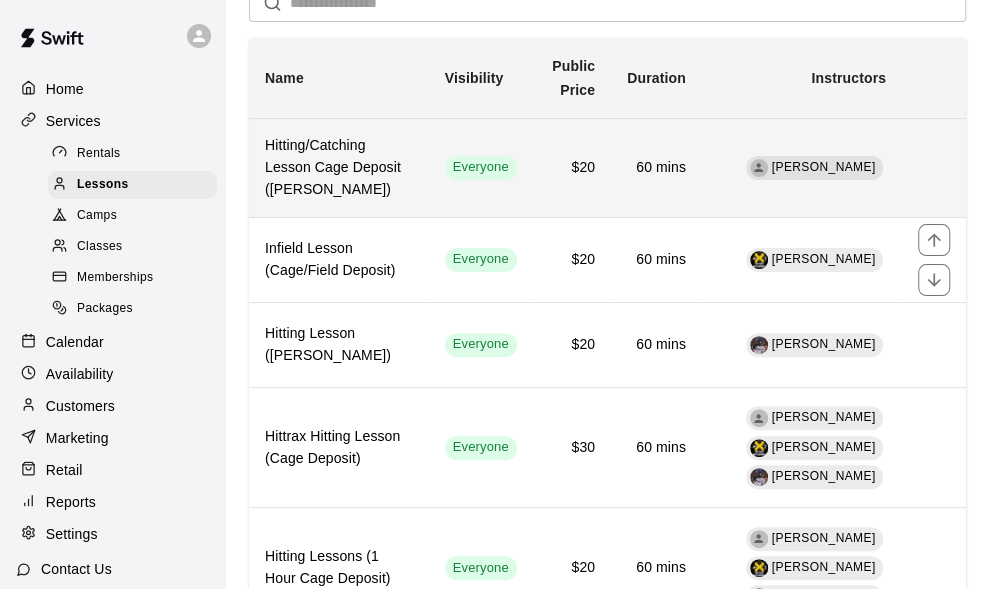 scroll, scrollTop: 0, scrollLeft: 0, axis: both 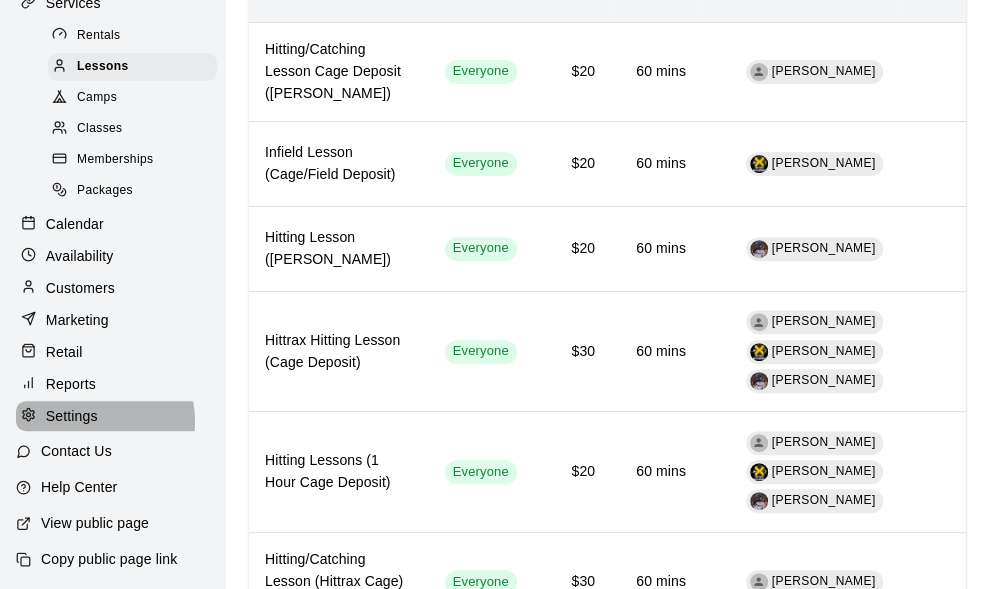 click on "Settings" at bounding box center (72, 416) 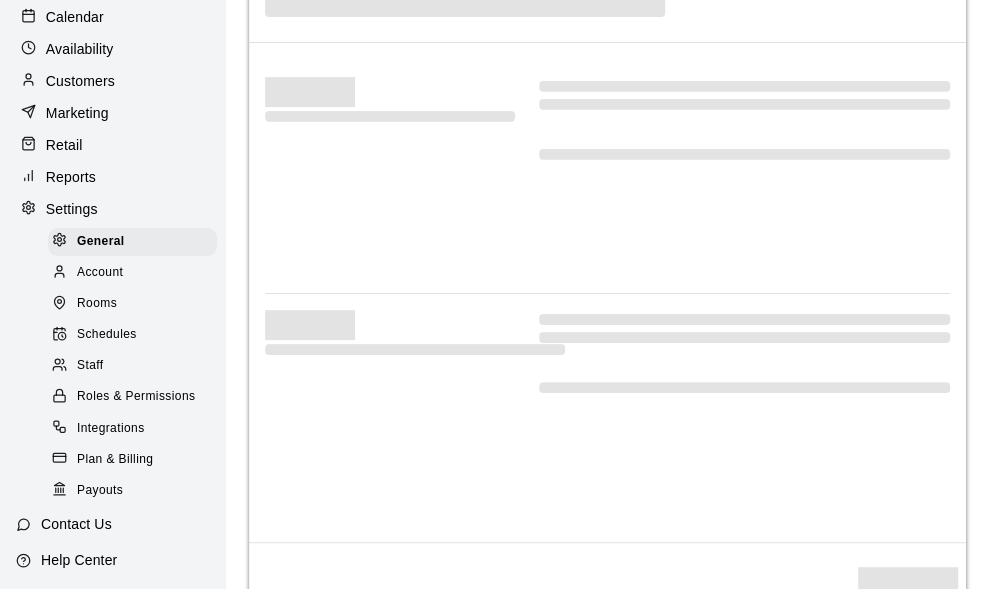 scroll, scrollTop: 0, scrollLeft: 0, axis: both 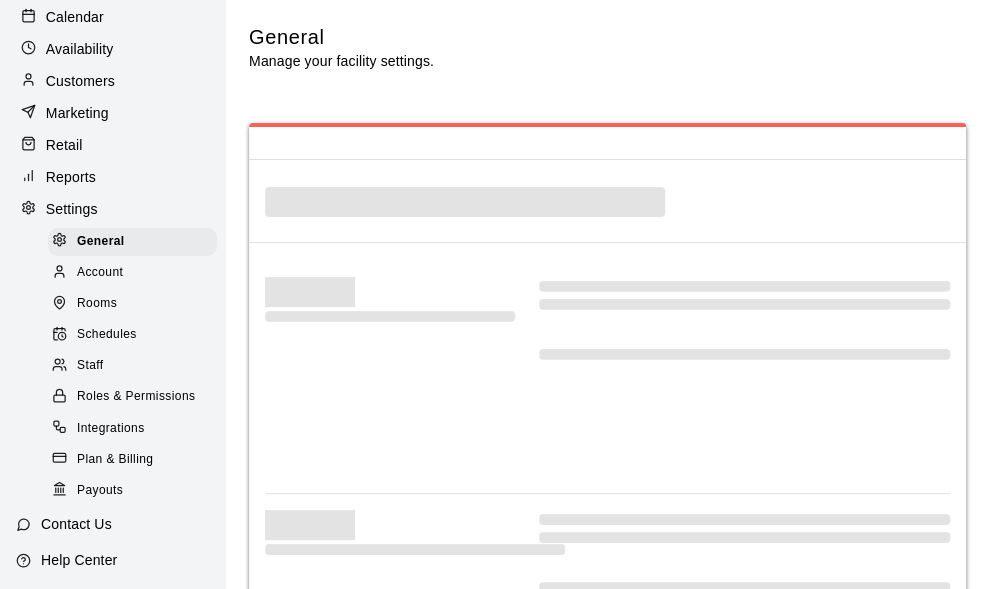 select on "**" 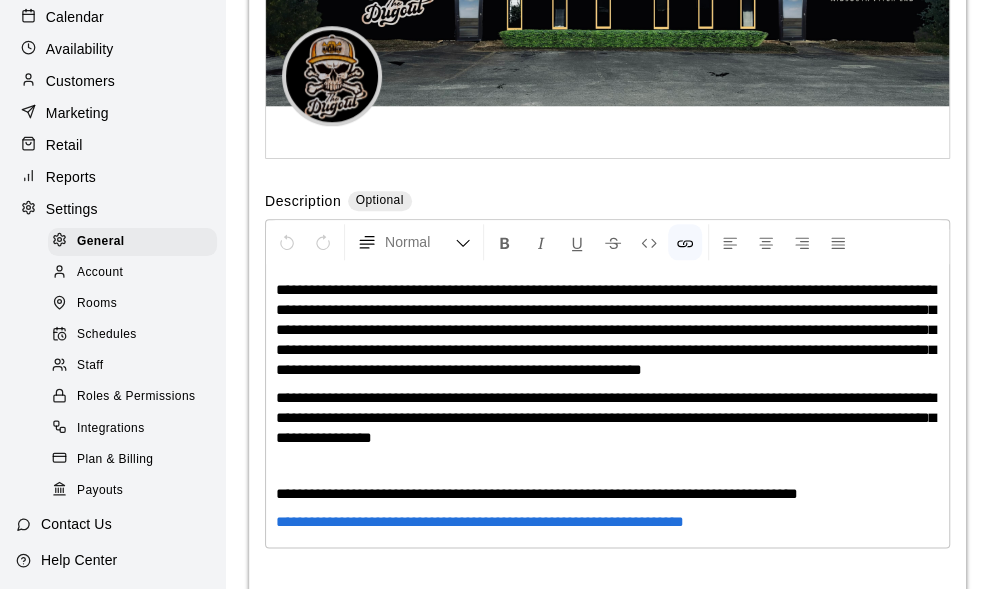 scroll, scrollTop: 4502, scrollLeft: 0, axis: vertical 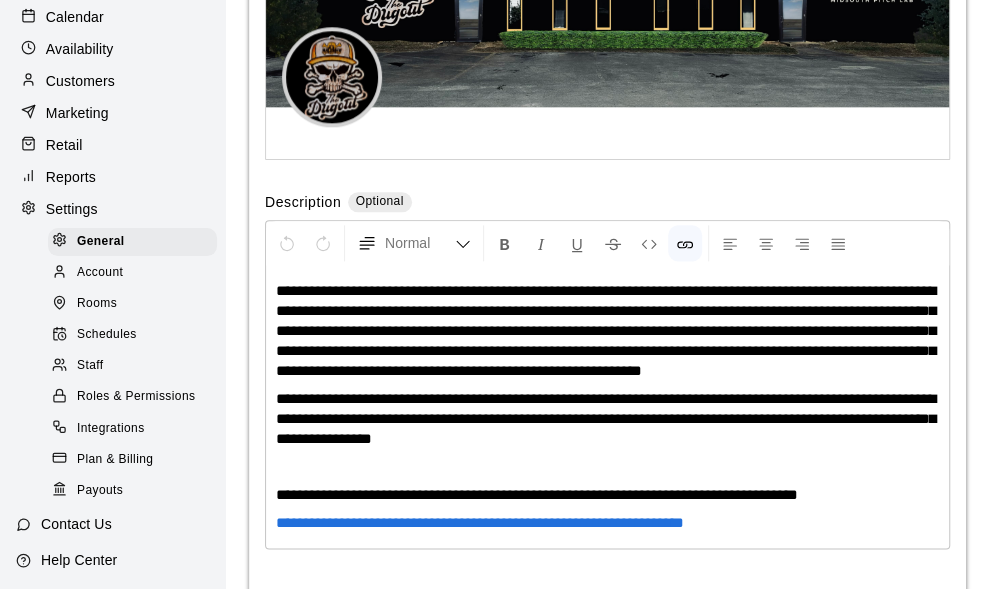click on "Staff" at bounding box center (132, 366) 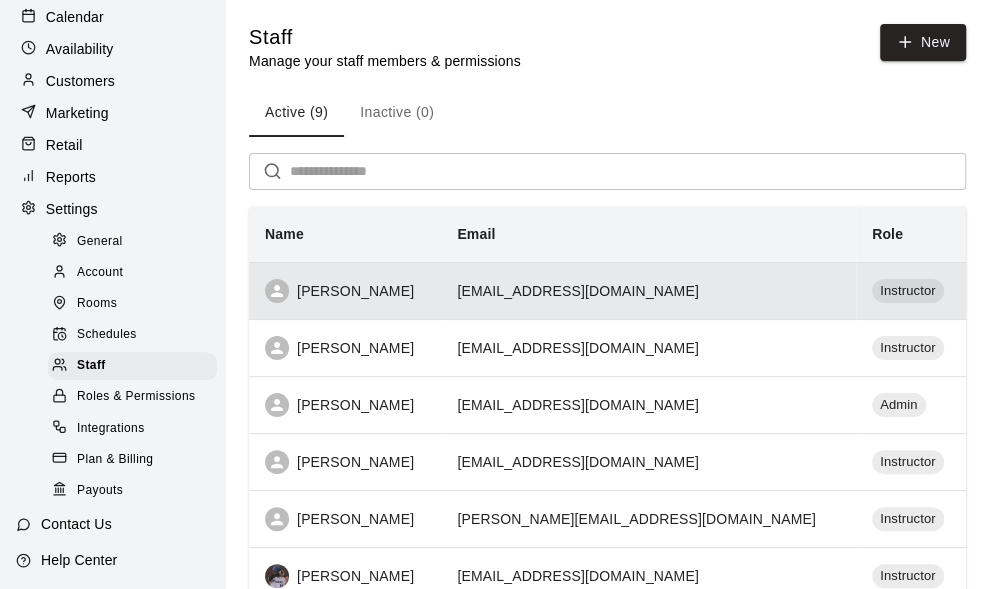 click on "[PERSON_NAME]" at bounding box center (345, 291) 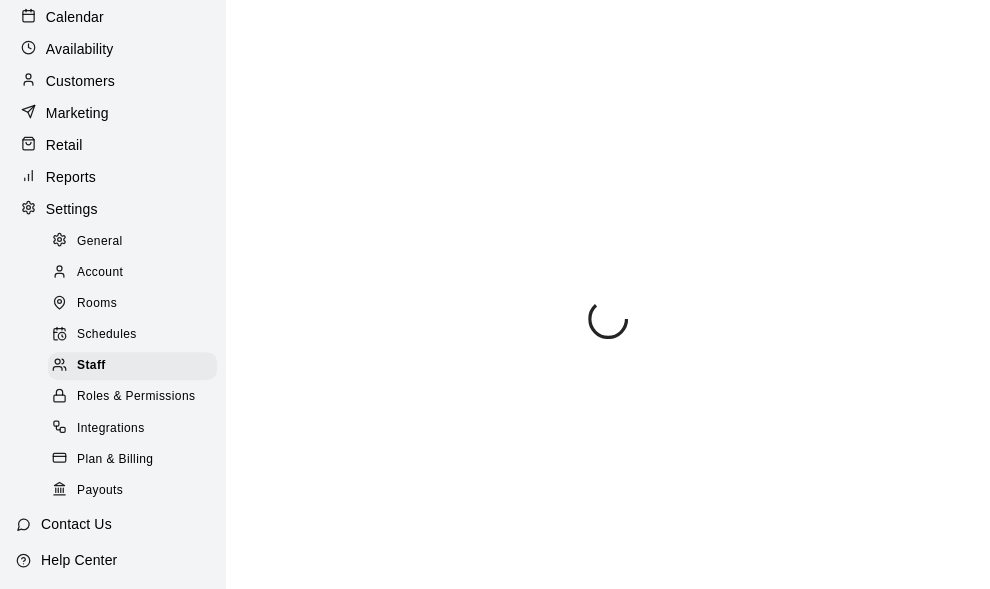 select on "**" 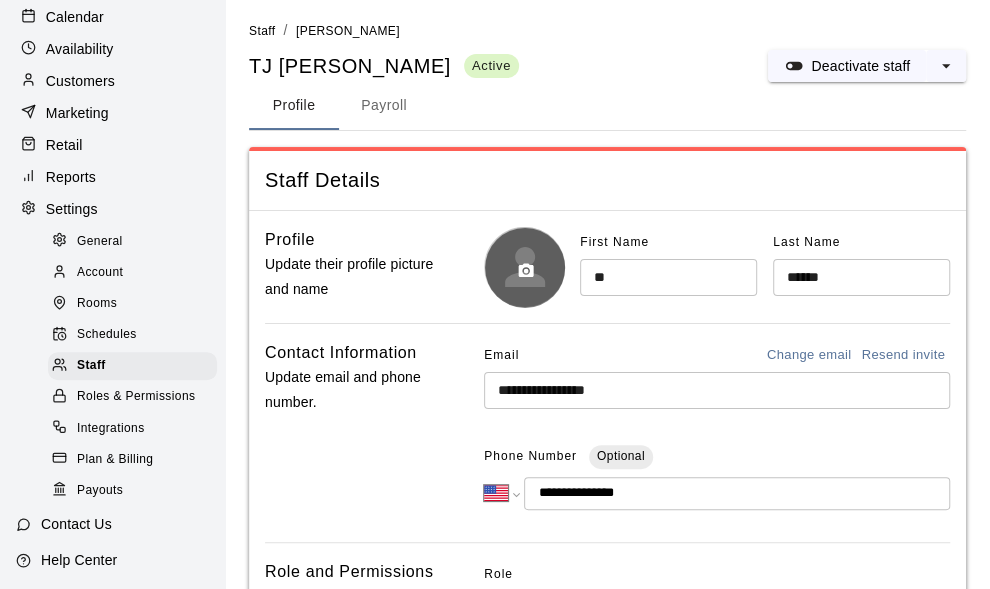 scroll, scrollTop: 0, scrollLeft: 0, axis: both 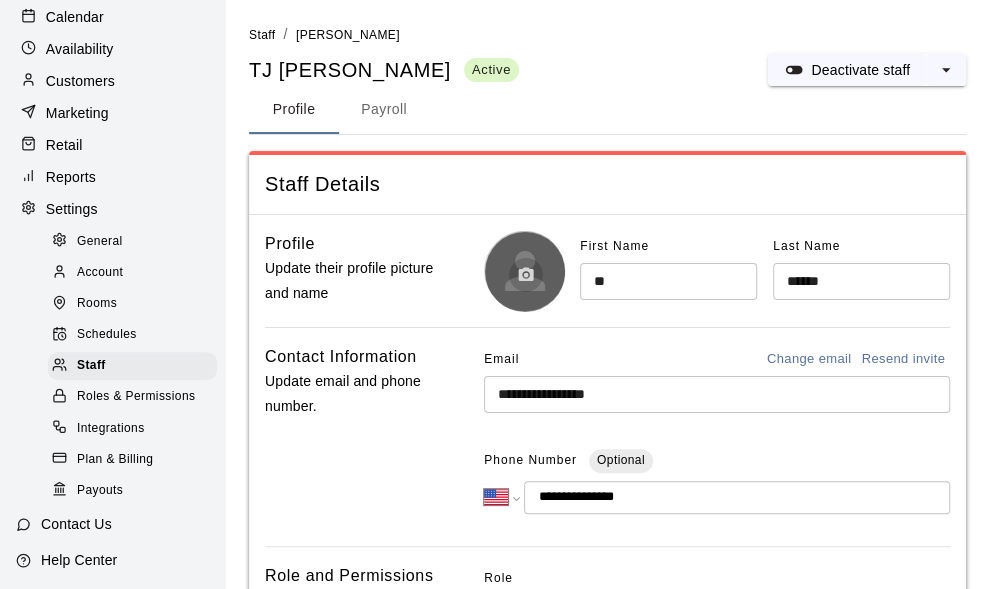 click at bounding box center (526, 275) 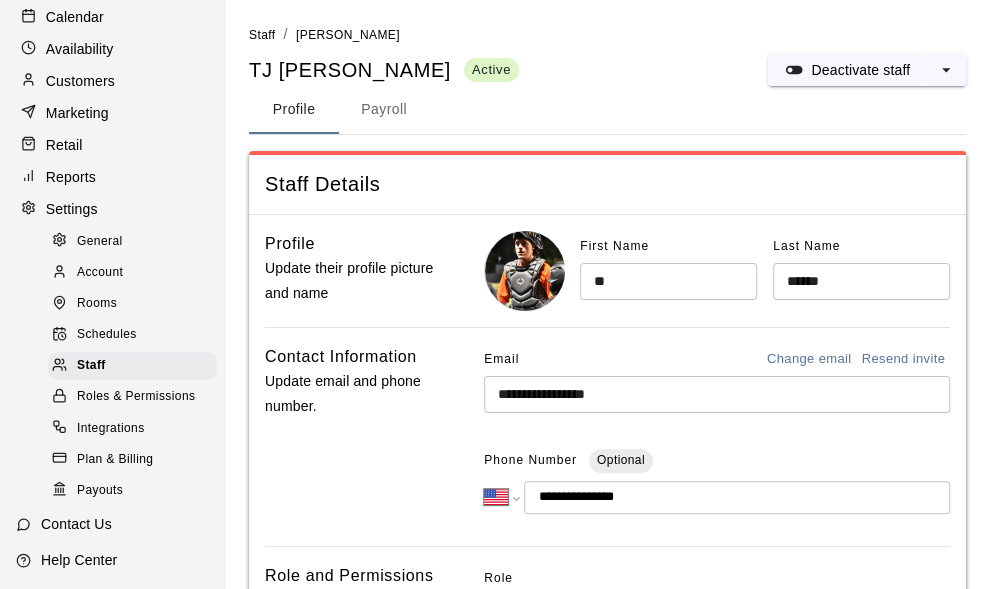 click on "Staff Details" at bounding box center [607, 184] 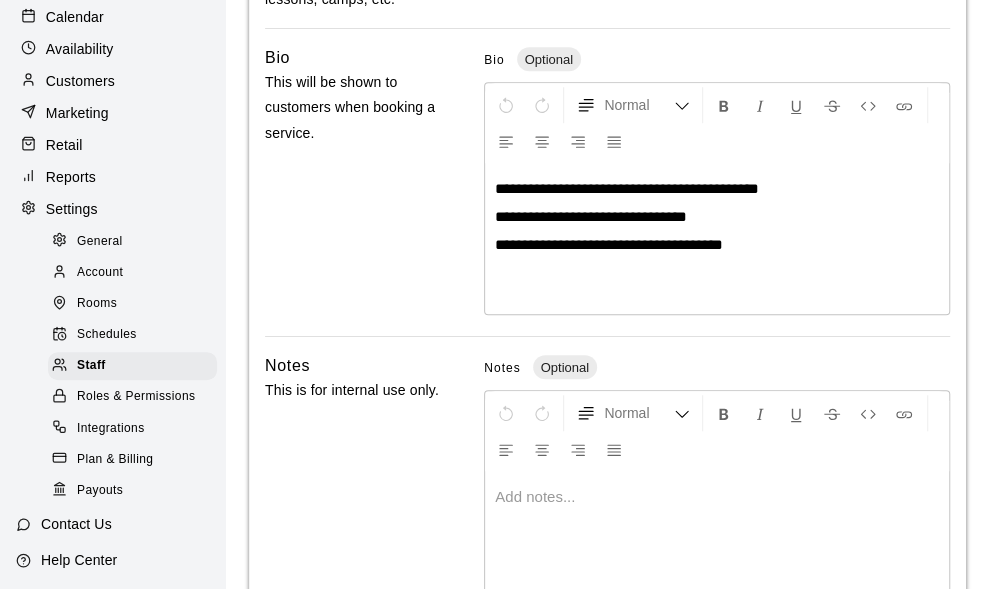 scroll, scrollTop: 794, scrollLeft: 0, axis: vertical 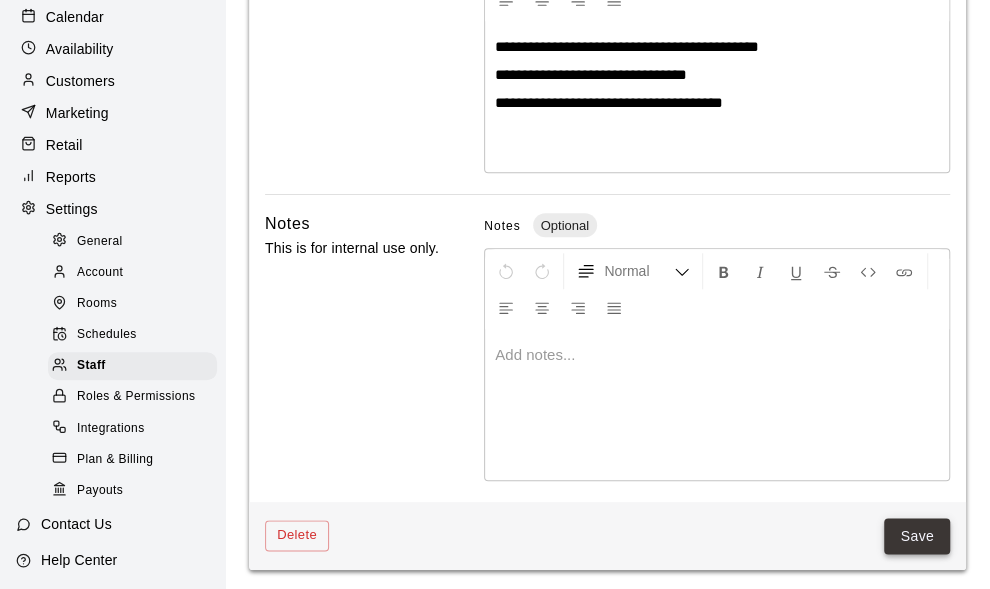 click on "Save" at bounding box center [917, 536] 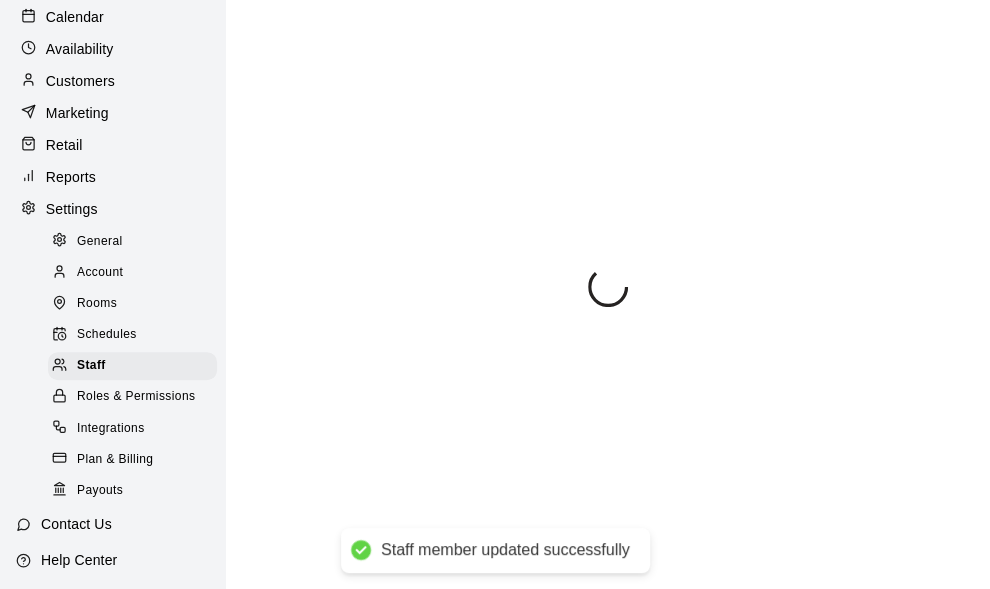scroll, scrollTop: 0, scrollLeft: 0, axis: both 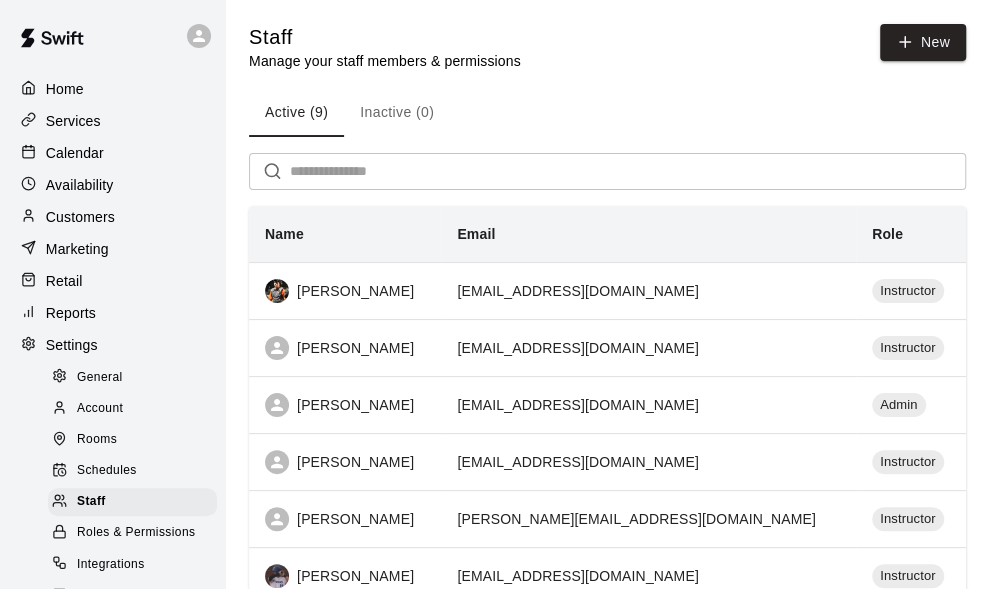 click on "Services" at bounding box center (73, 121) 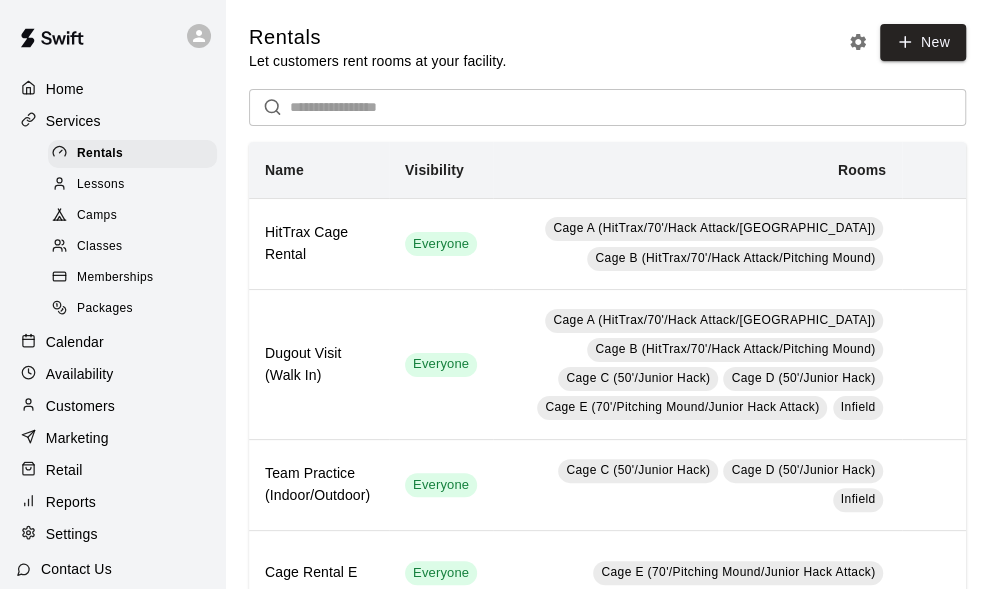 click on "Lessons" at bounding box center (132, 185) 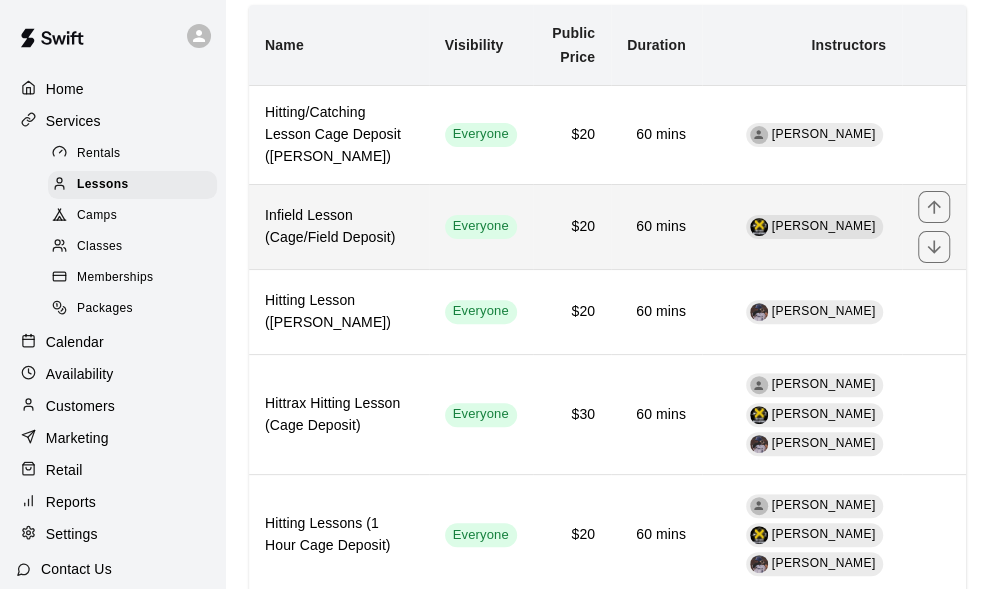 scroll, scrollTop: 237, scrollLeft: 0, axis: vertical 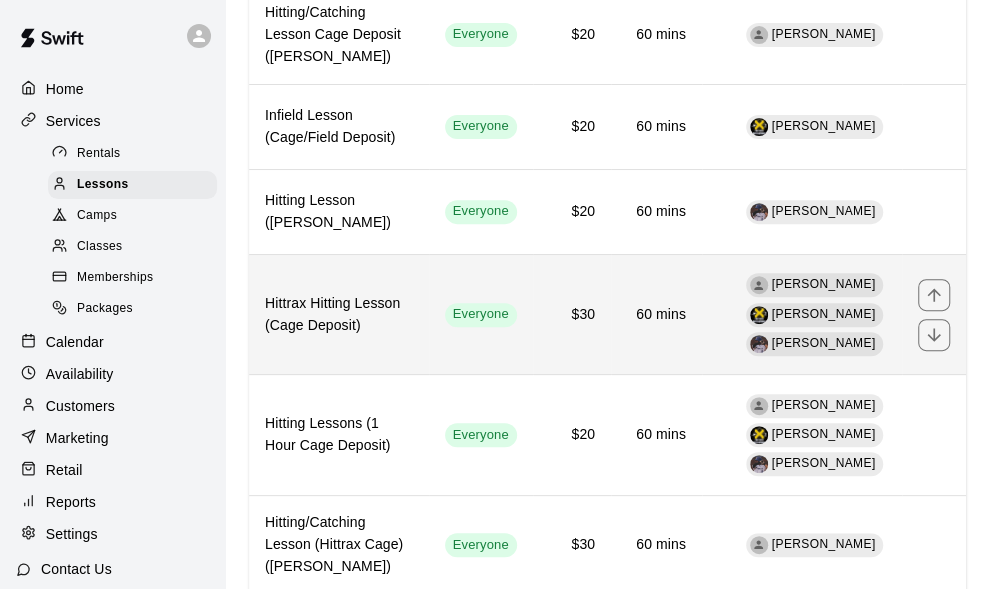 click on "$30" at bounding box center (572, 314) 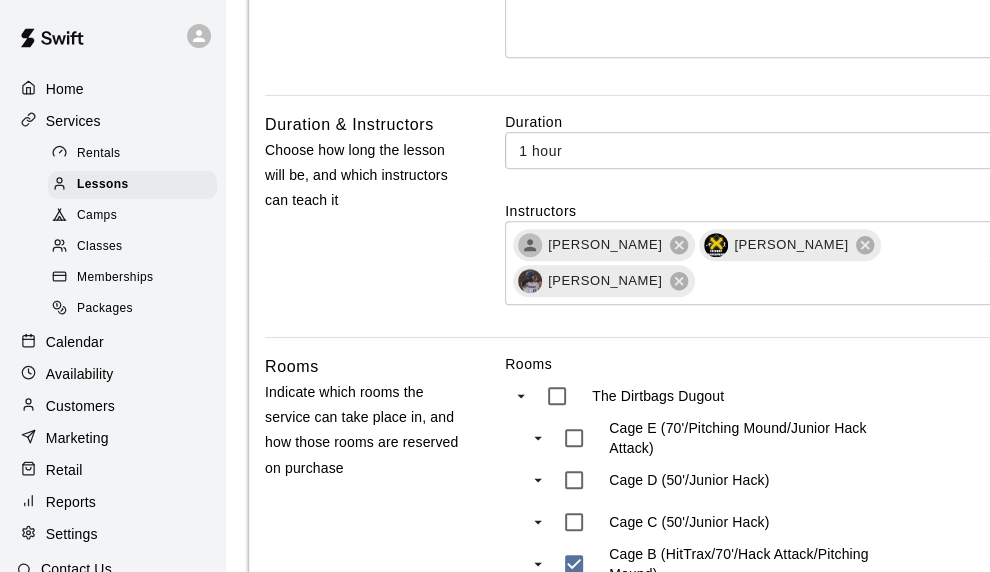 scroll, scrollTop: 500, scrollLeft: 0, axis: vertical 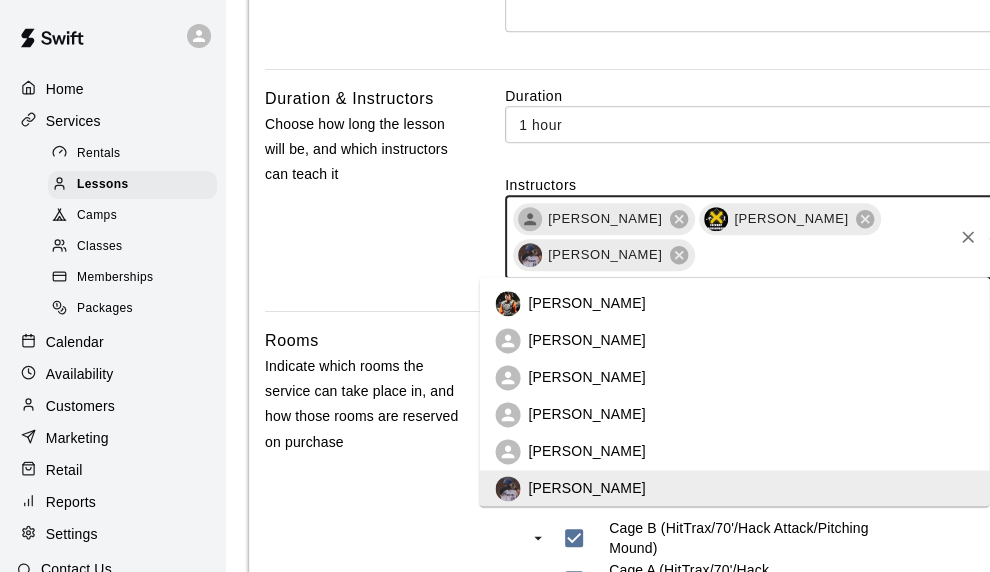 click at bounding box center [823, 255] 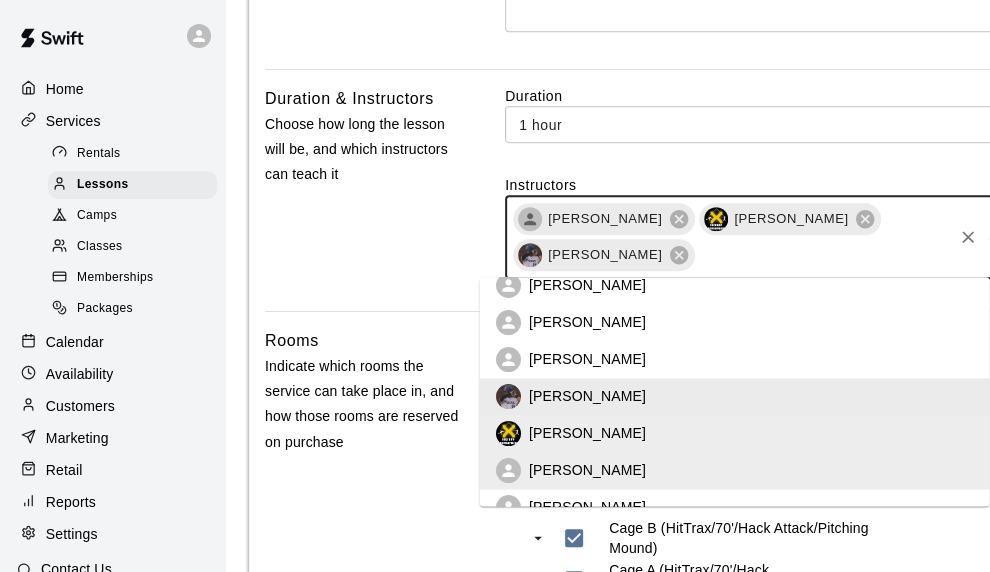 scroll, scrollTop: 113, scrollLeft: 0, axis: vertical 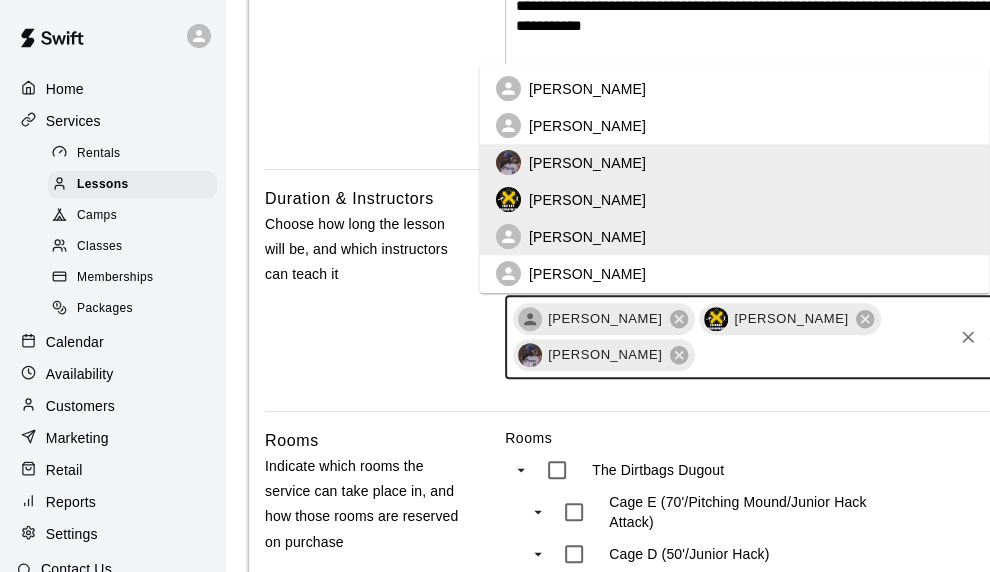 click at bounding box center (823, 355) 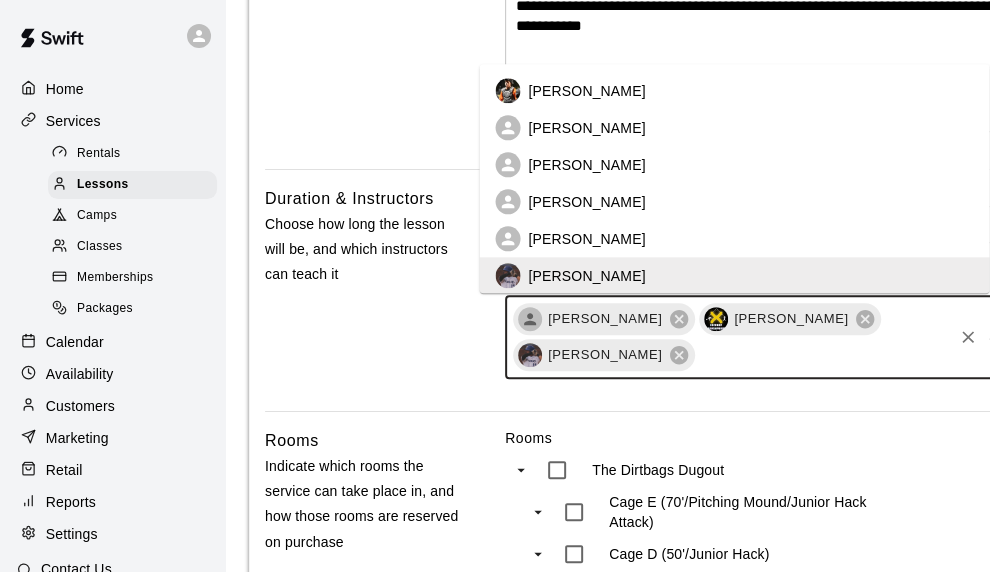 click at bounding box center (823, 355) 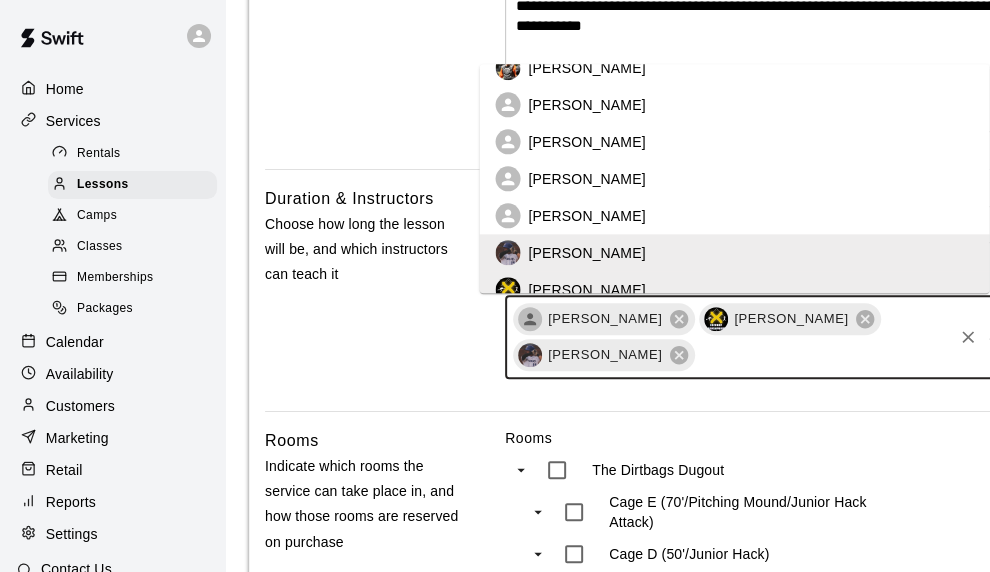 scroll, scrollTop: 0, scrollLeft: 0, axis: both 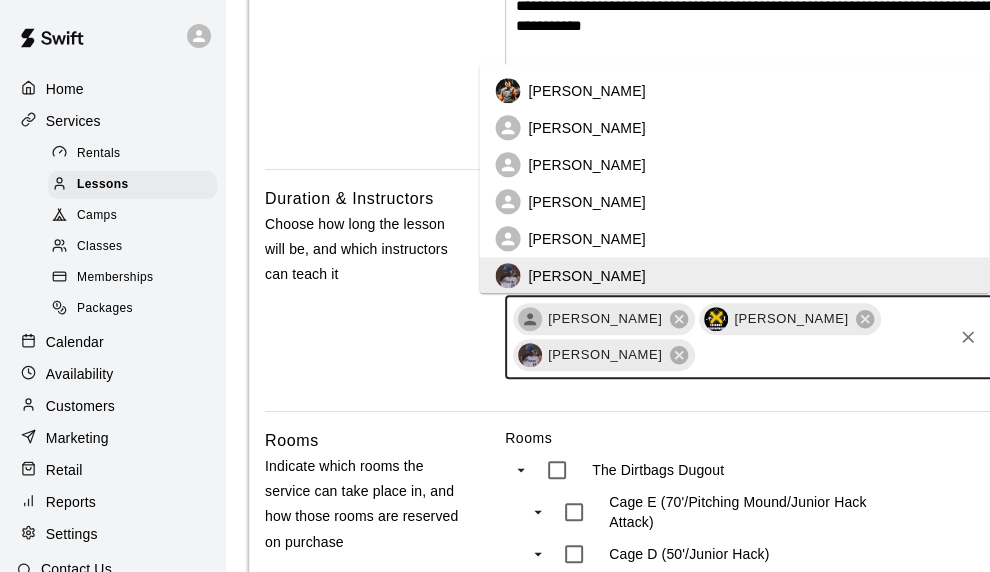 click on "[PERSON_NAME]" at bounding box center [734, 90] 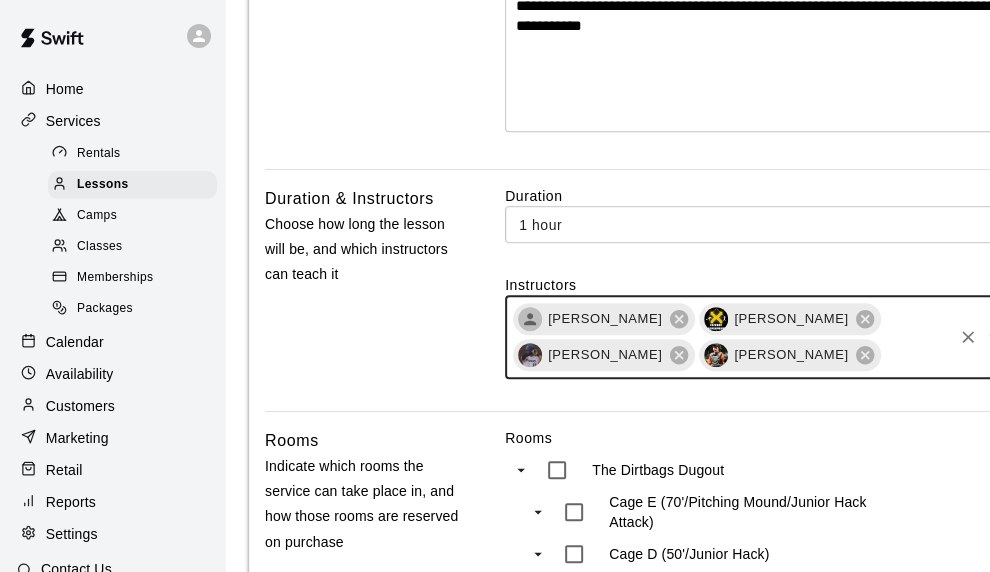 click on "Duration & Instructors Choose how long the lesson will be, and which instructors can teach it" at bounding box center (362, 298) 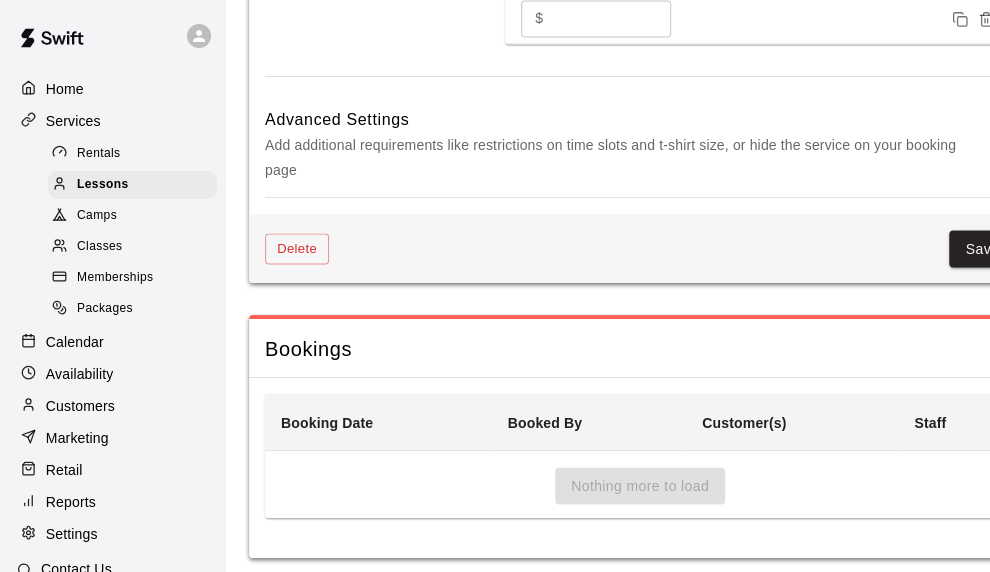 scroll, scrollTop: 1527, scrollLeft: 0, axis: vertical 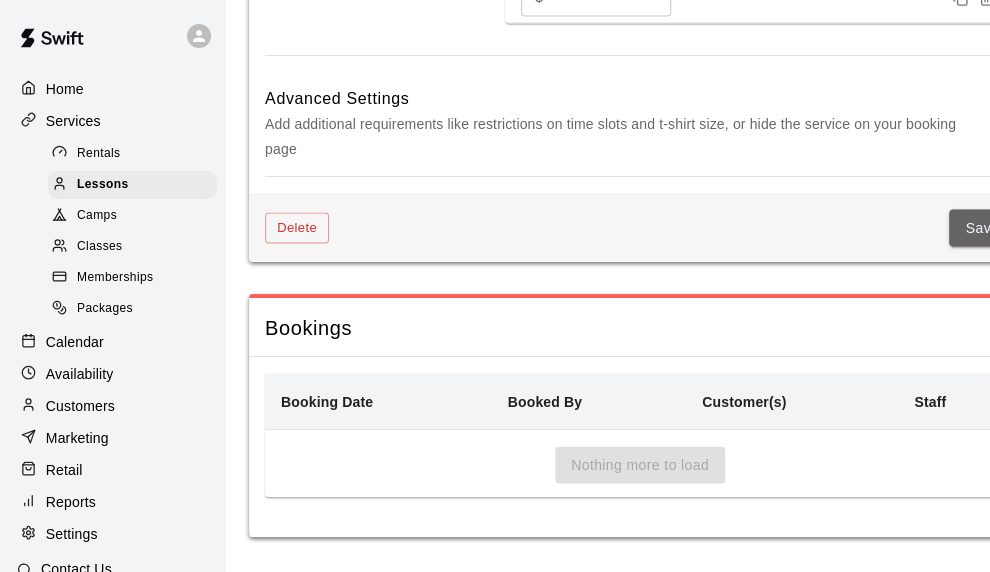 drag, startPoint x: 974, startPoint y: 235, endPoint x: 948, endPoint y: 231, distance: 26.305893 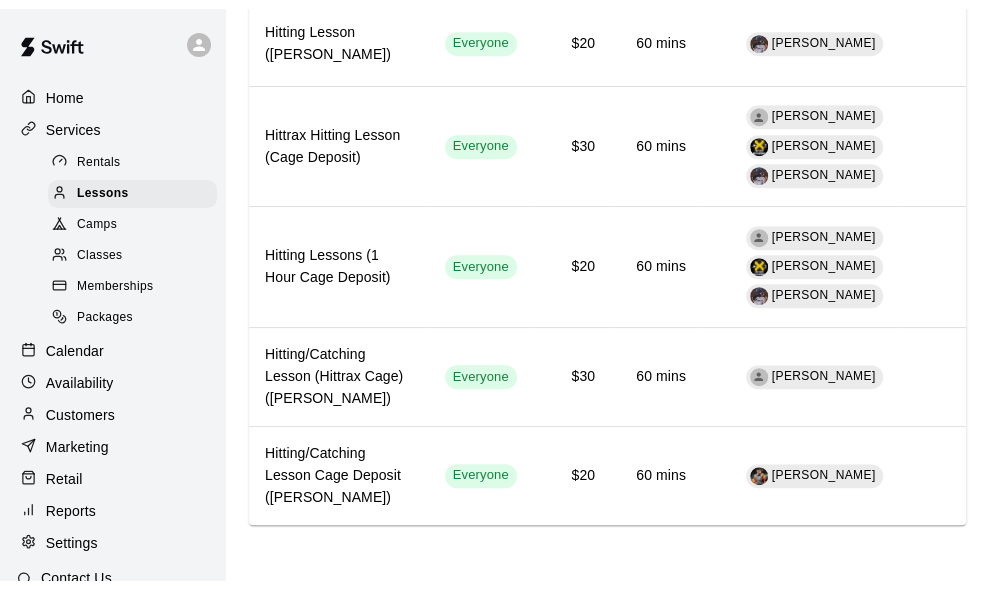 scroll, scrollTop: 0, scrollLeft: 0, axis: both 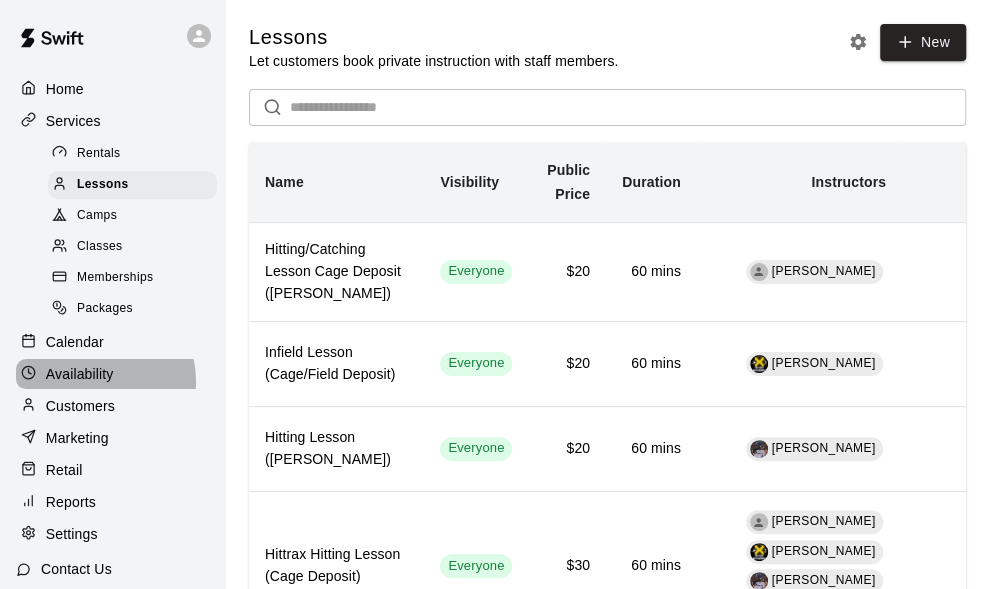 click on "Availability" at bounding box center (80, 374) 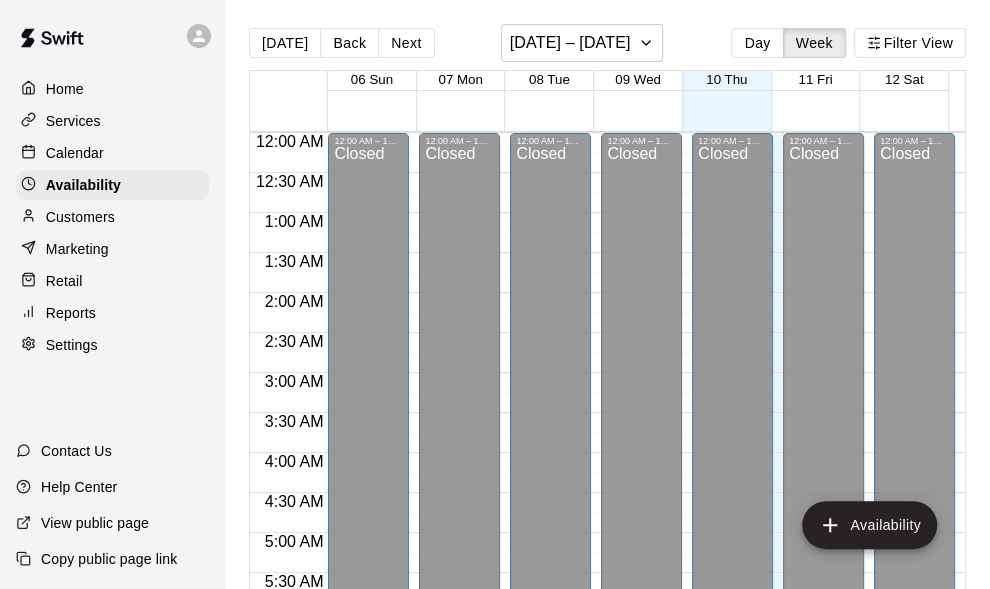 scroll, scrollTop: 1440, scrollLeft: 0, axis: vertical 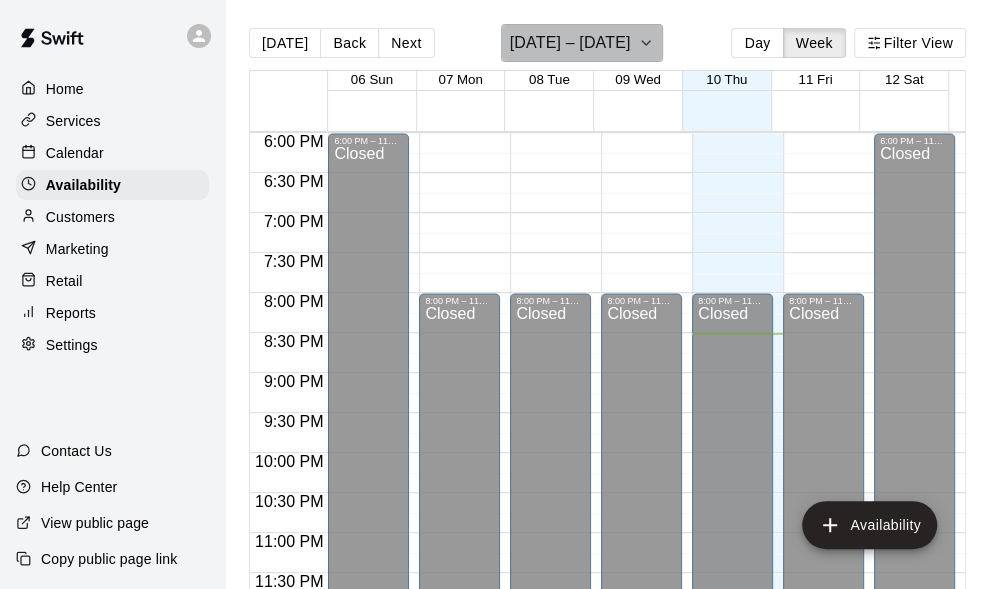 click on "[DATE] – [DATE]" at bounding box center (582, 43) 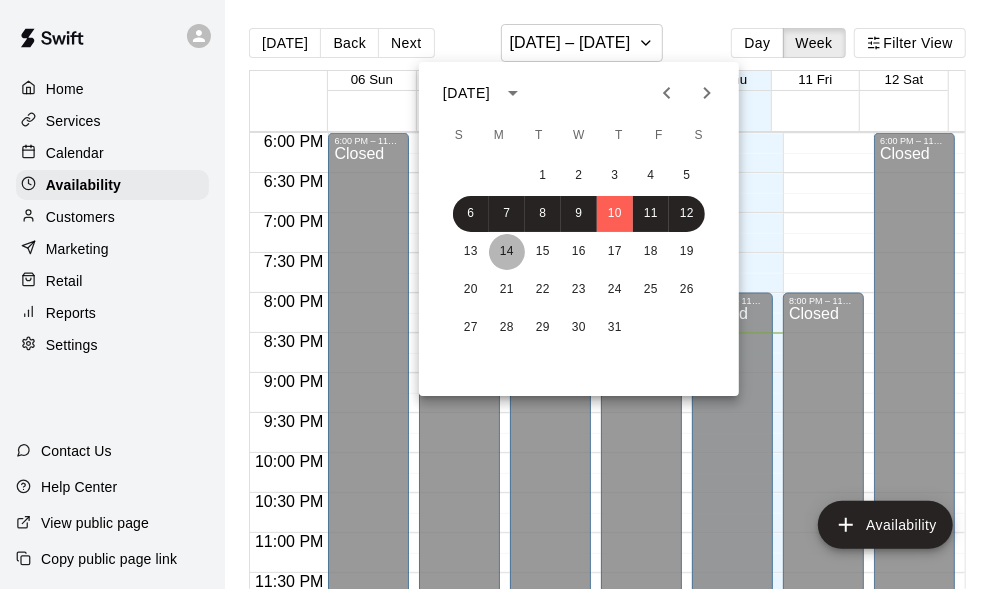 click on "14" at bounding box center (507, 252) 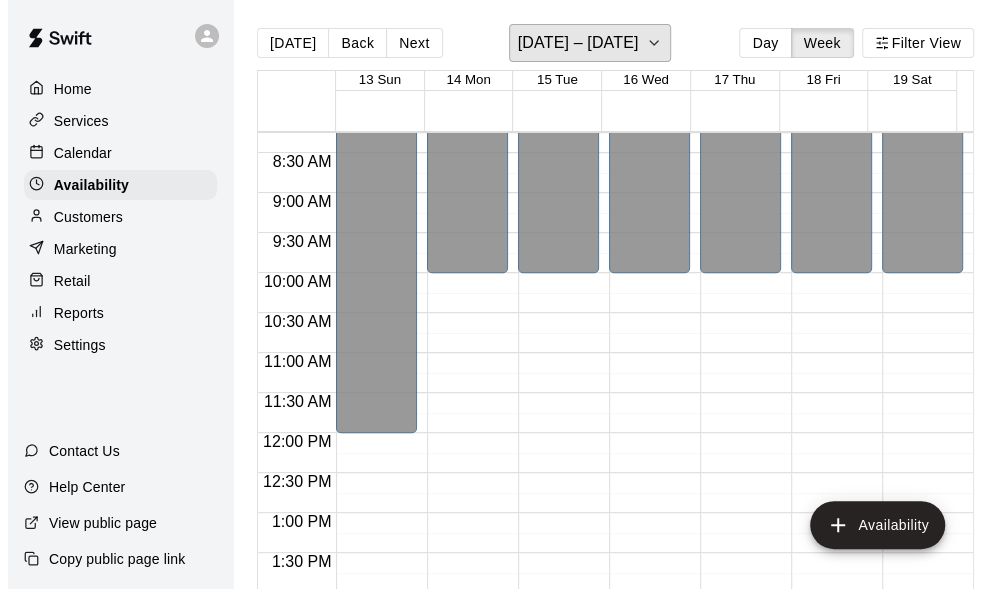 scroll, scrollTop: 640, scrollLeft: 0, axis: vertical 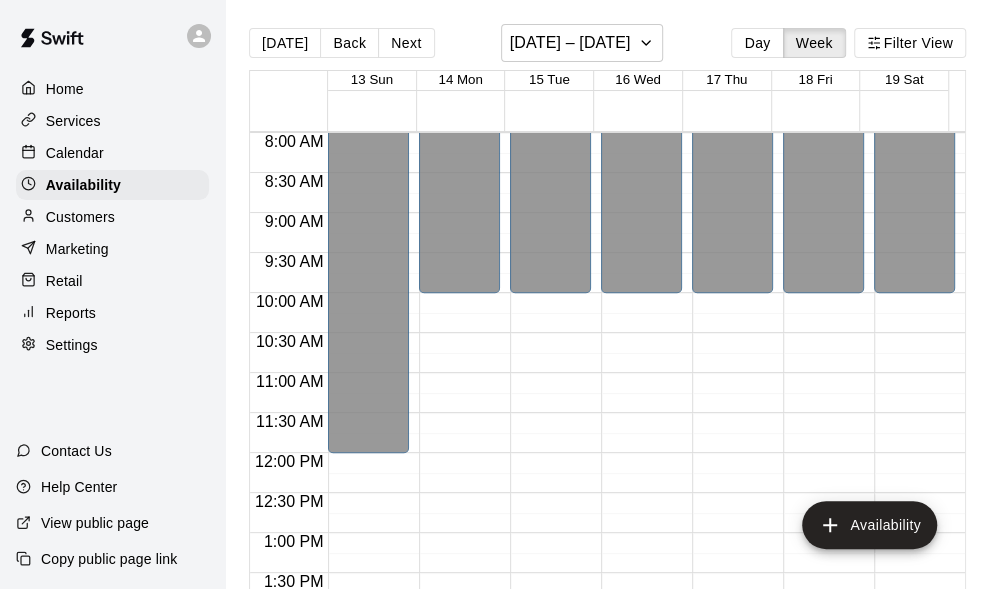 click on "12:00 AM – 10:00 AM Closed 8:00 PM – 11:59 PM Closed" at bounding box center (459, 453) 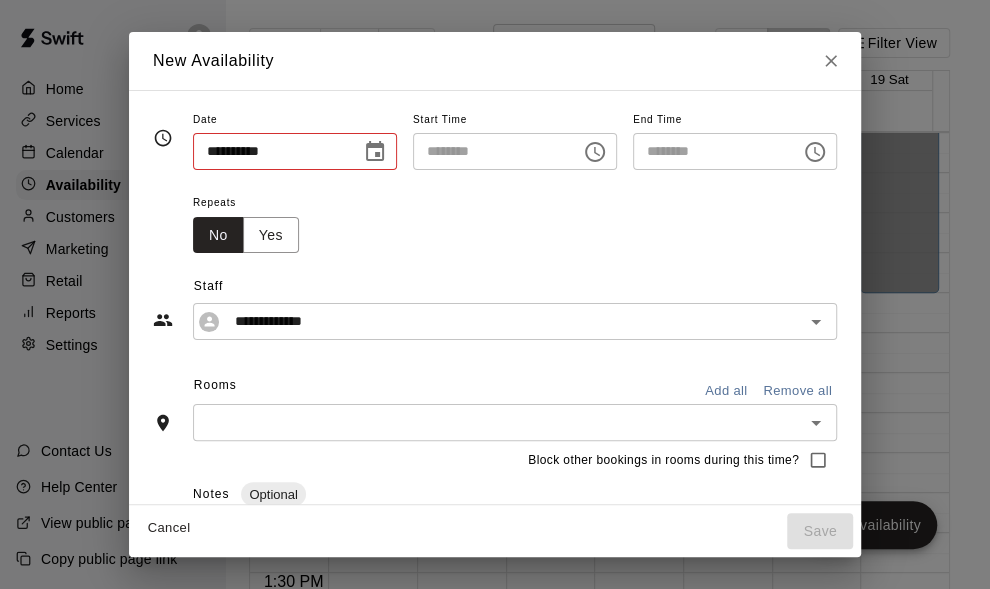 type on "**********" 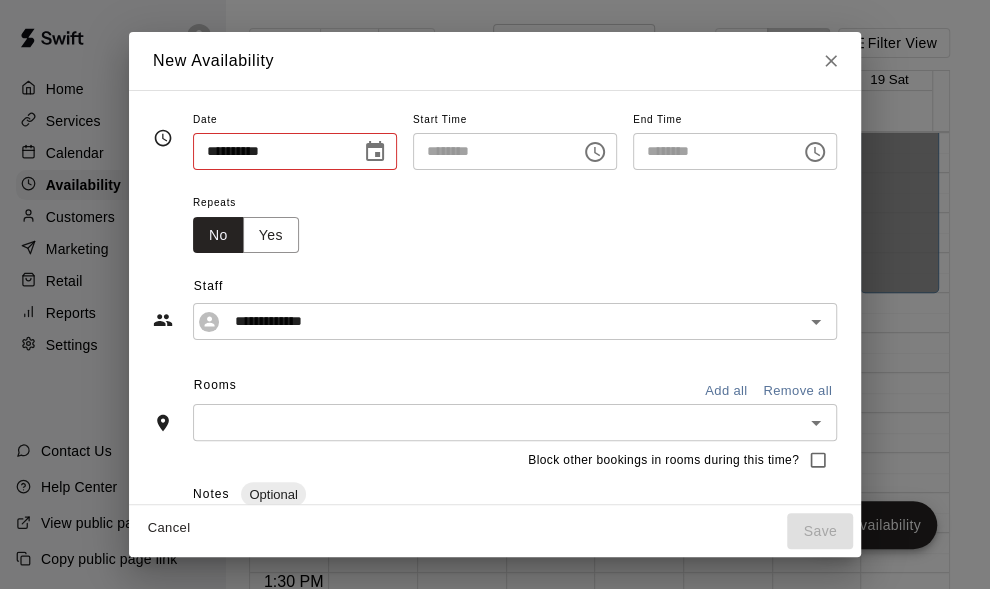 type on "********" 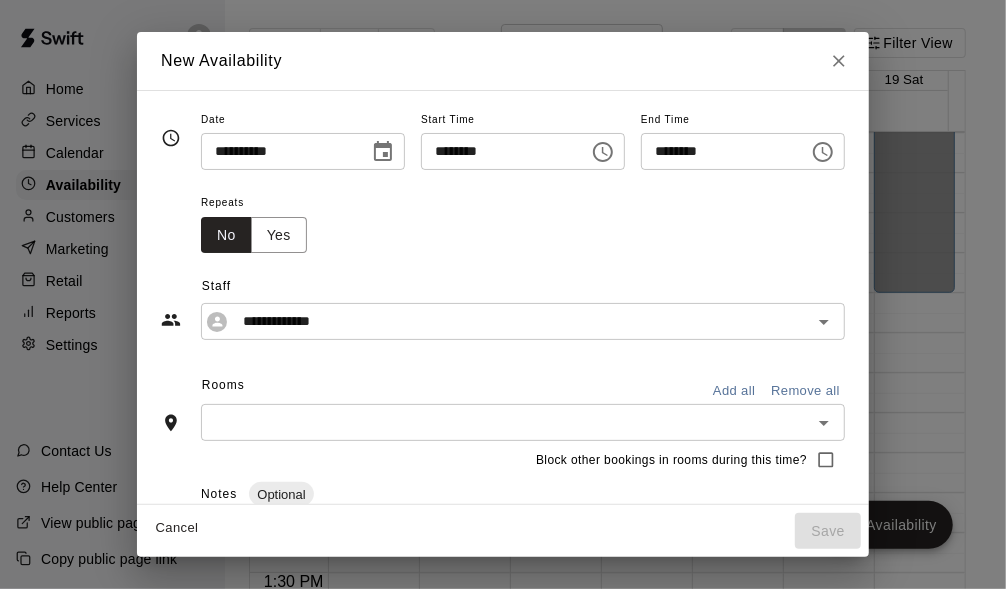 click on "********" at bounding box center [498, 151] 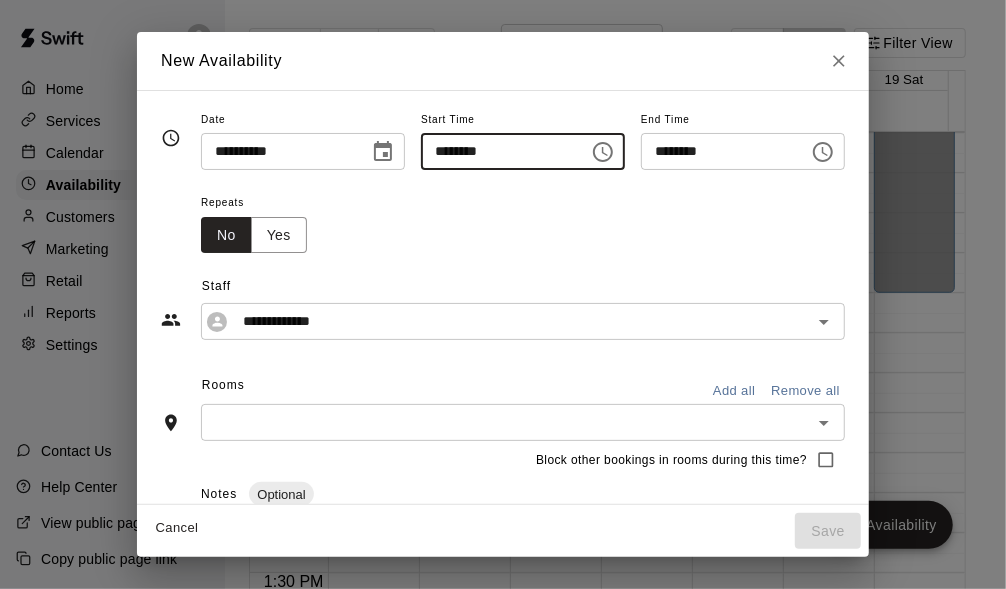 click on "********" at bounding box center [498, 151] 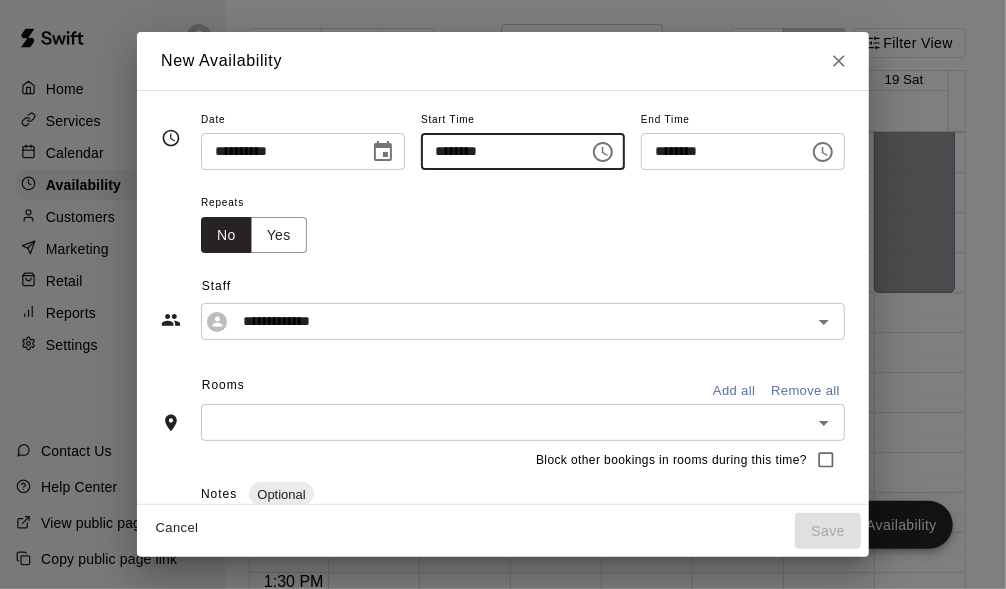 type on "********" 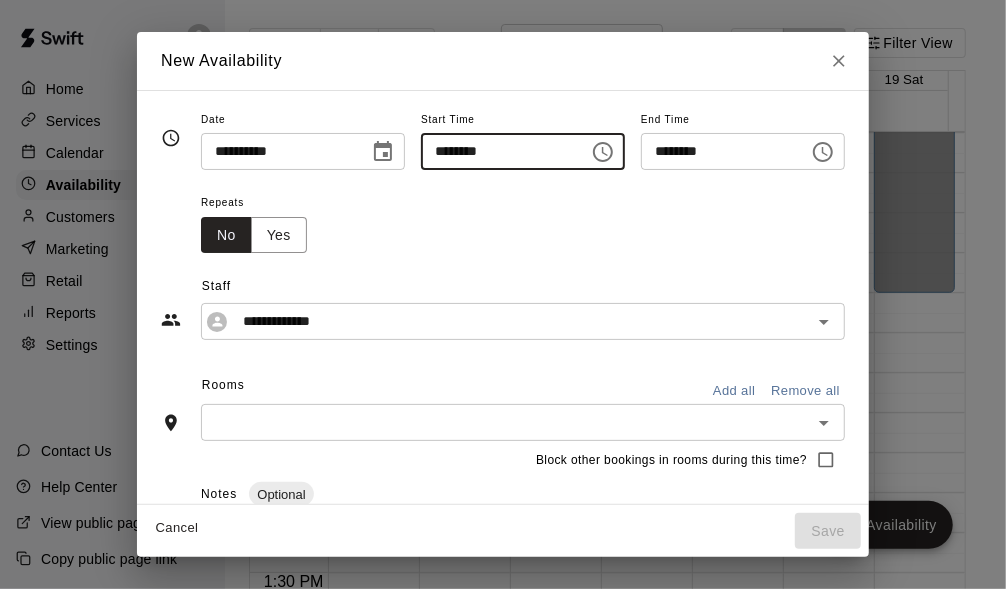 type on "********" 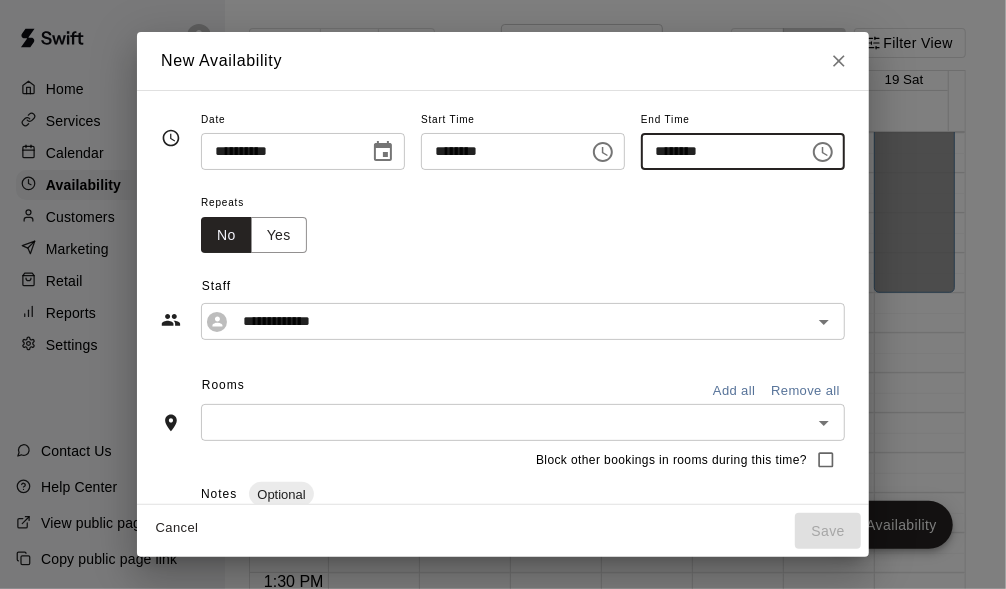 click on "********" at bounding box center (718, 151) 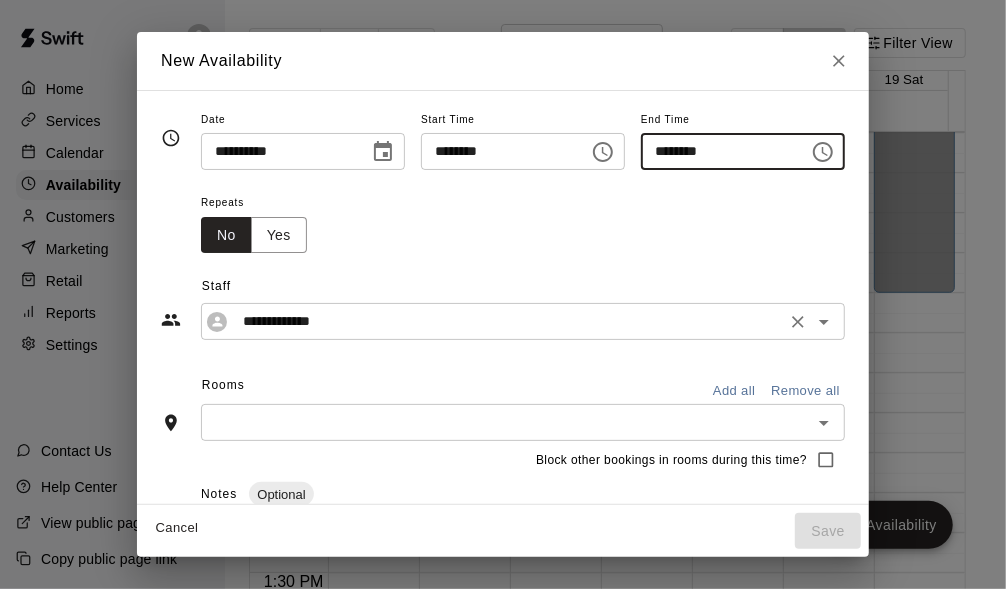 type on "********" 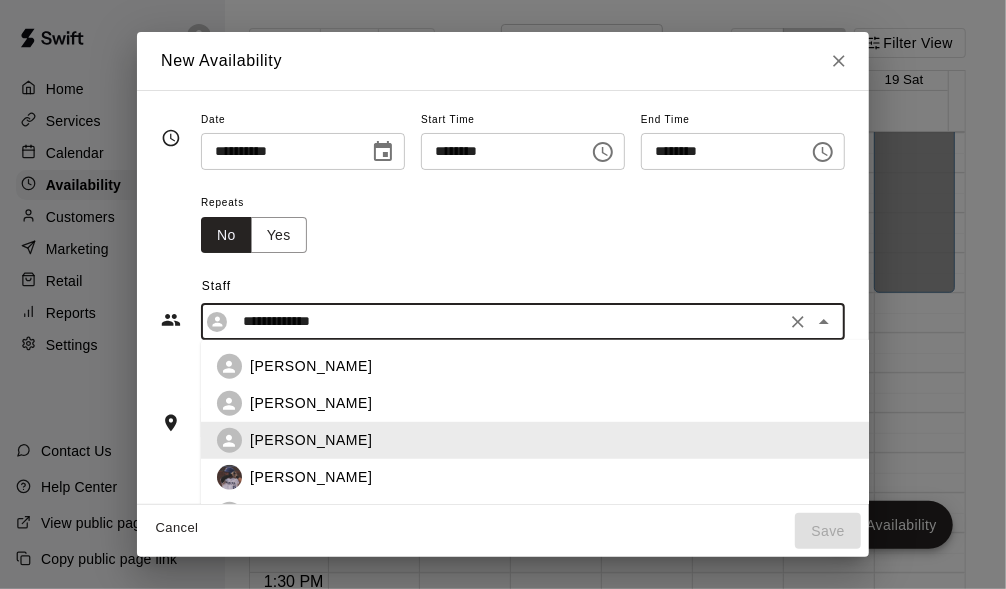 click on "**********" at bounding box center [507, 321] 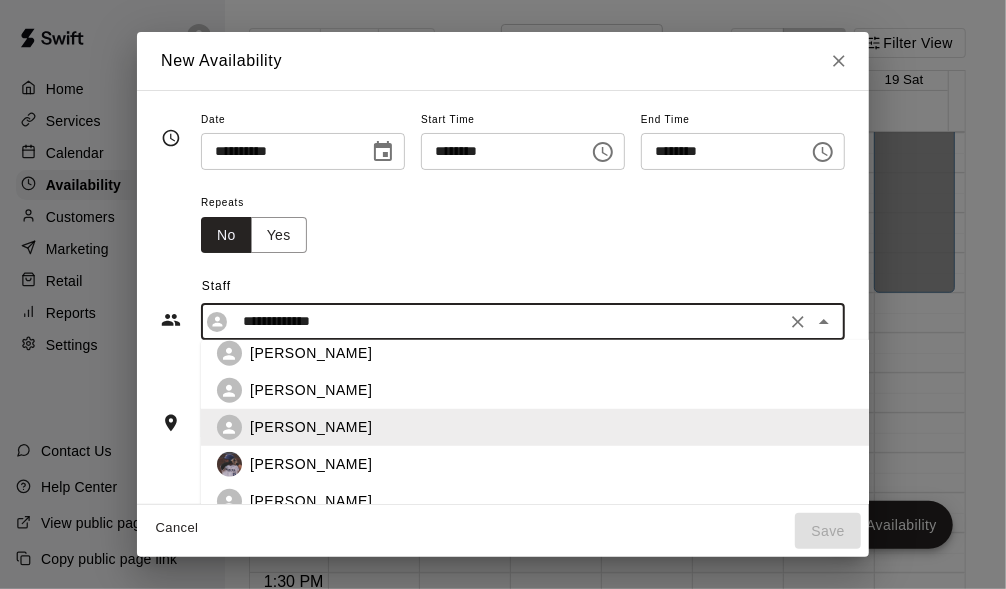scroll, scrollTop: 113, scrollLeft: 0, axis: vertical 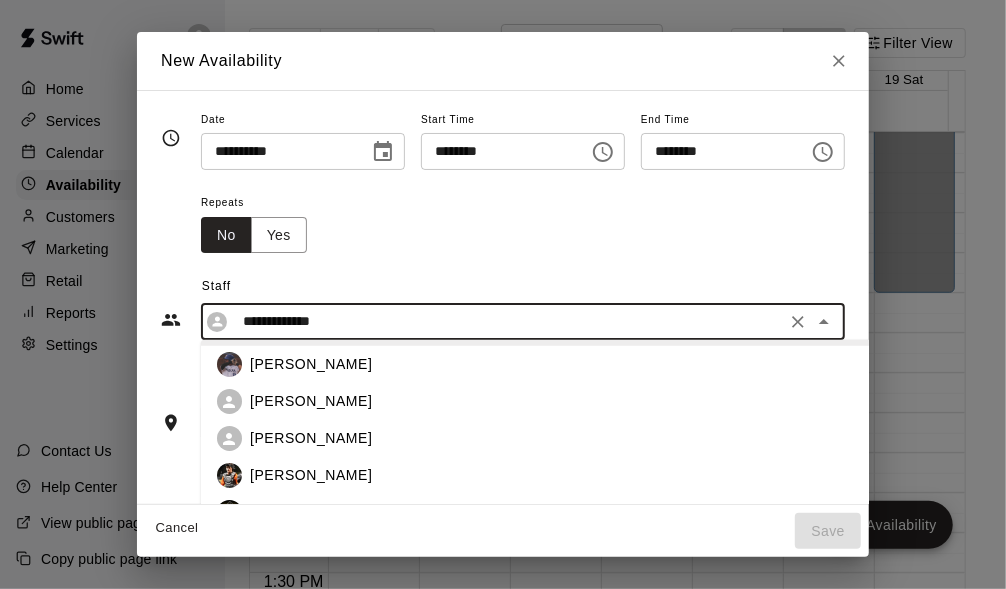 click on "[PERSON_NAME]" at bounding box center [568, 475] 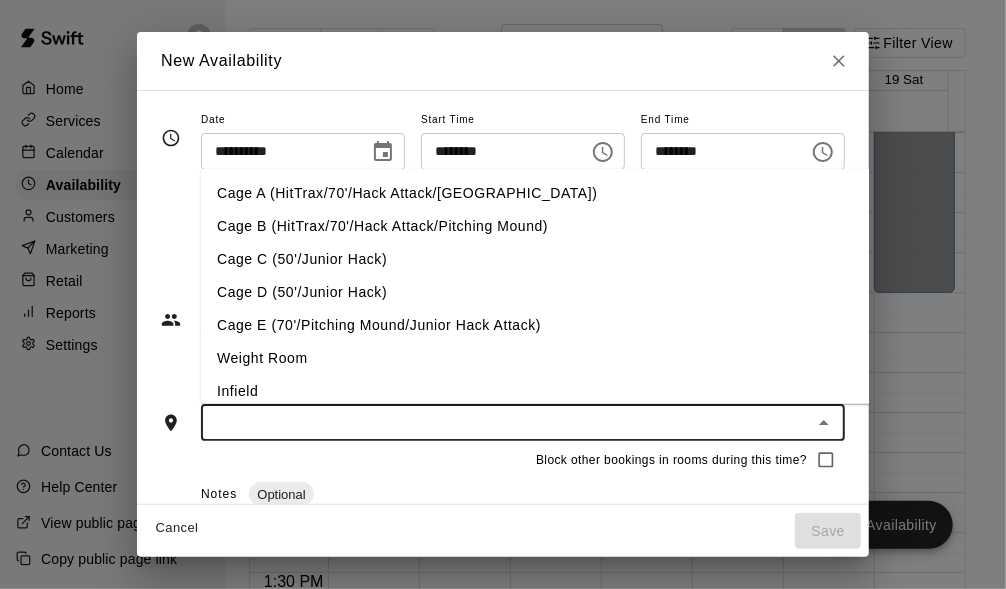 click at bounding box center (506, 422) 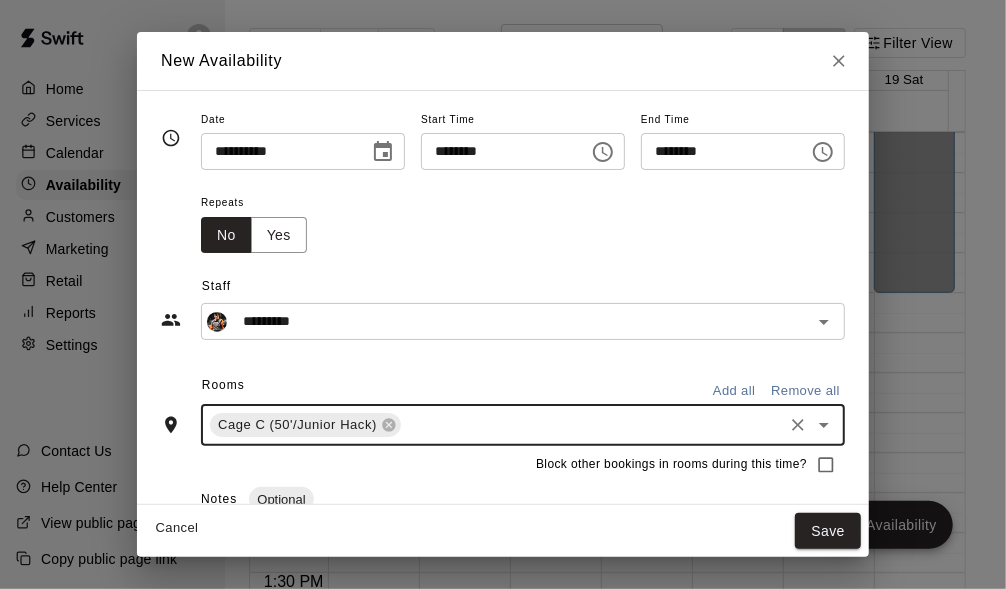 click at bounding box center (592, 425) 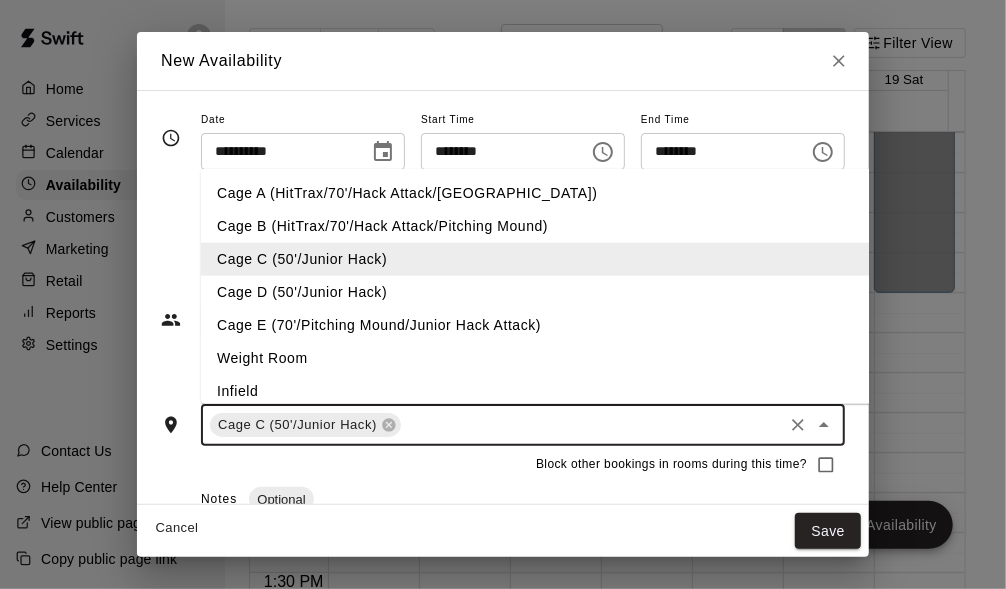 click on "Cage D (50'/Junior Hack)" at bounding box center [568, 291] 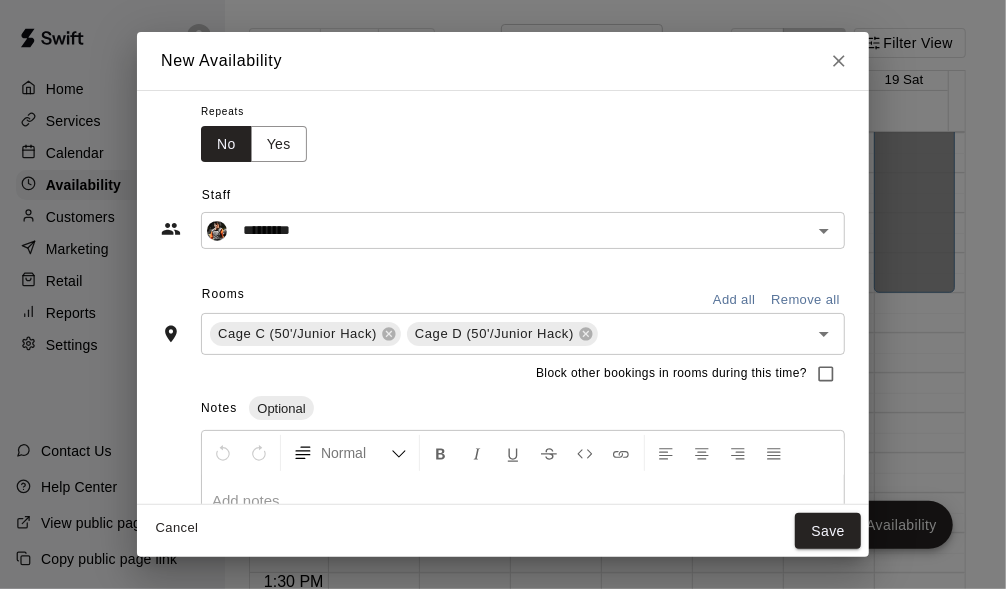 scroll, scrollTop: 96, scrollLeft: 0, axis: vertical 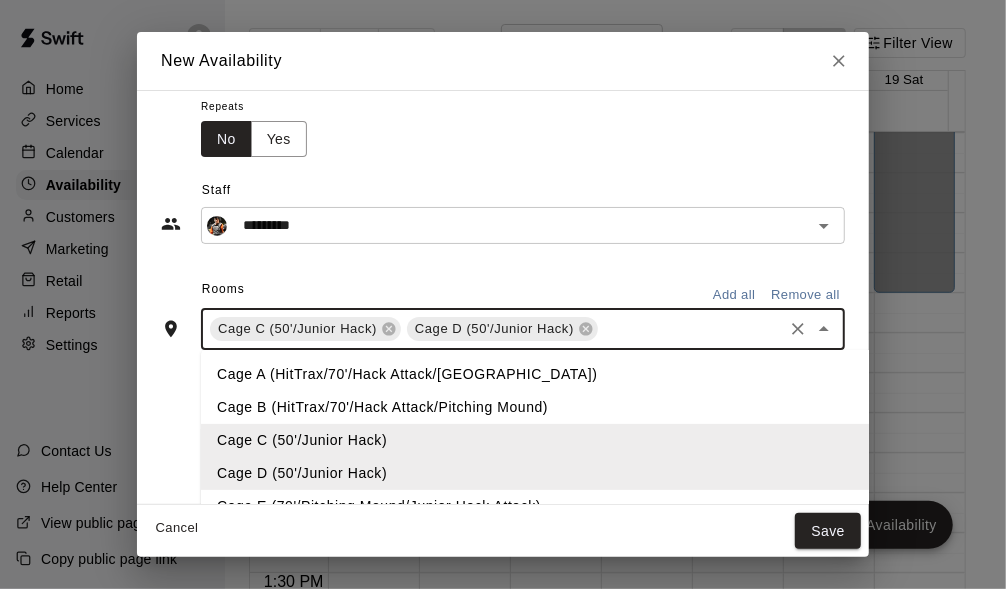 click at bounding box center (690, 329) 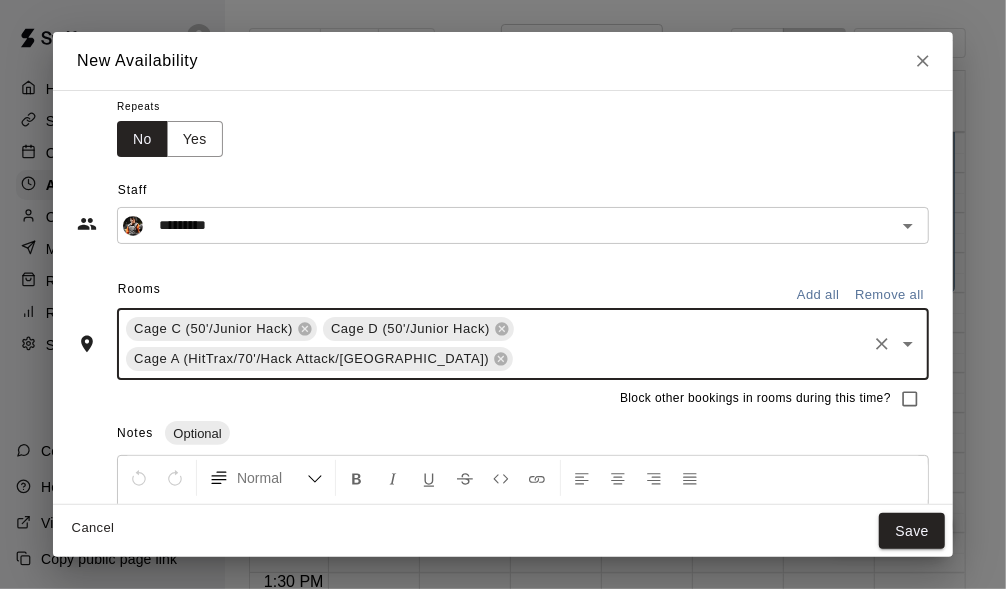 click at bounding box center [690, 359] 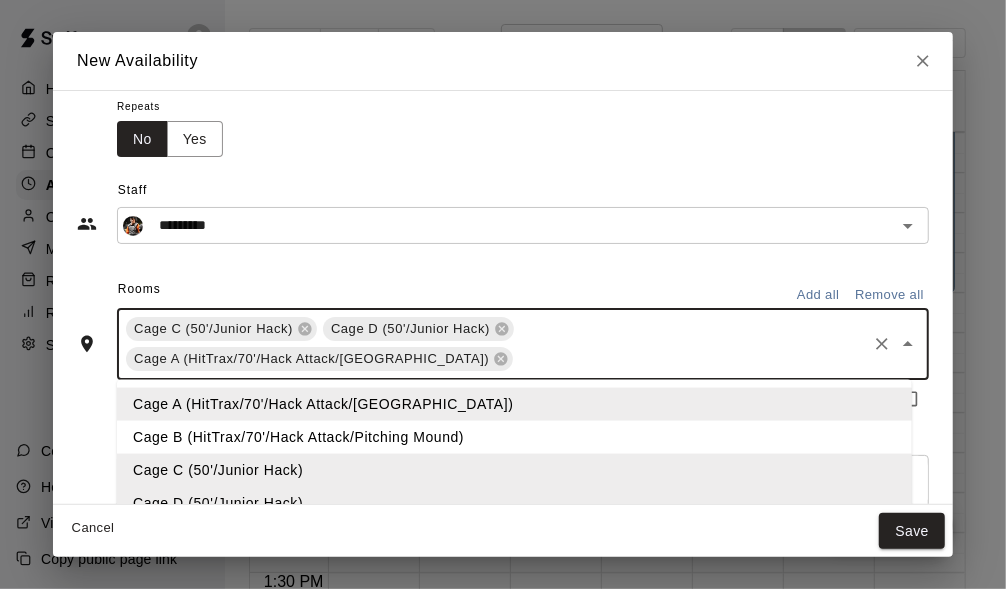 click on "Cage B (HitTrax/70'/Hack Attack/Pitching Mound)" at bounding box center (514, 437) 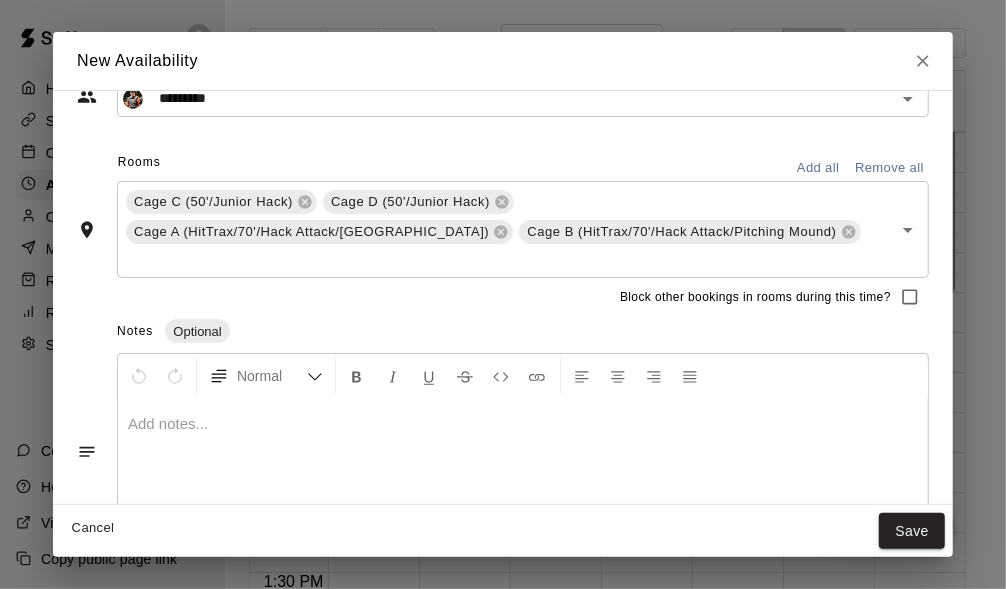 scroll, scrollTop: 266, scrollLeft: 0, axis: vertical 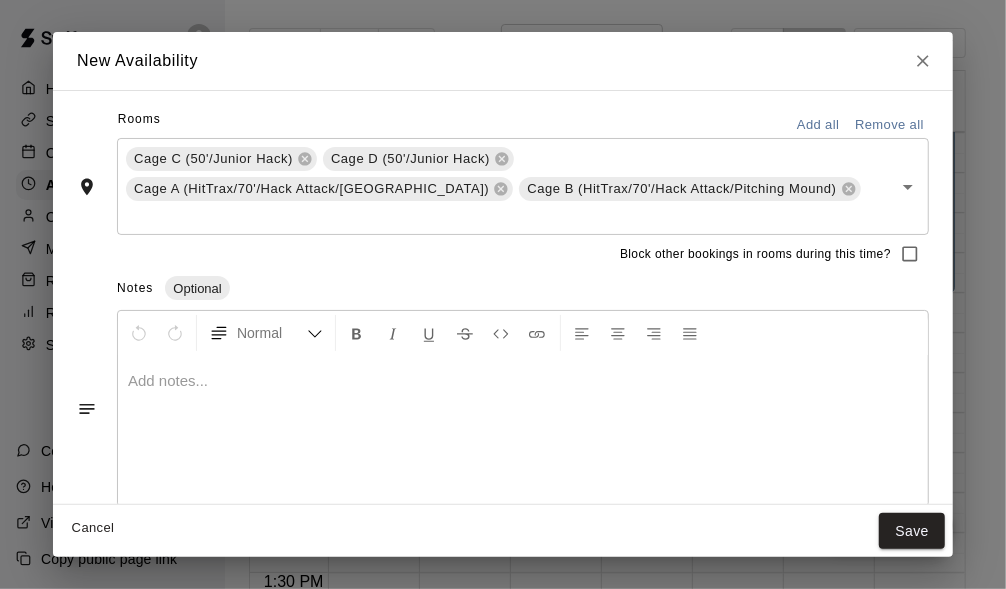 click at bounding box center [523, 431] 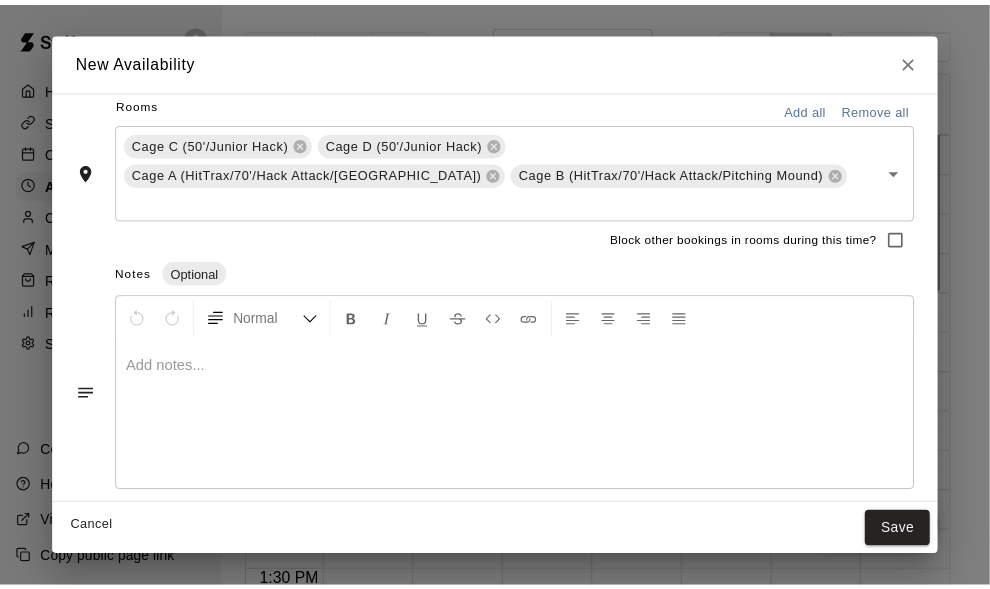 scroll, scrollTop: 288, scrollLeft: 0, axis: vertical 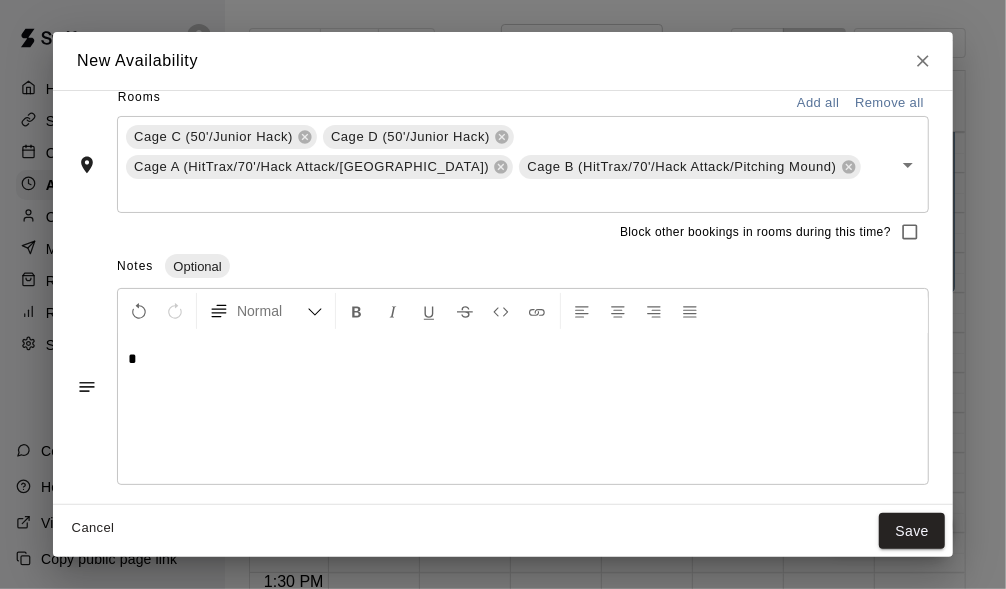 type 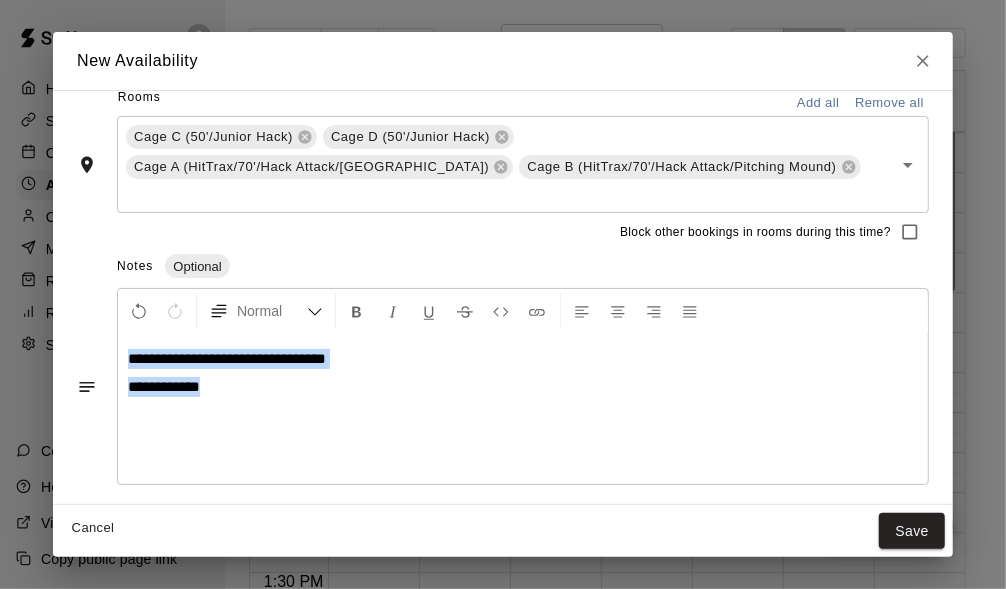drag, startPoint x: 129, startPoint y: 352, endPoint x: 229, endPoint y: 398, distance: 110.0727 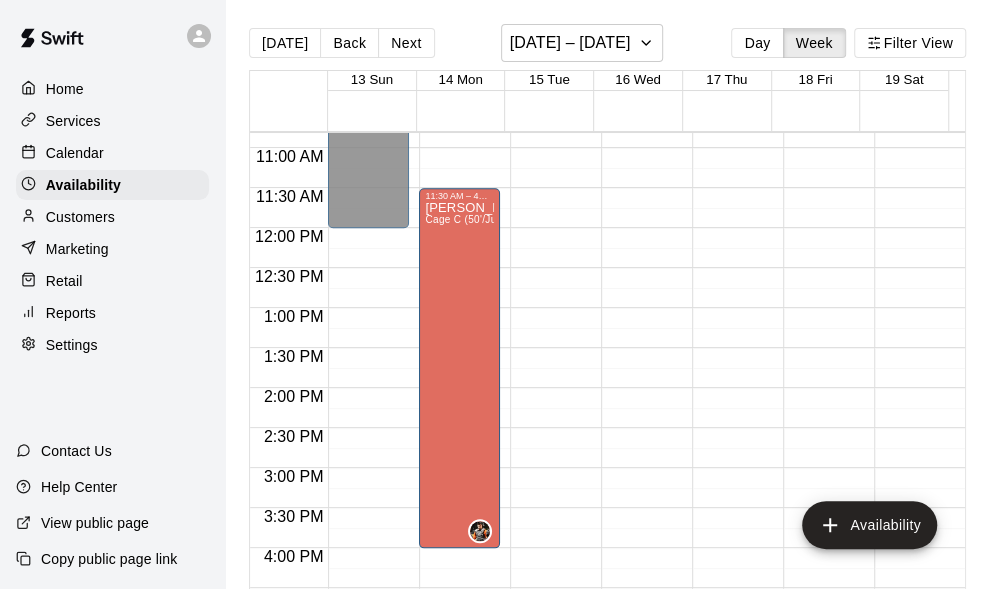 scroll, scrollTop: 840, scrollLeft: 0, axis: vertical 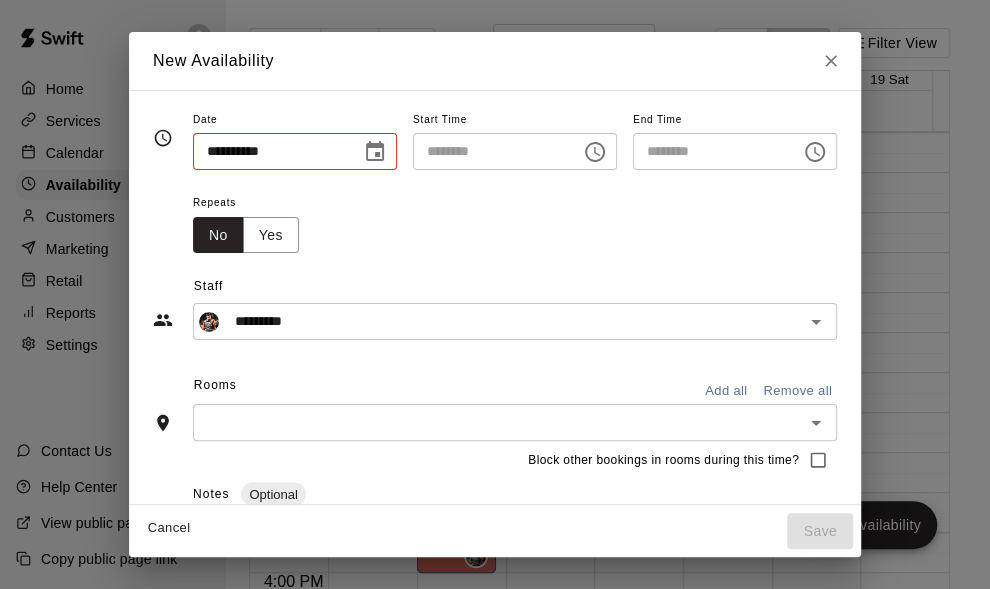 type on "**********" 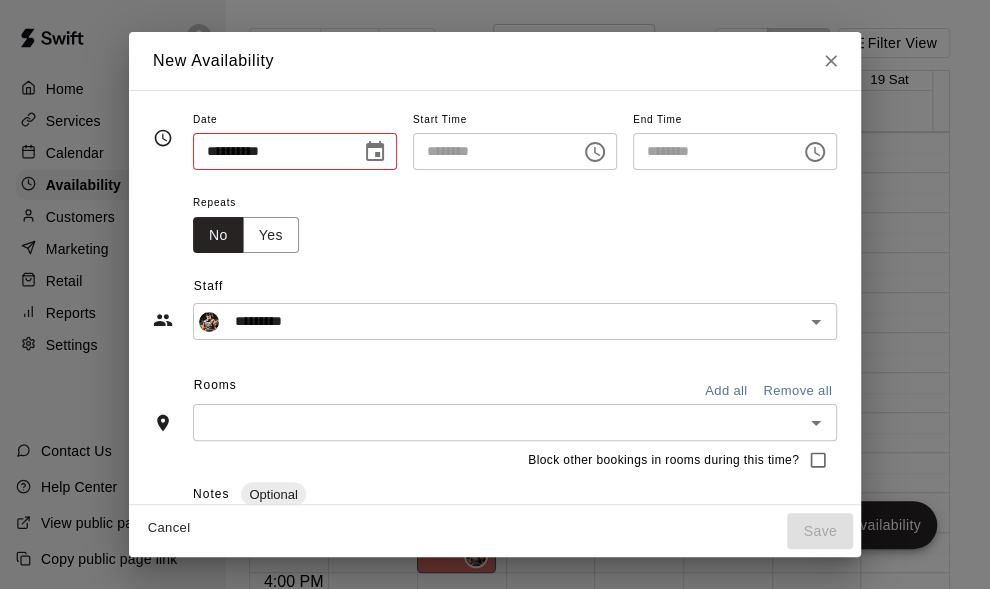 type on "********" 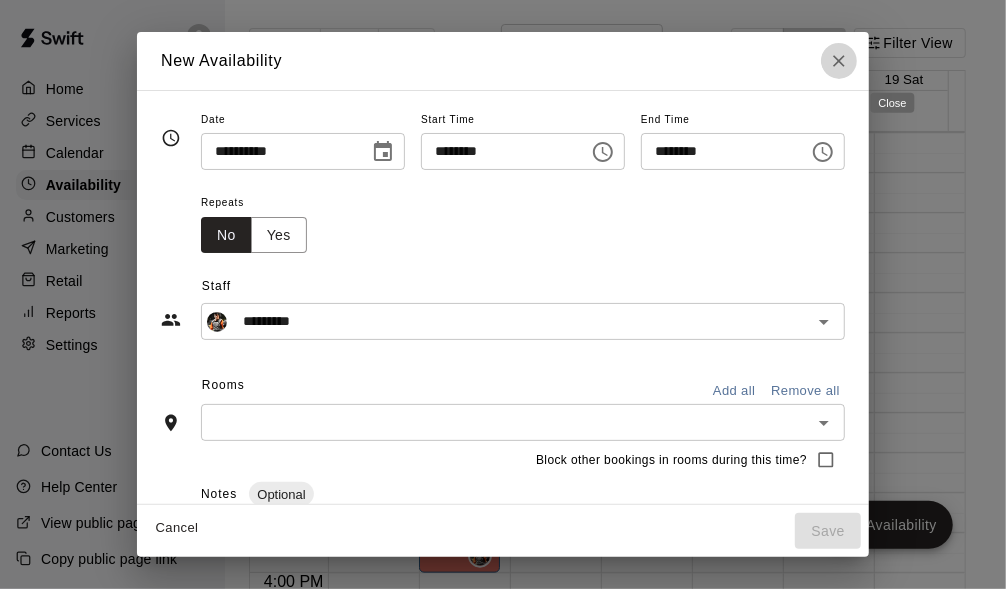 click 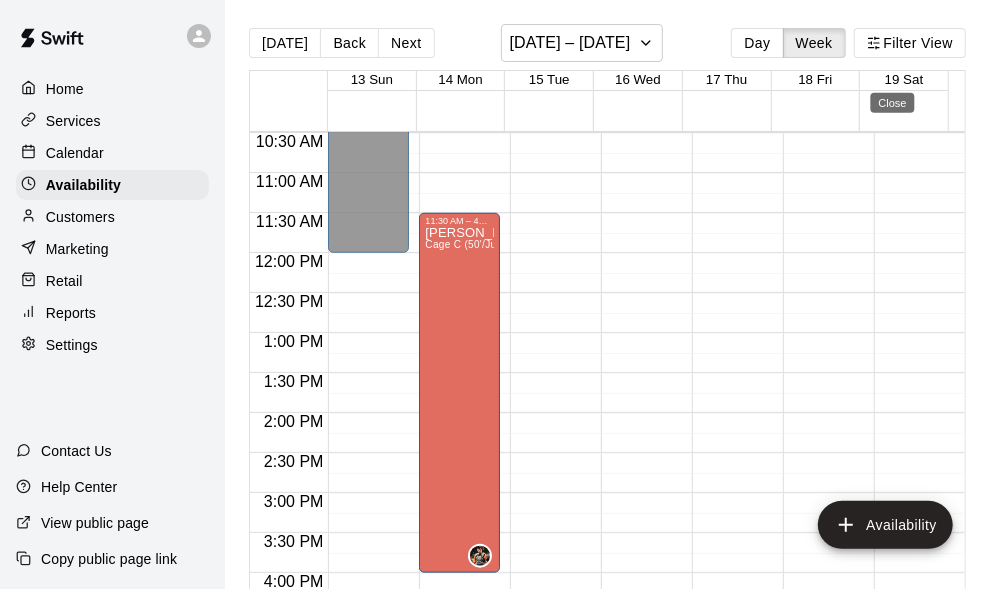 type on "**********" 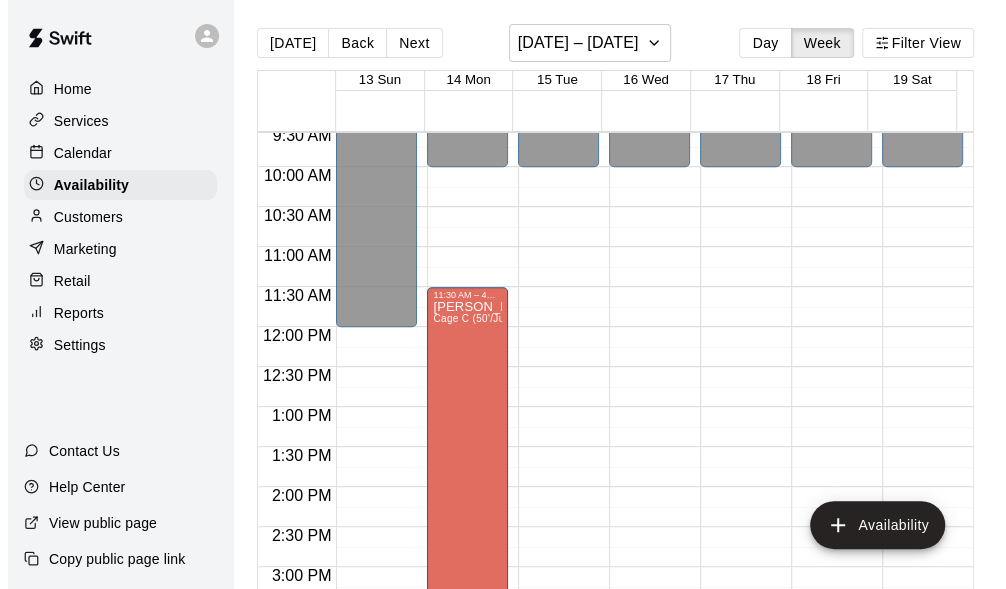 scroll, scrollTop: 740, scrollLeft: 0, axis: vertical 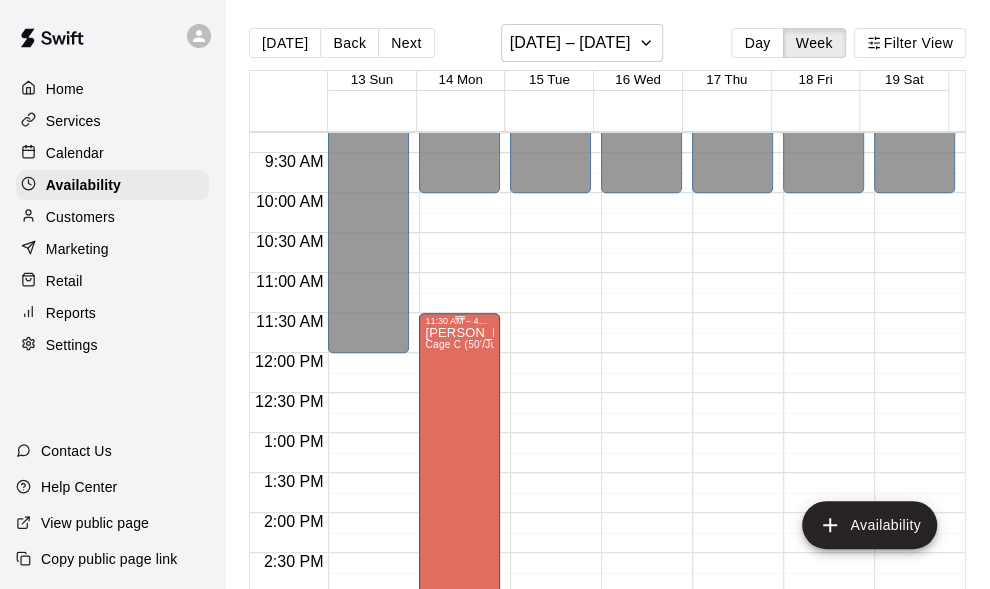 click on "[PERSON_NAME] Cage C (50'/Junior Hack), Cage D (50'/Junior Hack), Cage A (HitTrax/70'/Hack Attack/Pitching Mound), Cage B (HitTrax/70'/Hack Attack/Pitching Mound)" at bounding box center (459, 620) 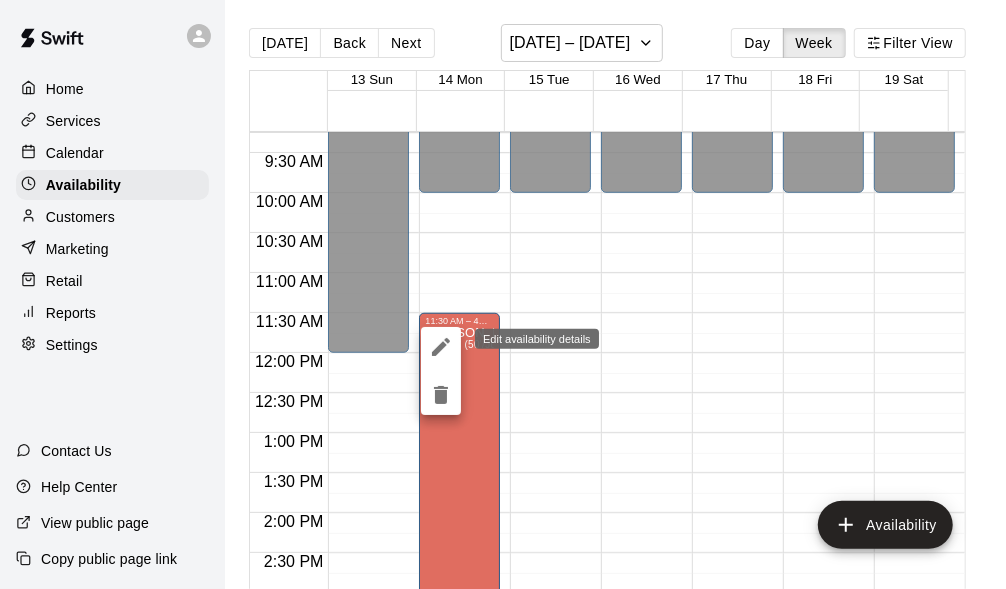 click 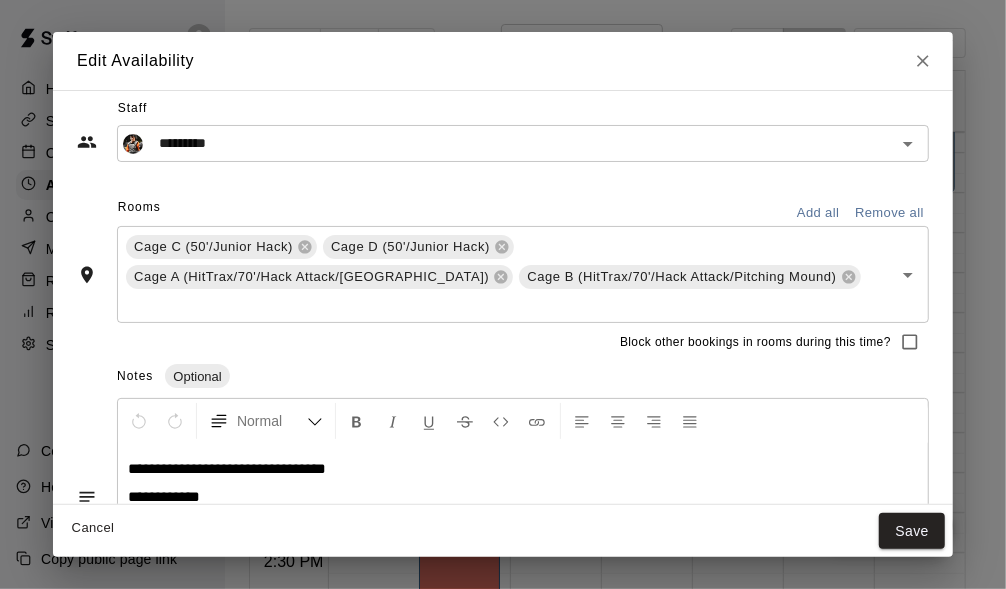 scroll, scrollTop: 0, scrollLeft: 0, axis: both 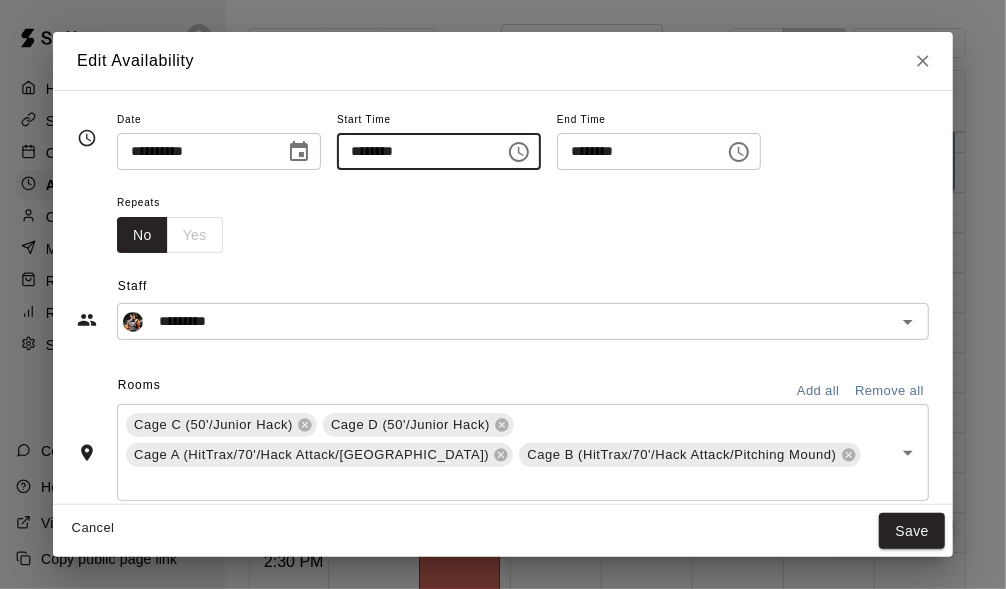 click on "********" at bounding box center [414, 151] 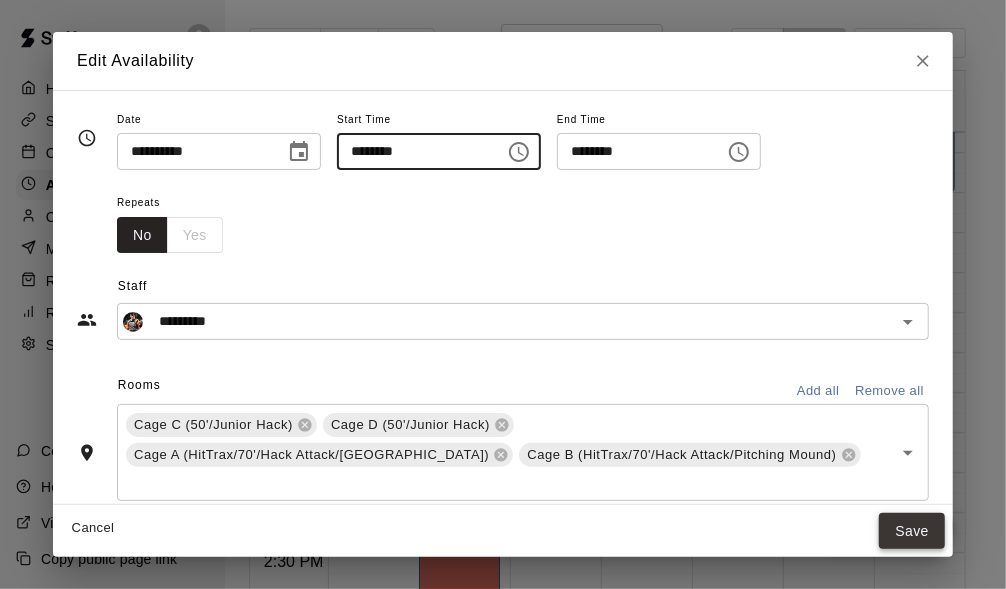 type on "********" 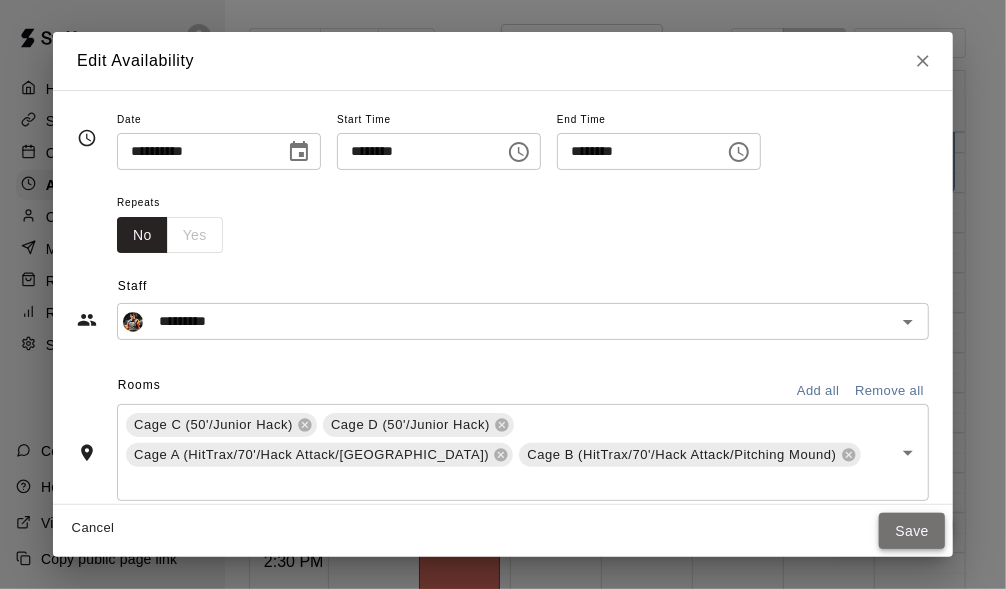 click on "Save" at bounding box center [912, 531] 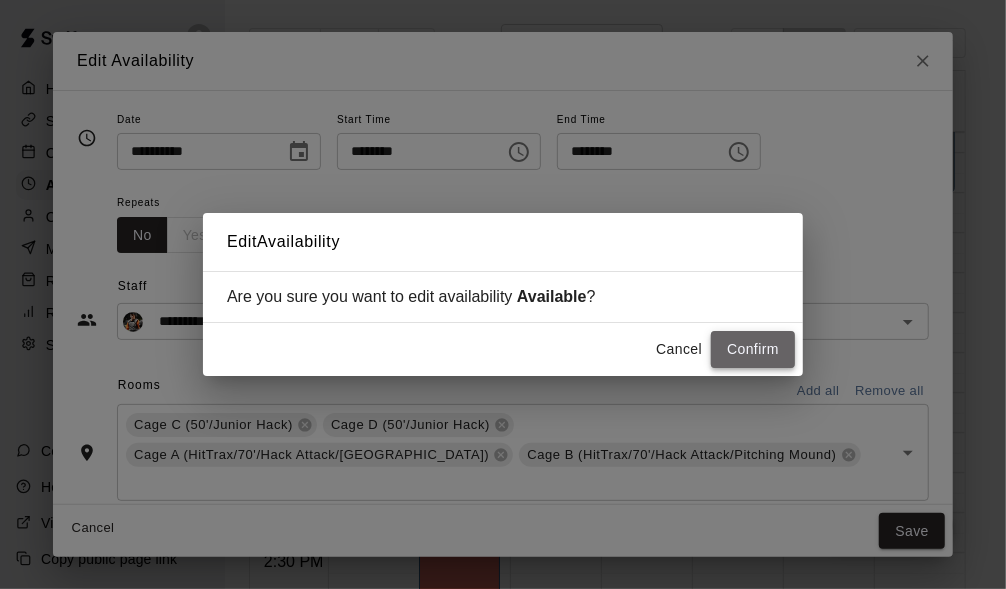 click on "Confirm" at bounding box center (753, 349) 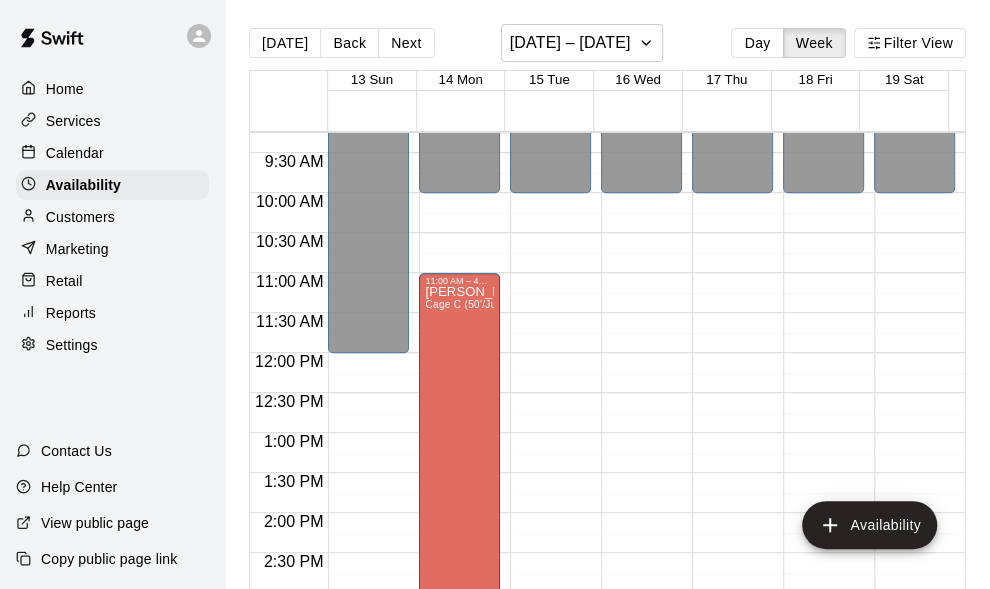 click on "12:00 AM – 10:00 AM Closed 8:00 PM – 11:59 PM Closed" at bounding box center [550, 353] 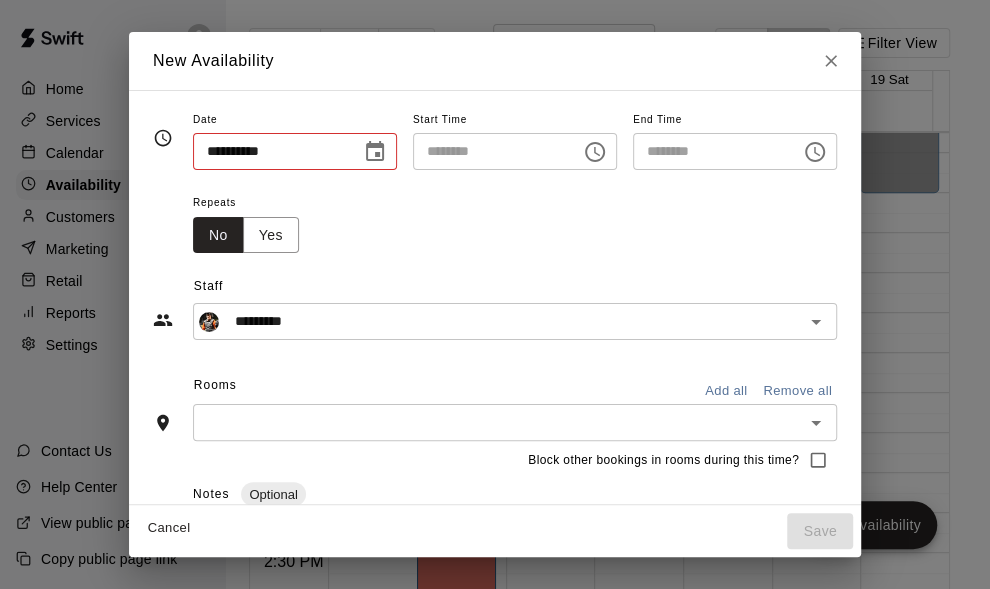 type on "**********" 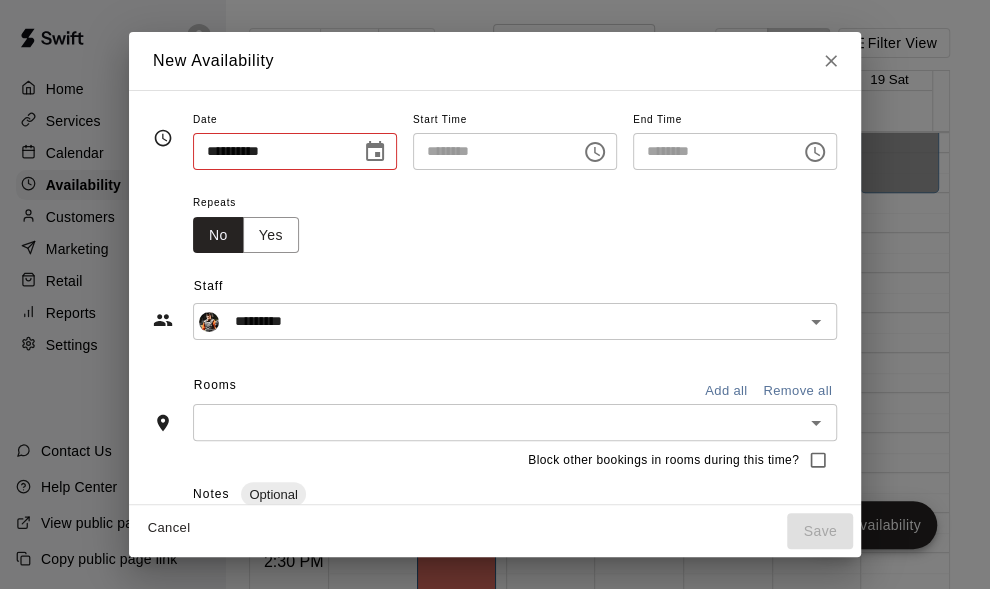 type on "********" 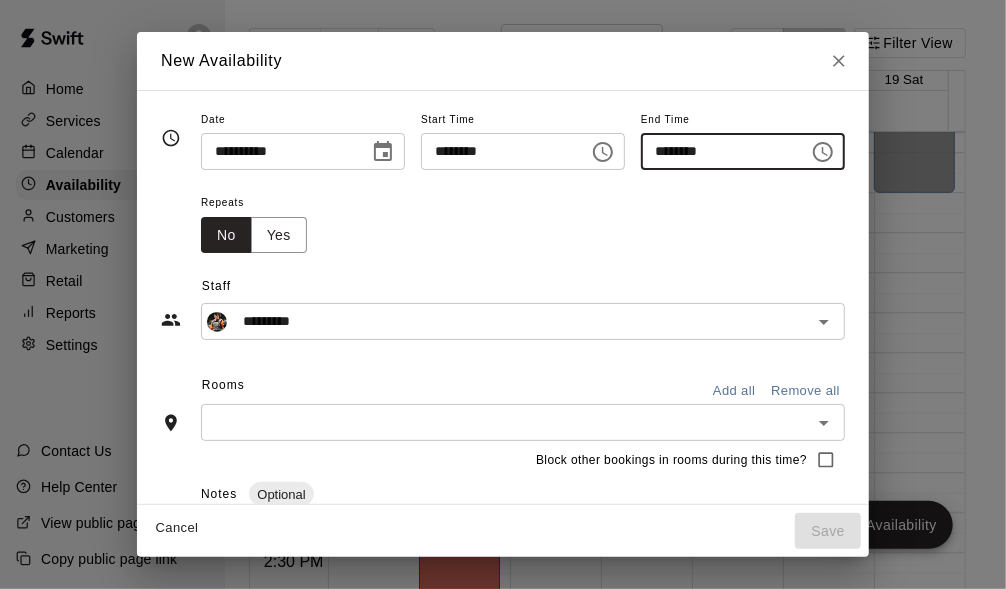 click on "********" at bounding box center [718, 151] 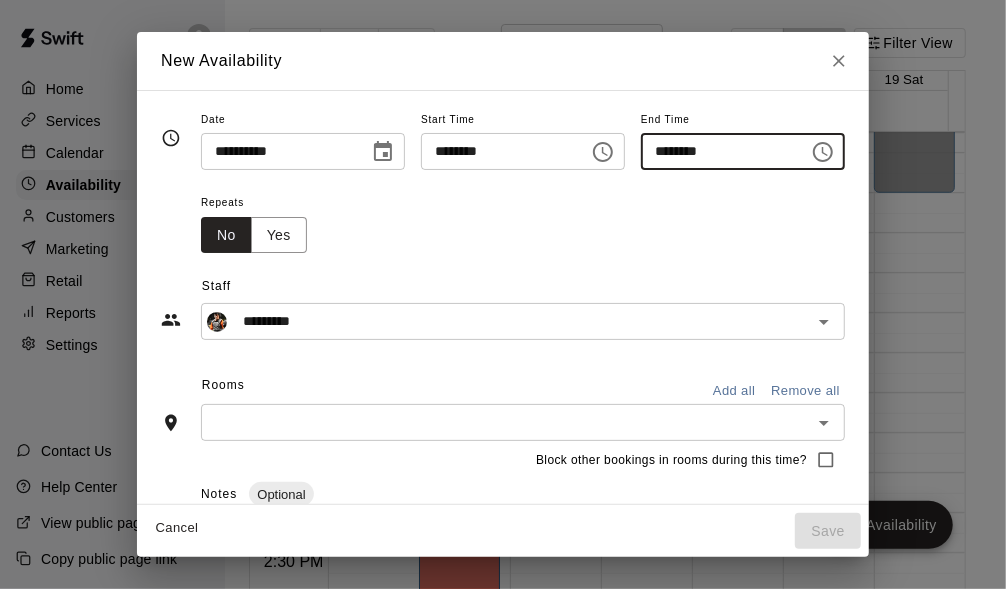 click on "********" at bounding box center (718, 151) 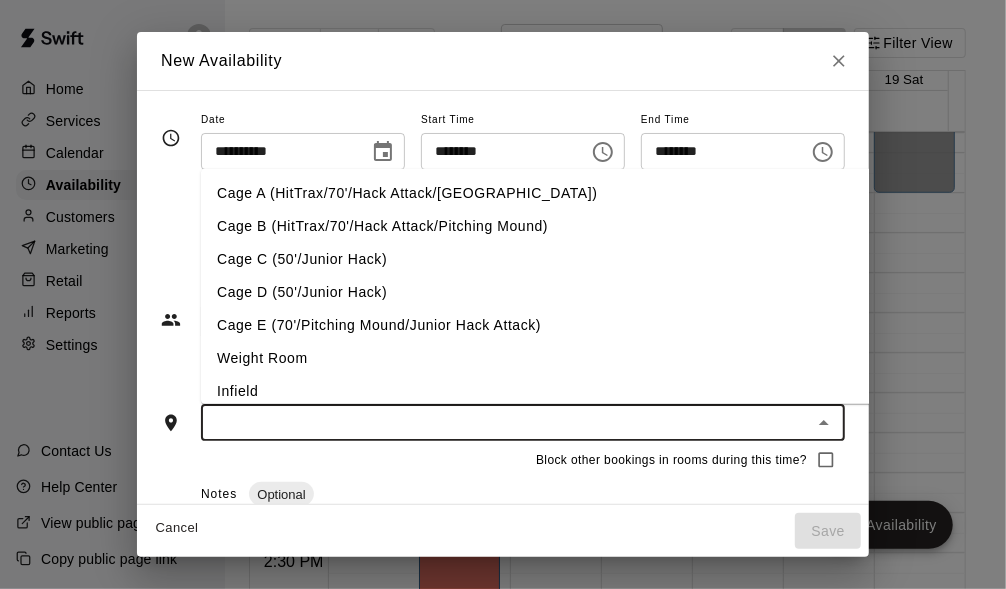 click at bounding box center [506, 422] 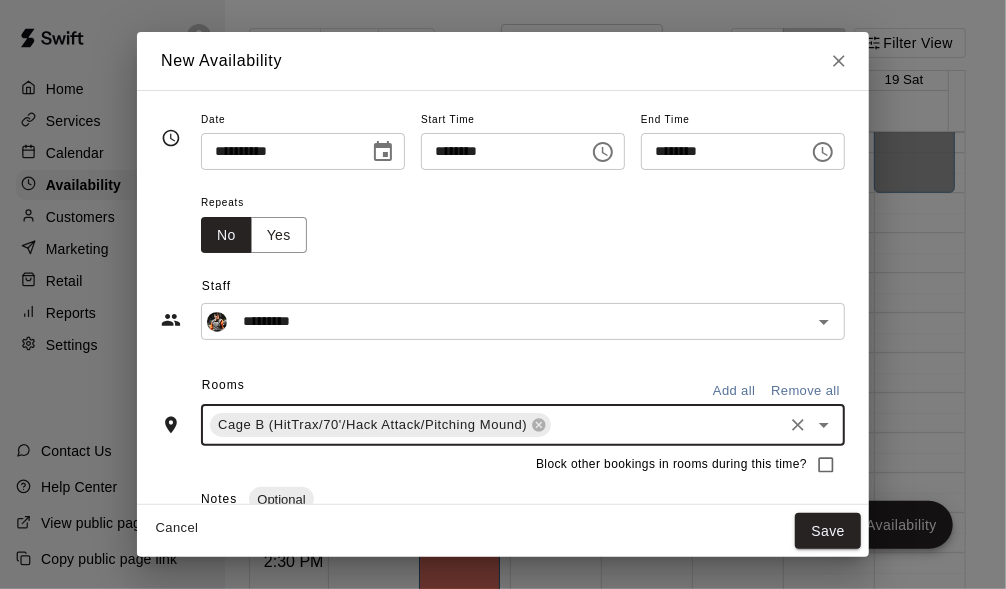 click at bounding box center [667, 425] 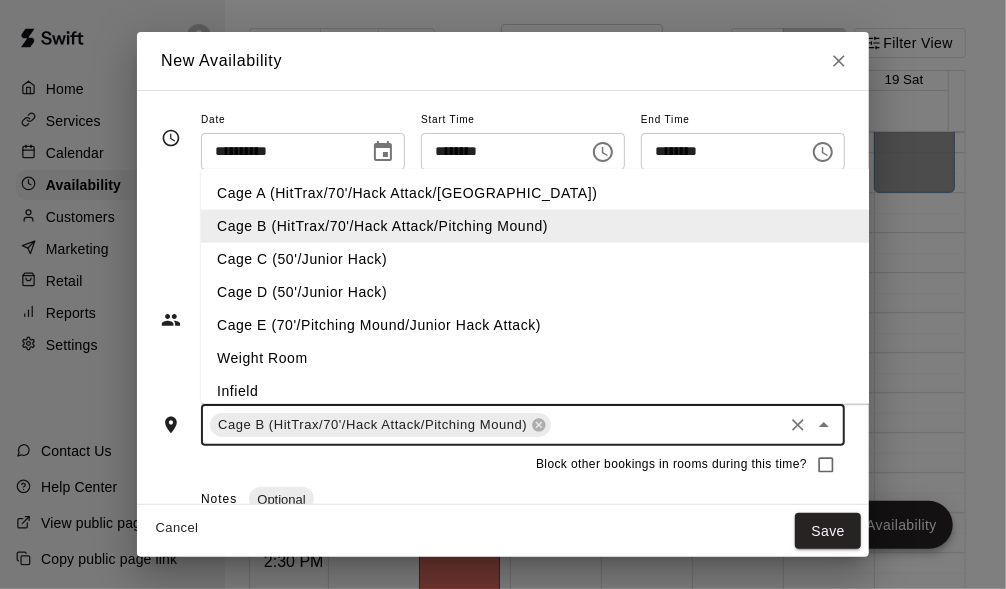 click on "Cage A (HitTrax/70'/Hack Attack/[GEOGRAPHIC_DATA])" at bounding box center (568, 192) 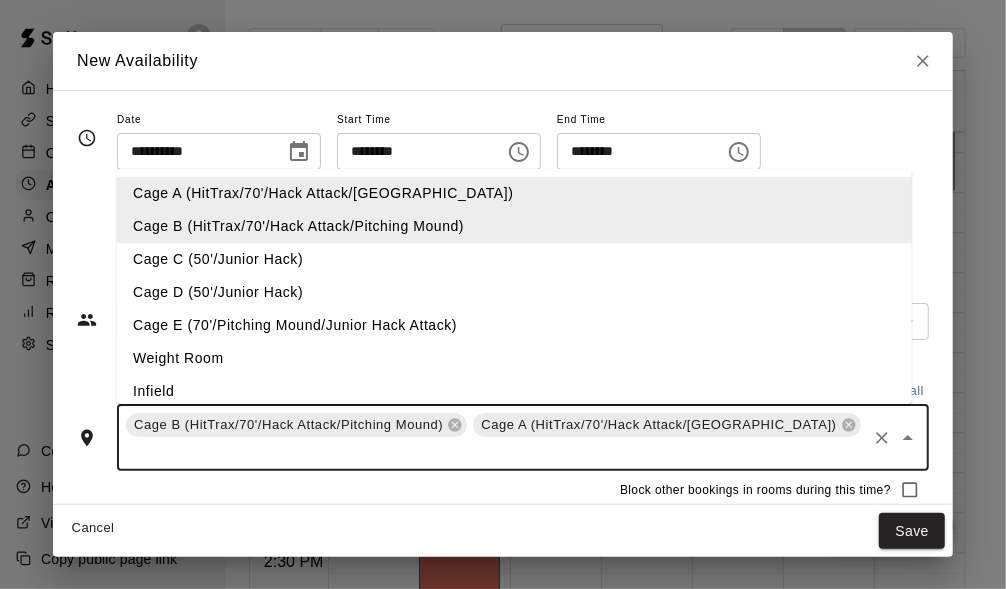 click at bounding box center (493, 452) 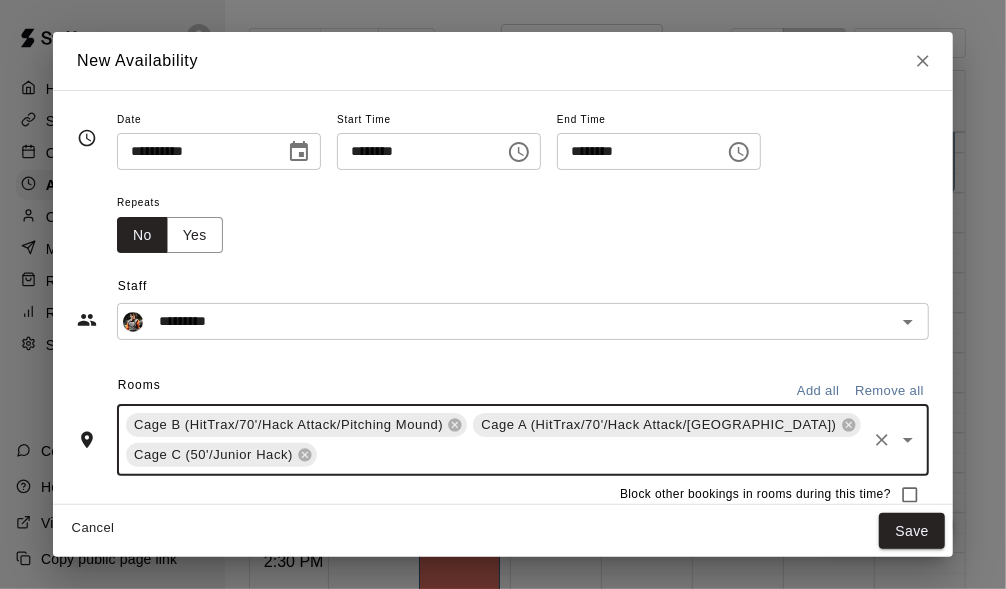 click at bounding box center [592, 455] 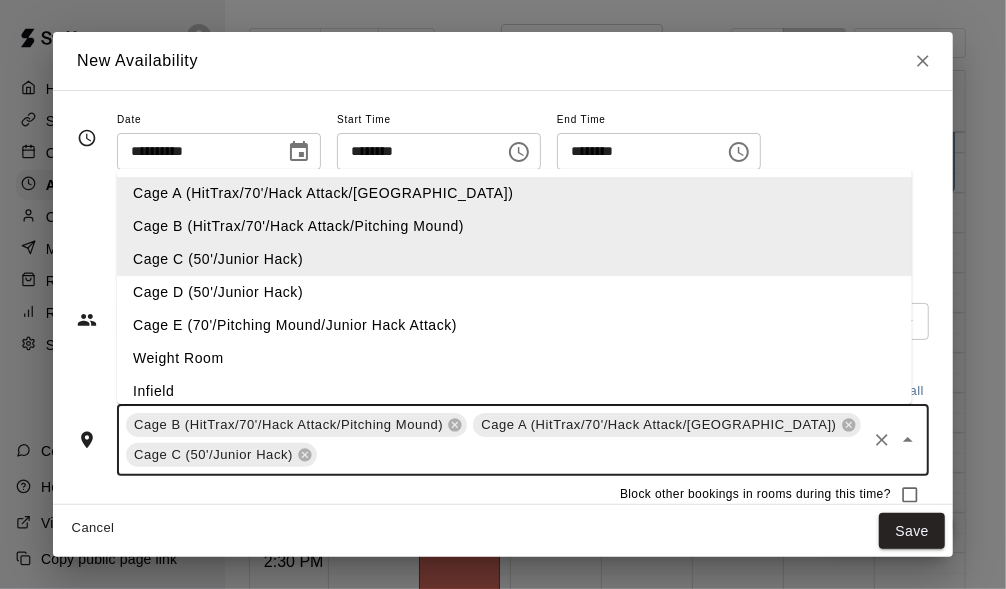 click on "Cage D (50'/Junior Hack)" at bounding box center [514, 292] 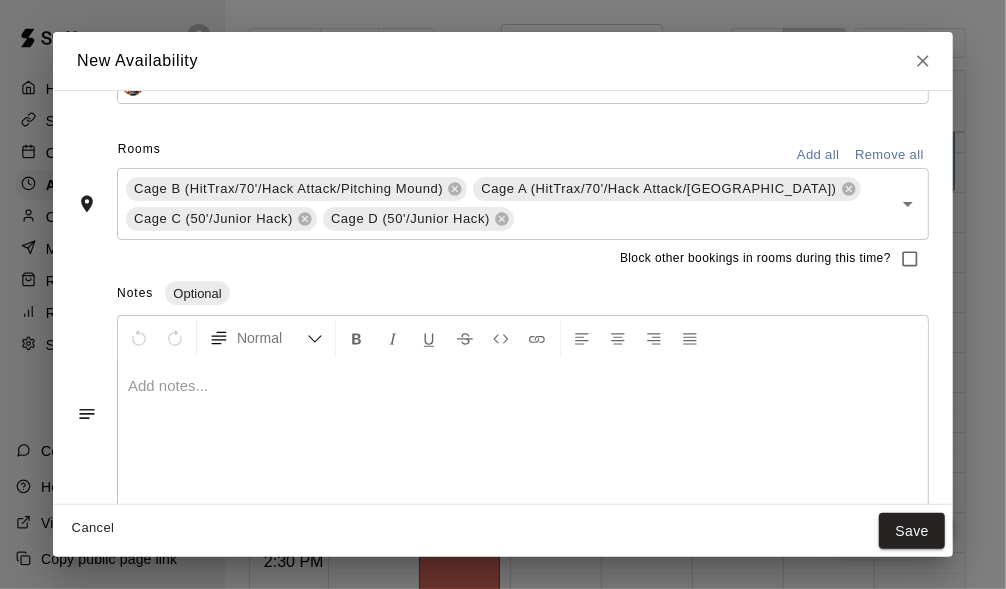 scroll, scrollTop: 263, scrollLeft: 0, axis: vertical 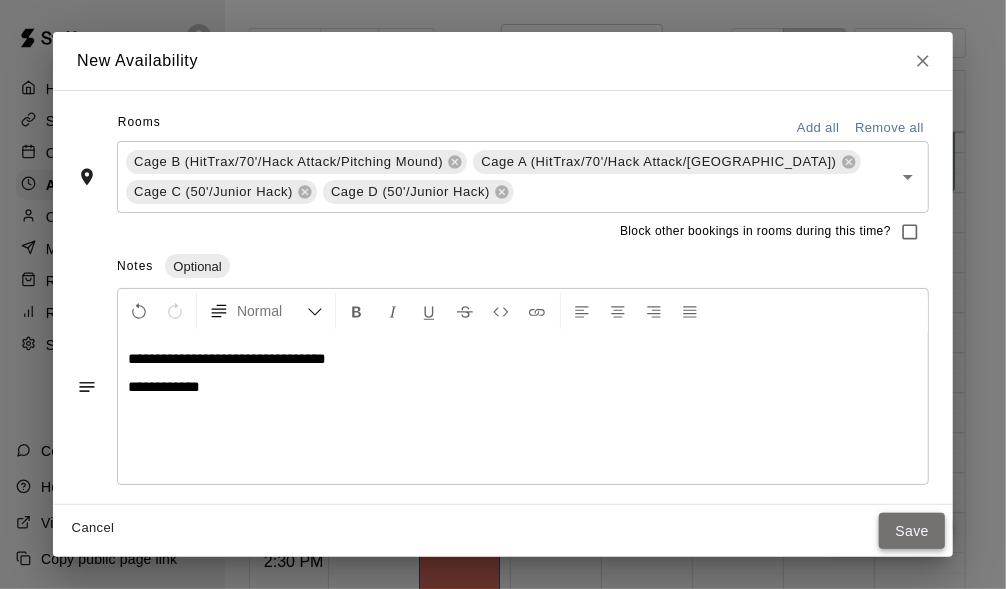 click on "Save" at bounding box center (912, 531) 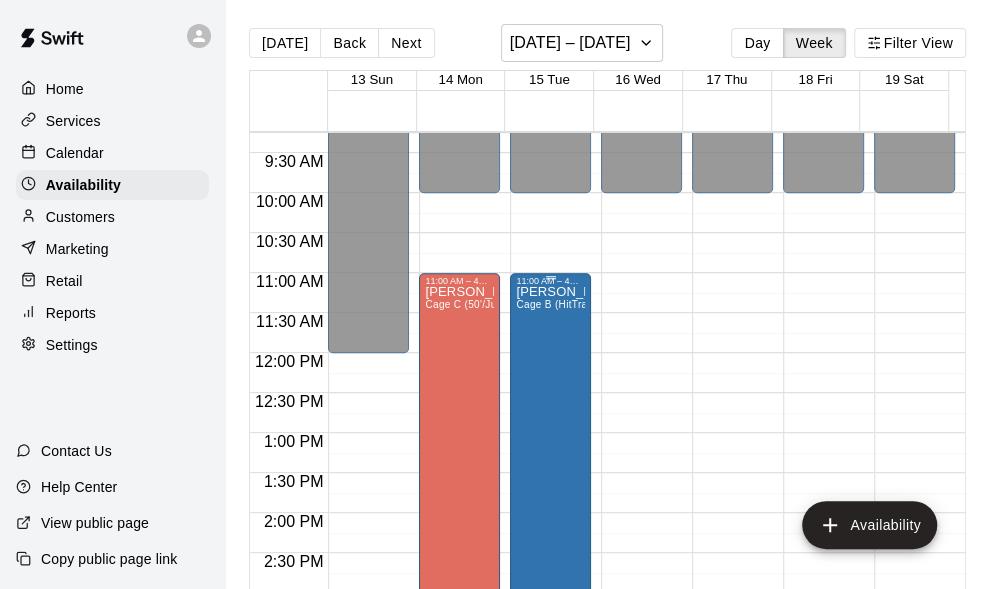 click on "[PERSON_NAME] Cage B (HitTrax/70'/Hack Attack/Pitching Mound), Cage A (HitTrax/70'/Hack Attack/Pitching Mound), Cage C (50'/Junior Hack), Cage D (50'/Junior Hack)" at bounding box center (550, 580) 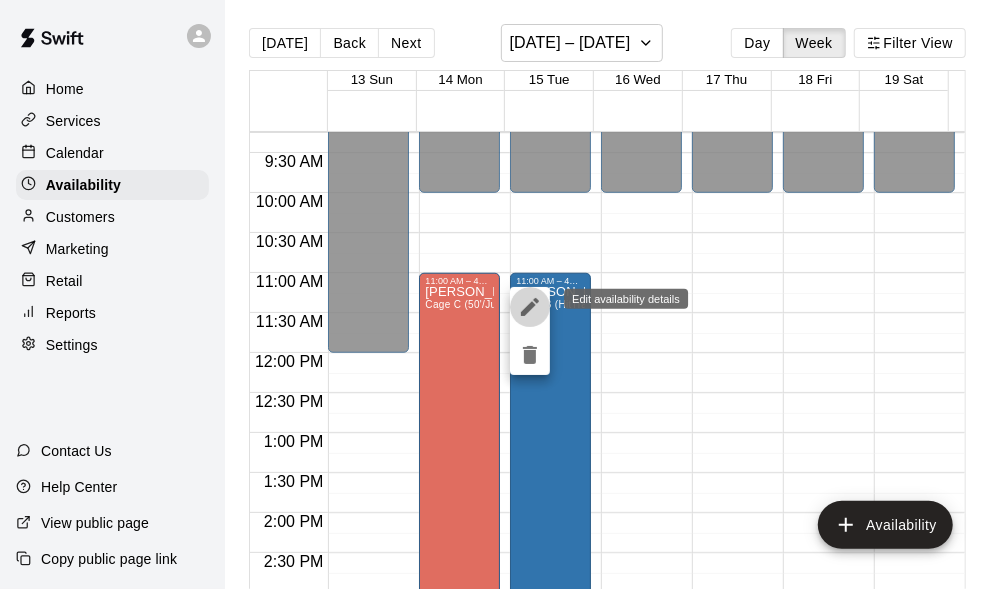 click 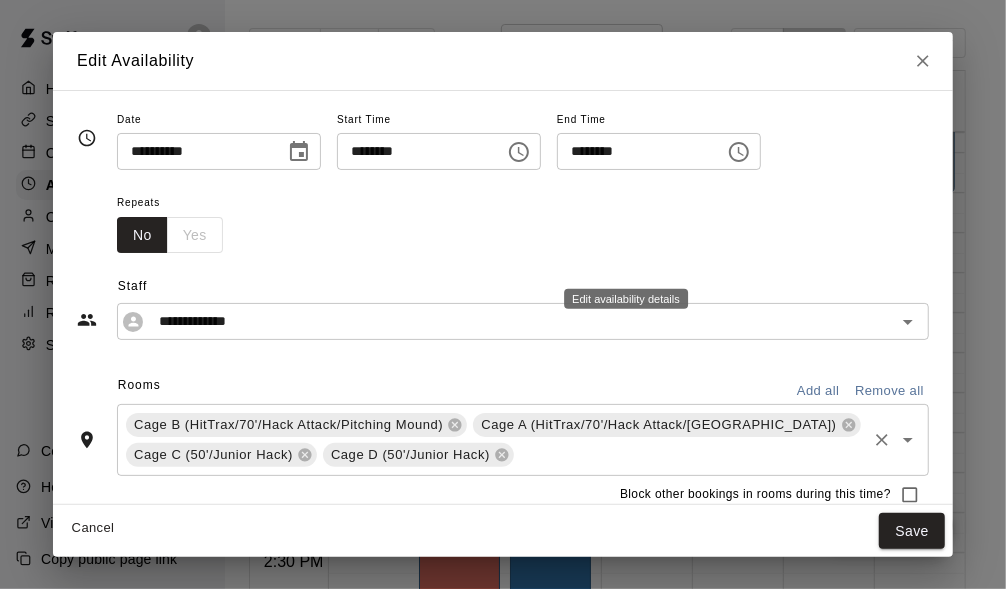 scroll, scrollTop: 153, scrollLeft: 0, axis: vertical 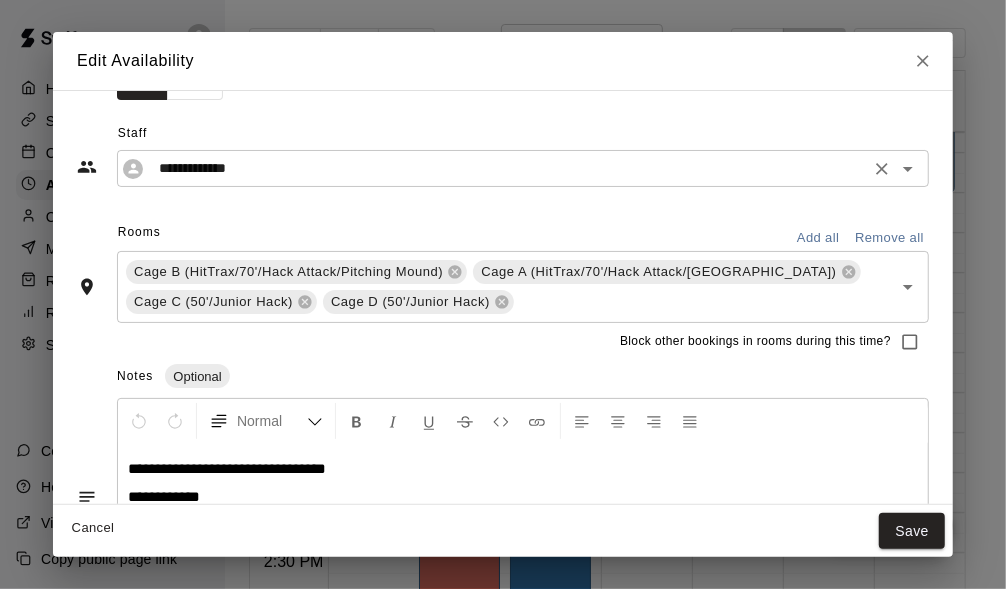 click on "**********" at bounding box center [507, 168] 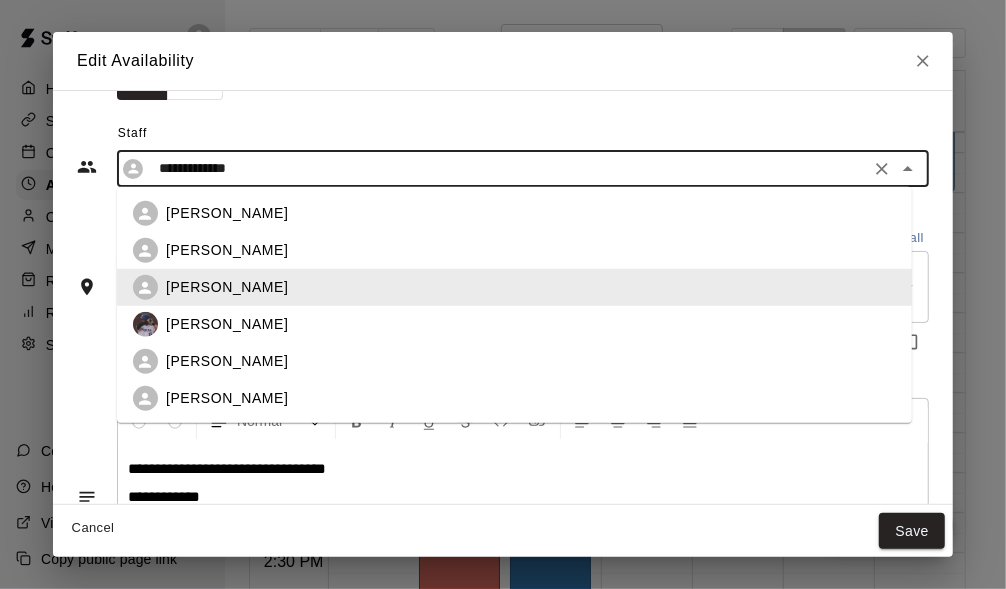 scroll, scrollTop: 100, scrollLeft: 0, axis: vertical 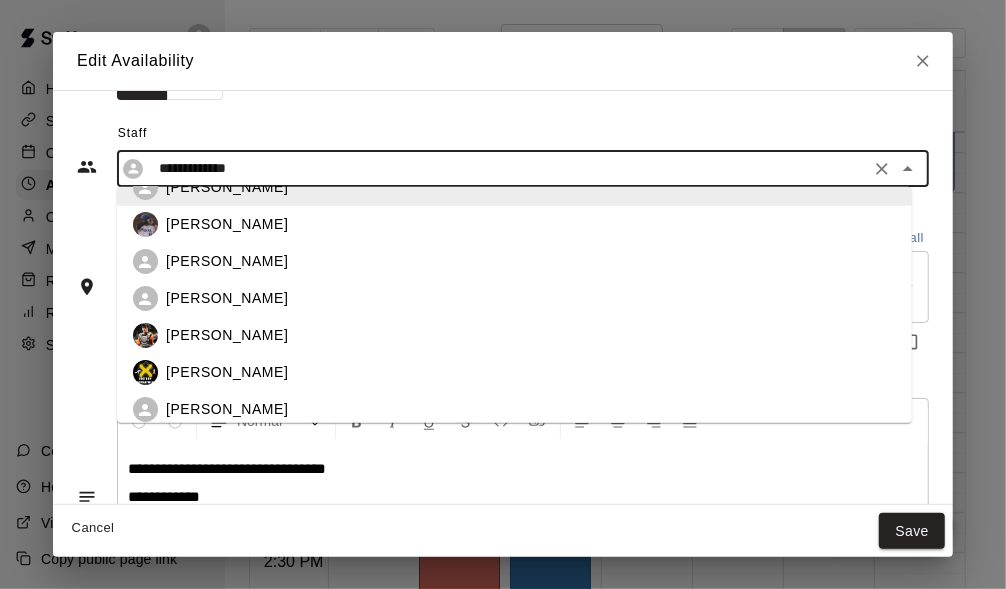 click on "[PERSON_NAME]" at bounding box center [531, 335] 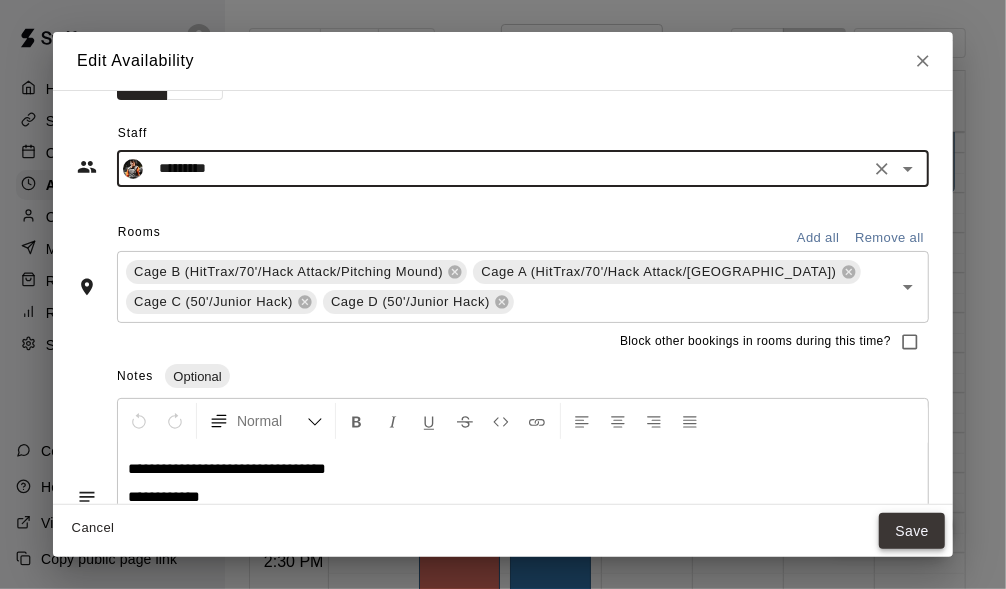 click on "Save" at bounding box center (912, 531) 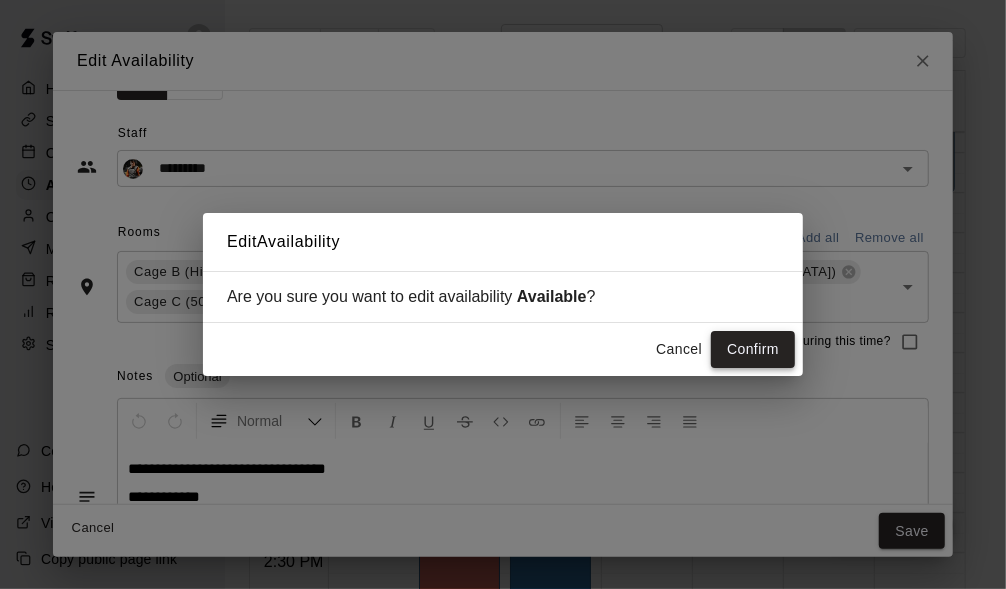 click on "Confirm" at bounding box center [753, 349] 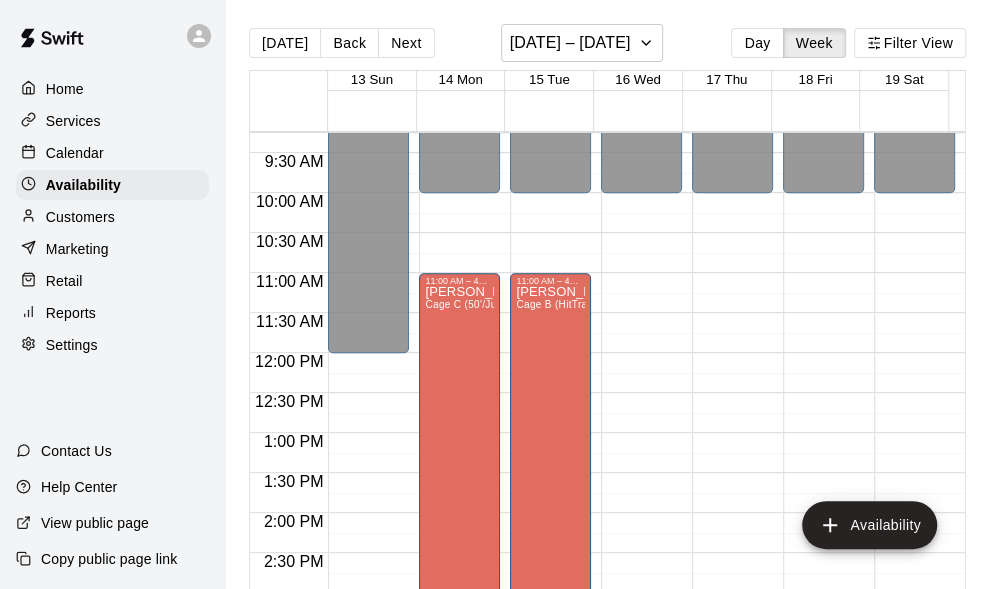 click on "12:00 AM – 10:00 AM Closed 8:00 PM – 11:59 PM Closed" at bounding box center [641, 353] 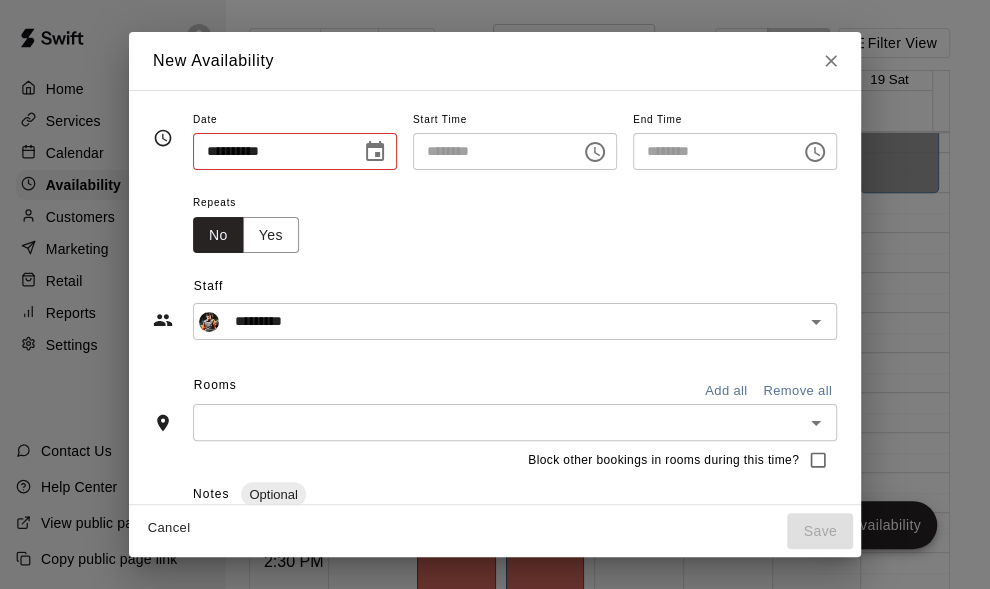 type on "**********" 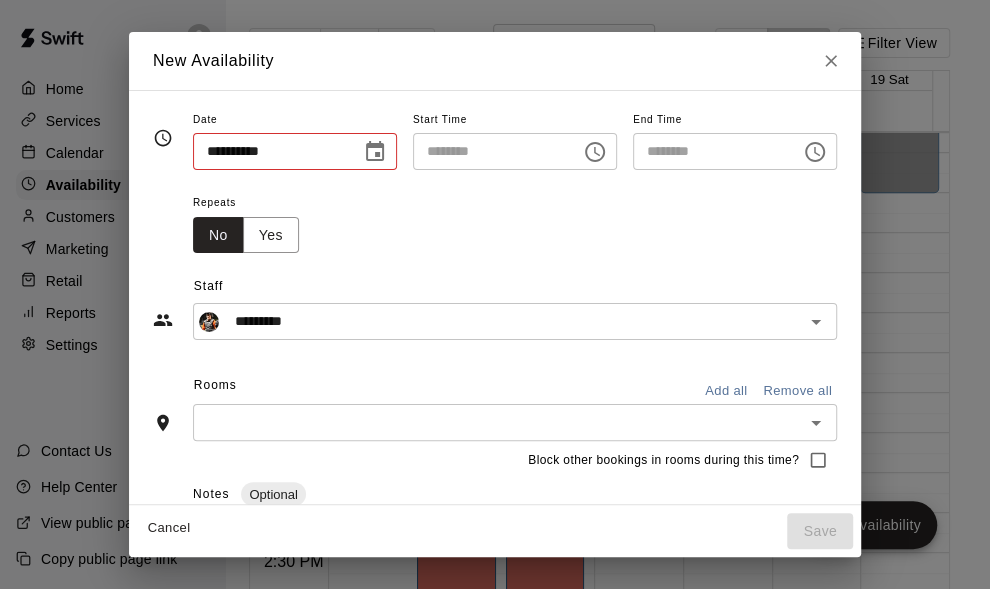 type on "********" 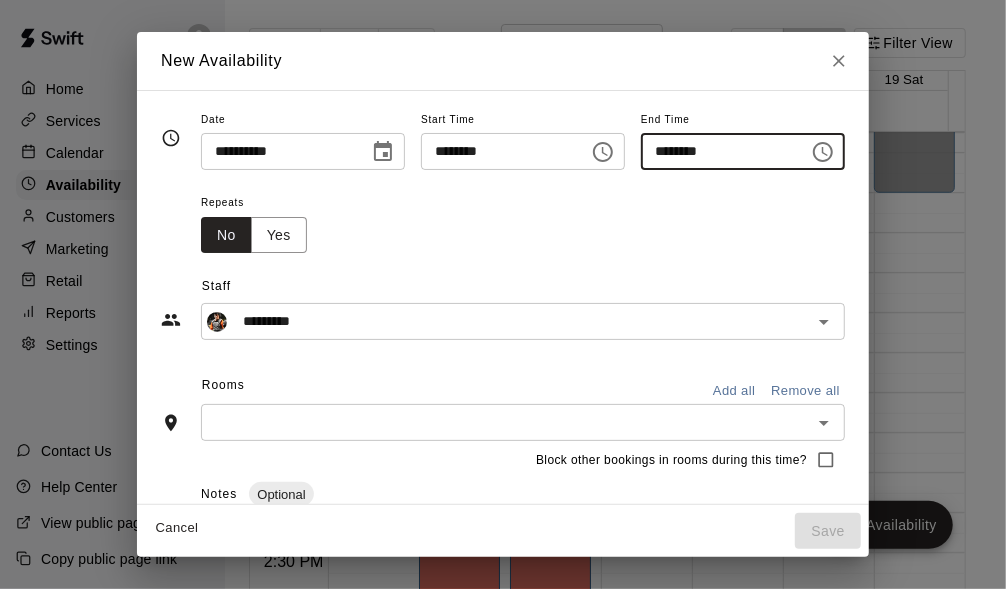 click on "********" at bounding box center [718, 151] 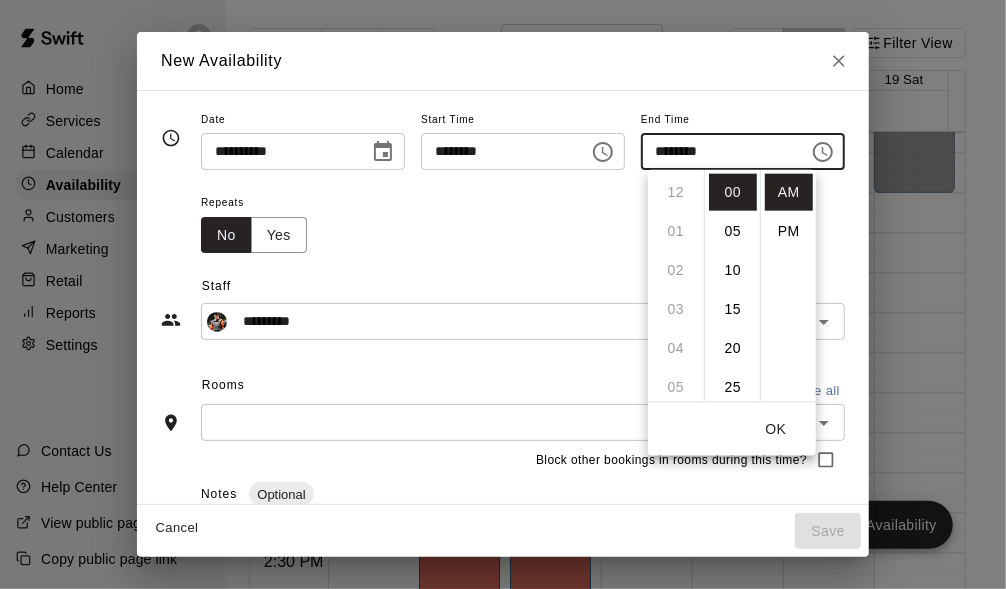 scroll, scrollTop: 426, scrollLeft: 0, axis: vertical 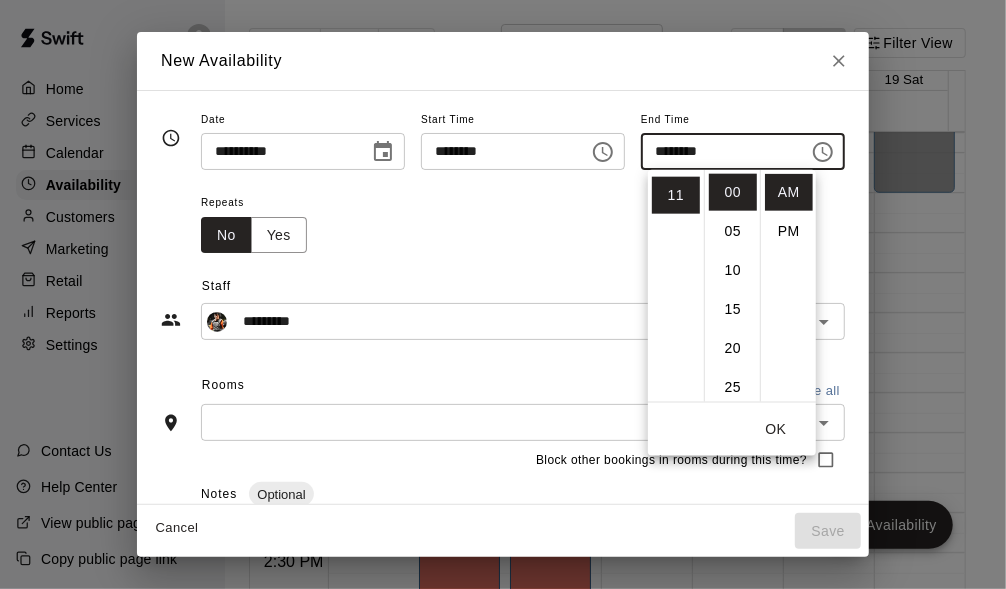 click on "12 01 02 03 04 05 06 07 08 09 10 11" at bounding box center (676, 286) 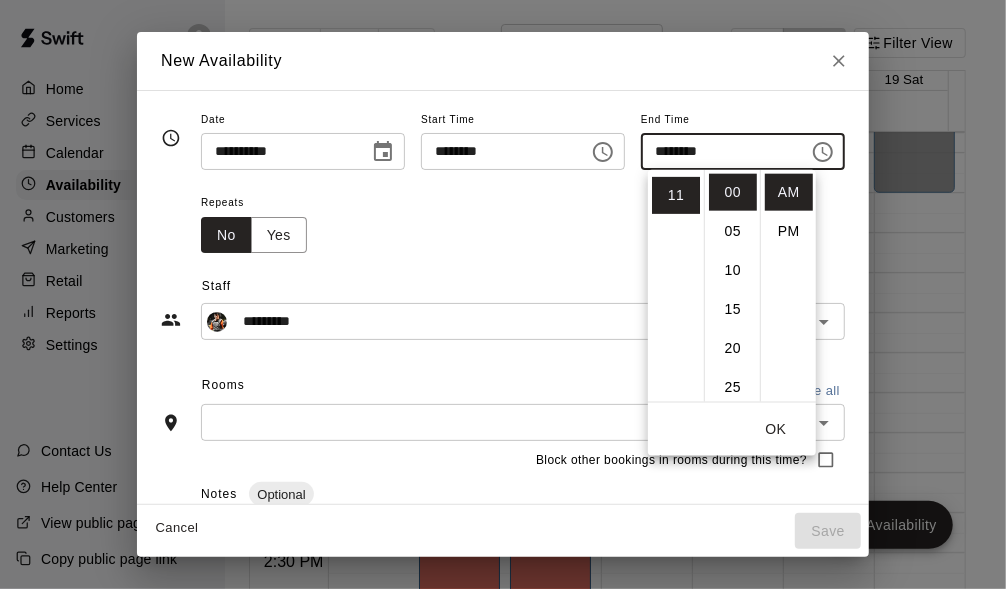 click on "Repeats No Yes" at bounding box center [523, 221] 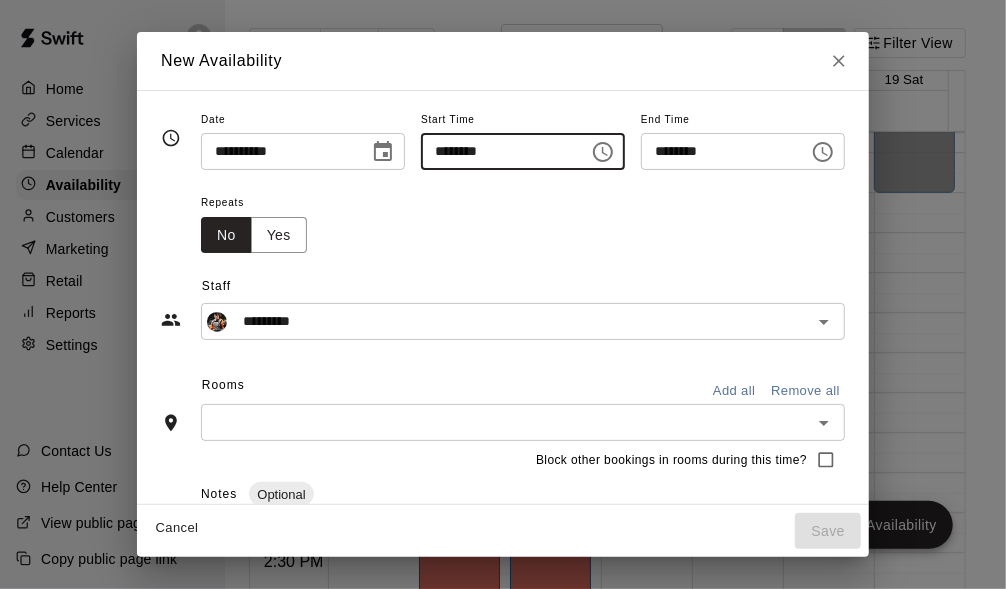 click on "********" at bounding box center (498, 151) 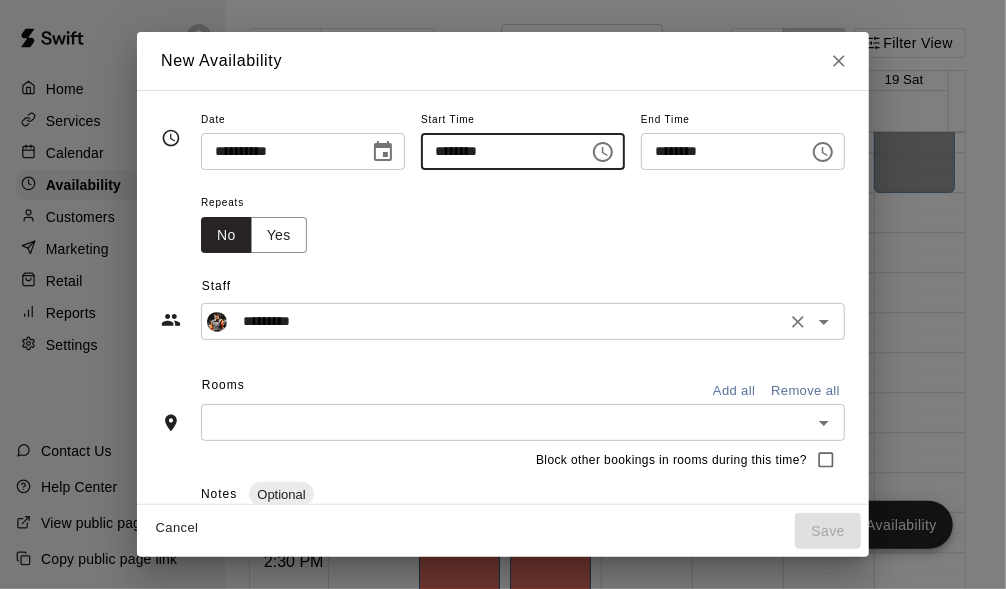 click on "*********" at bounding box center [507, 321] 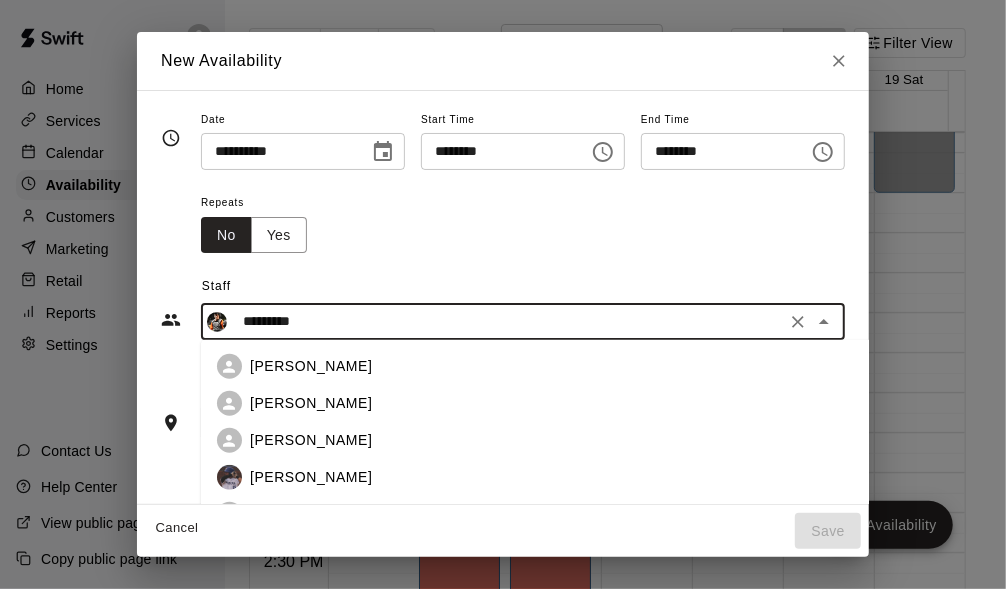 scroll, scrollTop: 30, scrollLeft: 0, axis: vertical 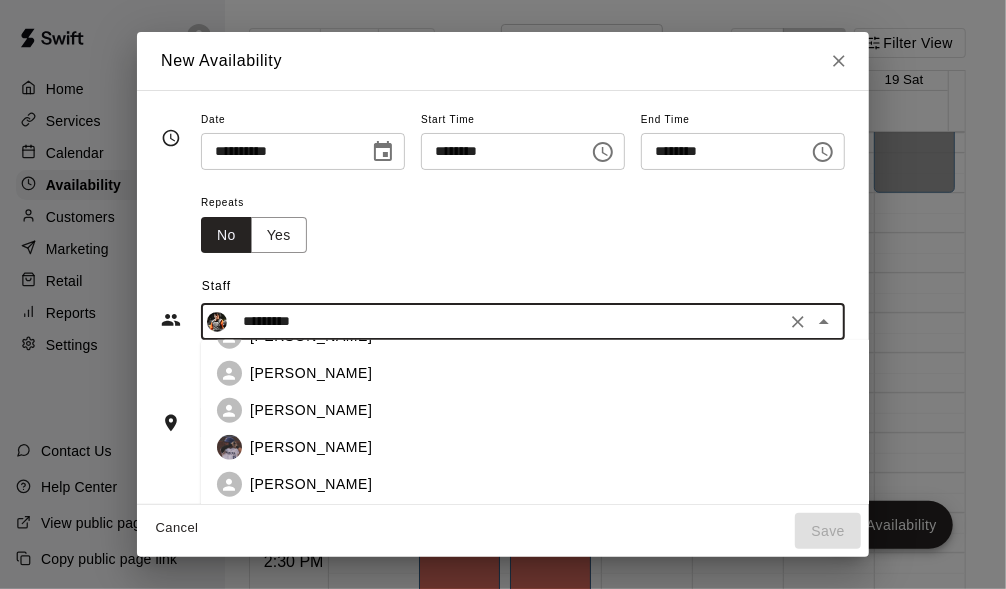 click on "*********" at bounding box center [507, 321] 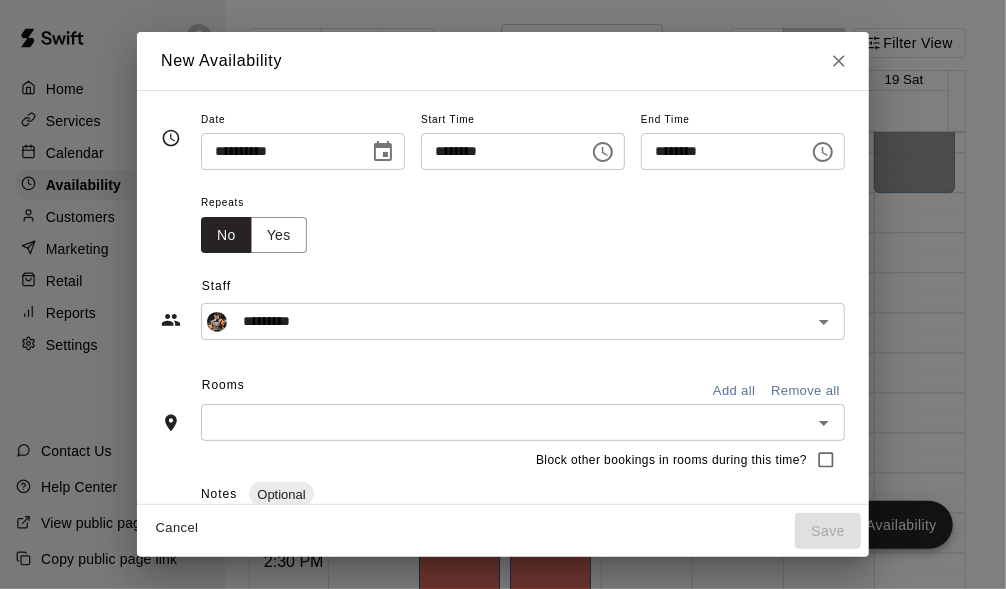 drag, startPoint x: 453, startPoint y: 263, endPoint x: 422, endPoint y: 243, distance: 36.891735 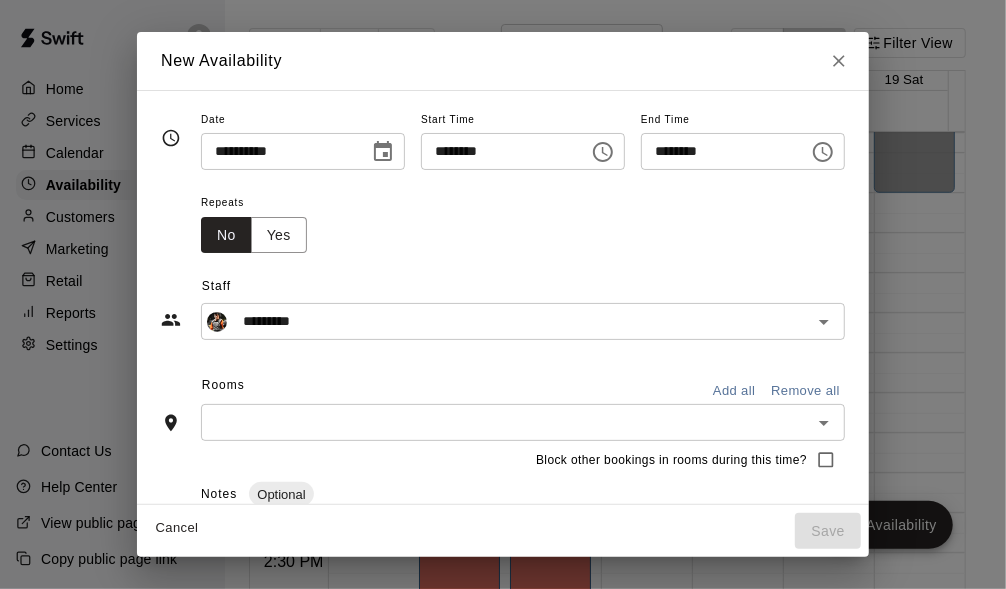 click on "Staff ********* ​" at bounding box center [503, 296] 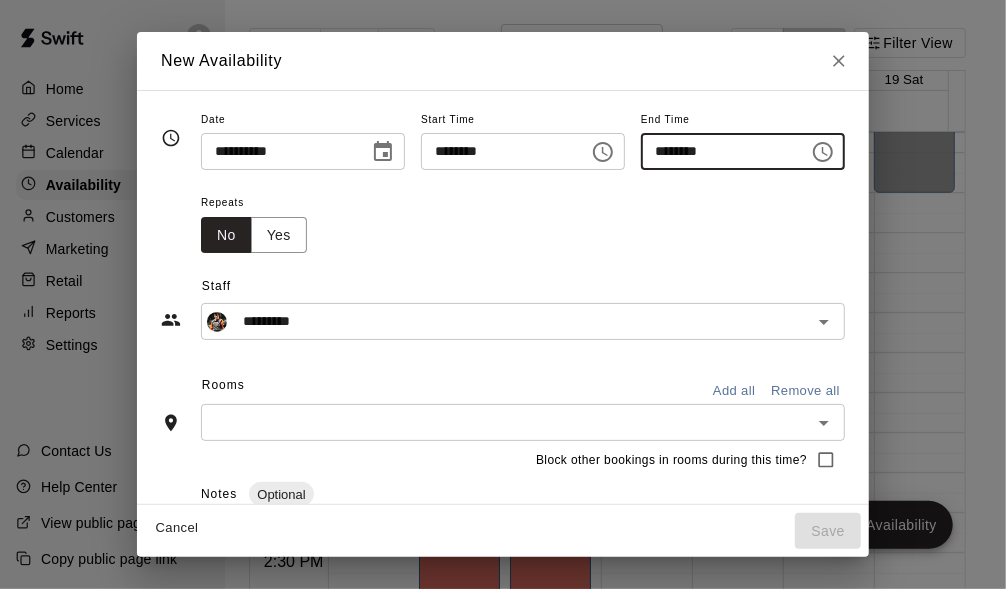 click on "********" at bounding box center [718, 151] 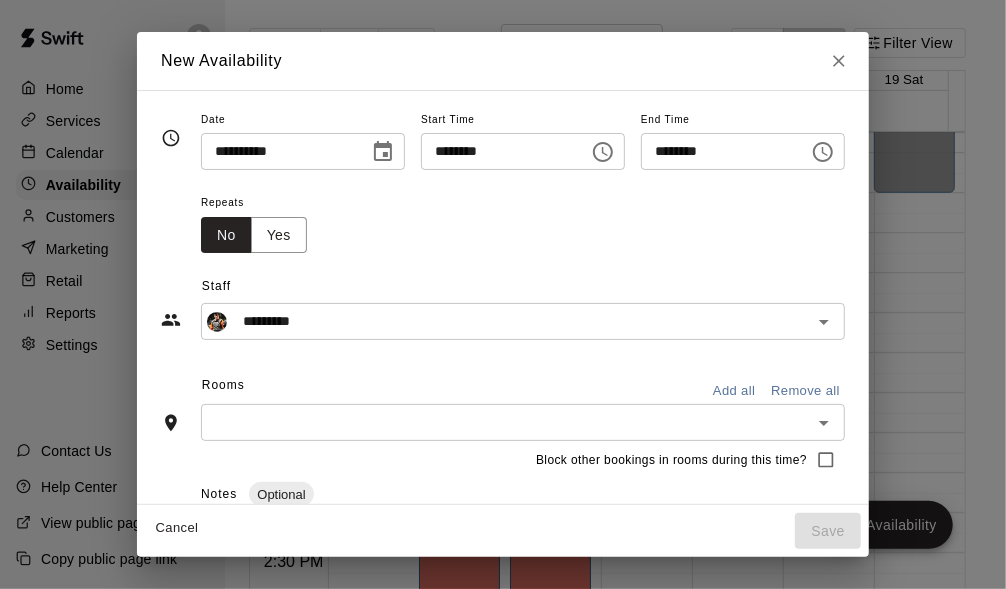 click on "********" at bounding box center (718, 151) 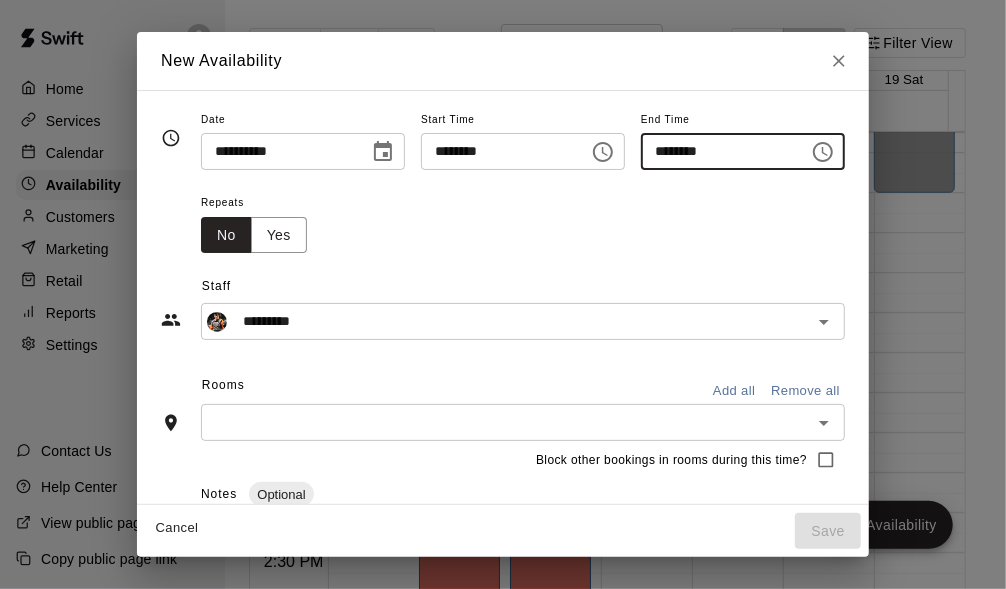type on "********" 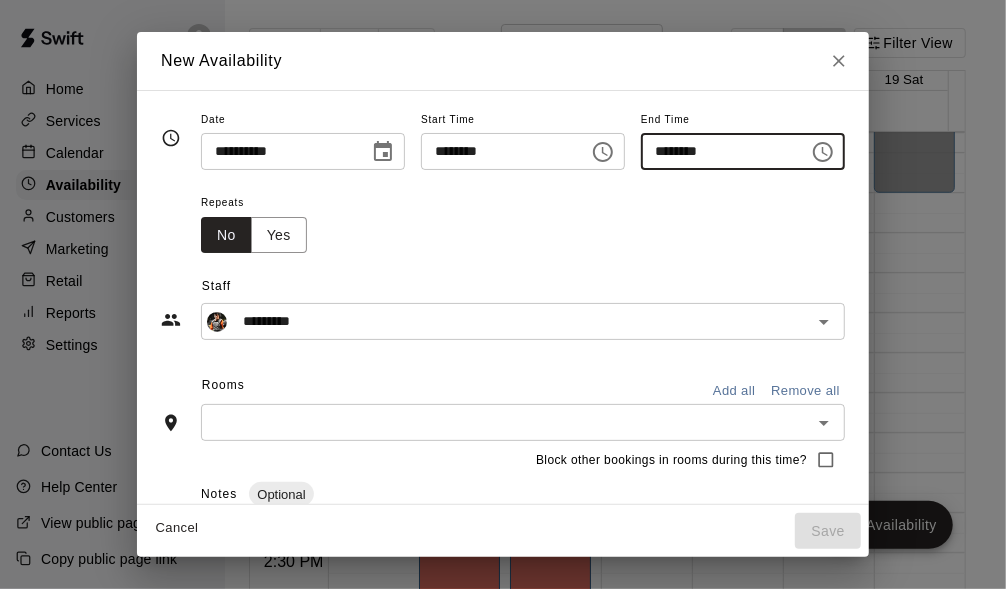 click on "Repeats No Yes" at bounding box center [523, 221] 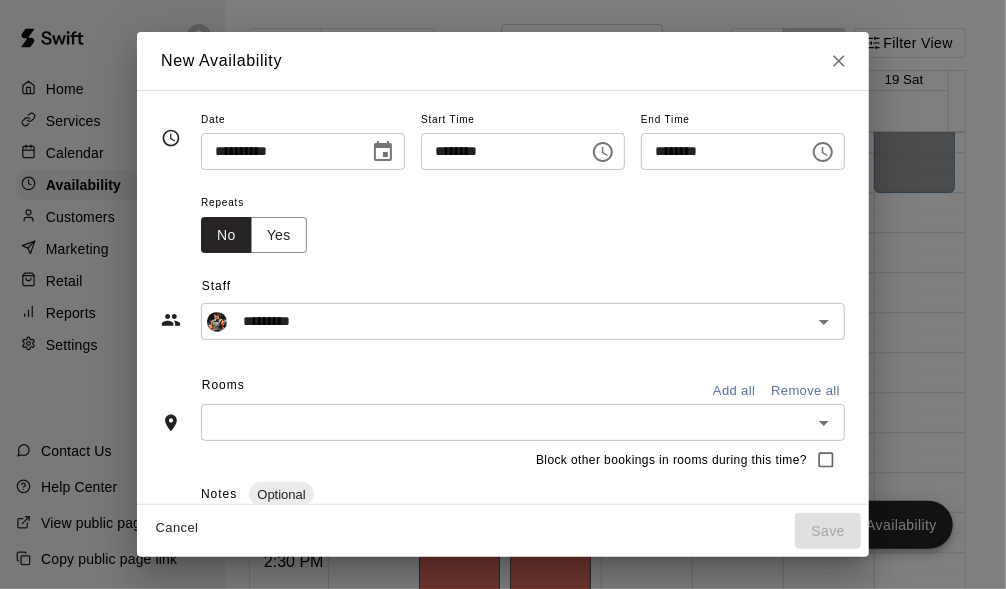 click at bounding box center [506, 422] 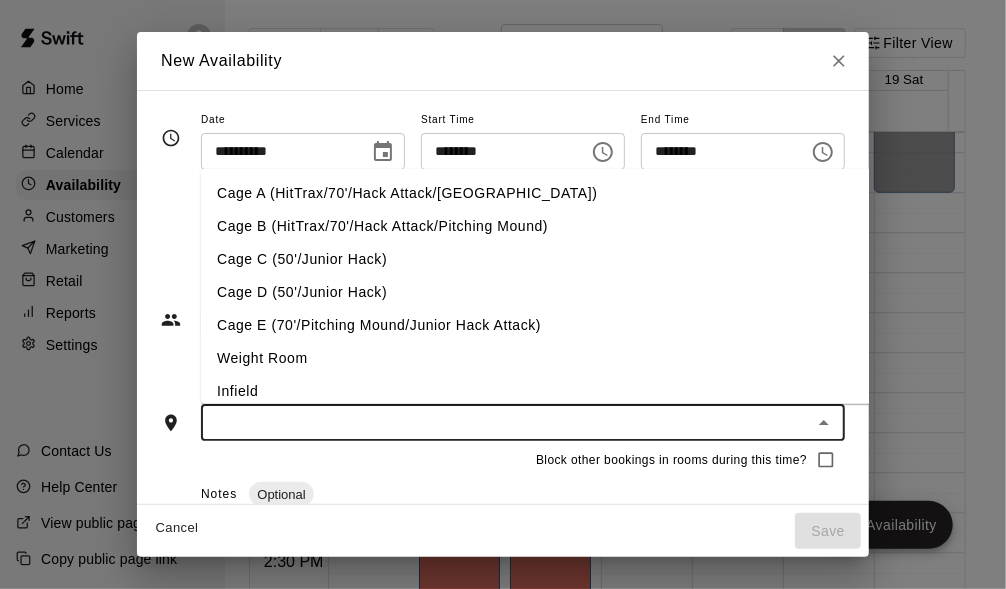 click on "Cage A (HitTrax/70'/Hack Attack/[GEOGRAPHIC_DATA])" at bounding box center [568, 193] 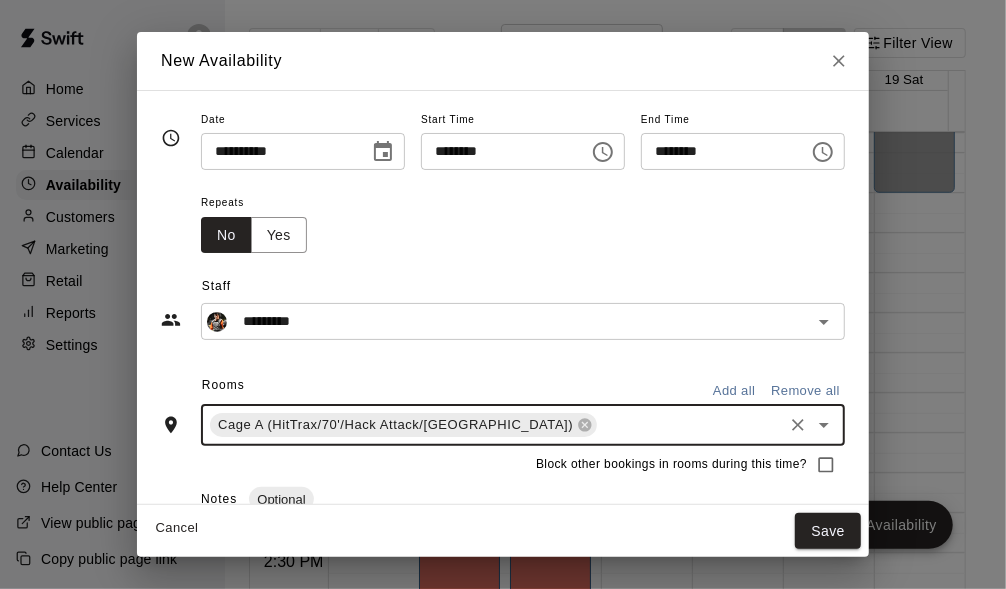 click on "Cage A (HitTrax/70'/Hack Attack/Pitching Mound) ​" at bounding box center (523, 425) 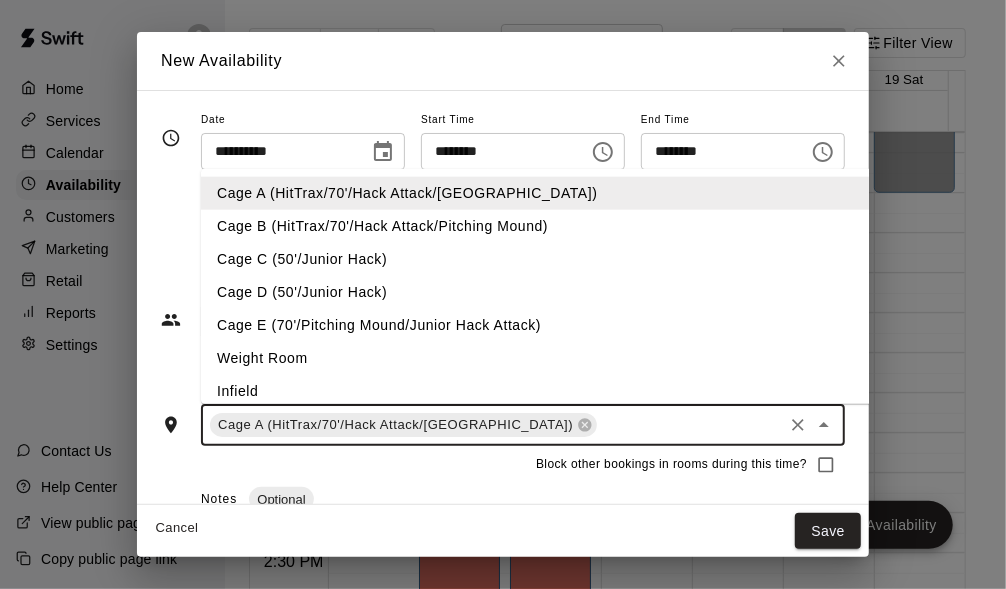 click on "Cage B (HitTrax/70'/Hack Attack/Pitching Mound)" at bounding box center (568, 225) 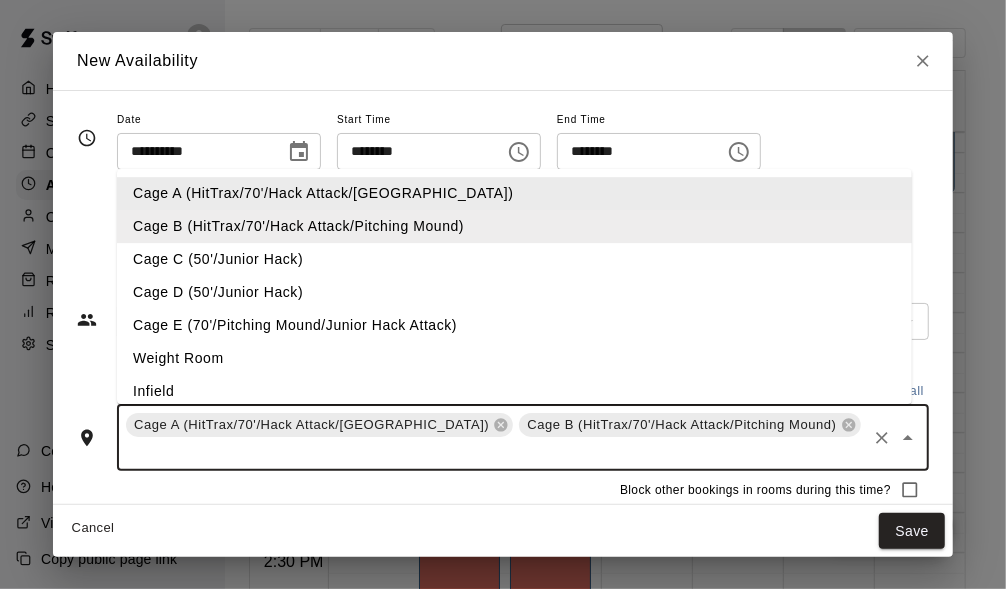 drag, startPoint x: 530, startPoint y: 445, endPoint x: 481, endPoint y: 434, distance: 50.219517 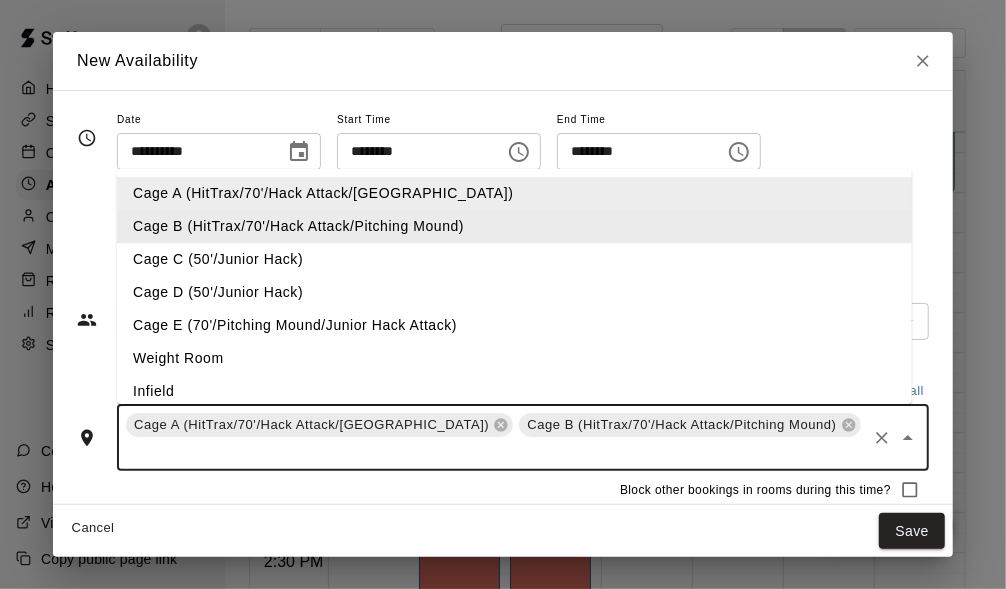 click on "Cage B (HitTrax/70'/Hack Attack/Pitching Mound)" at bounding box center [514, 226] 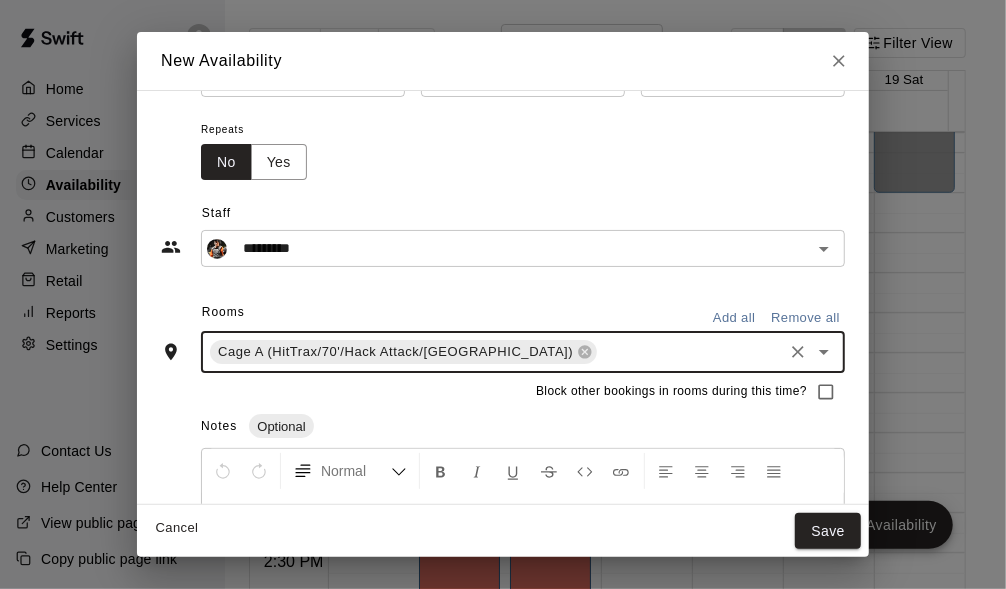 scroll, scrollTop: 100, scrollLeft: 0, axis: vertical 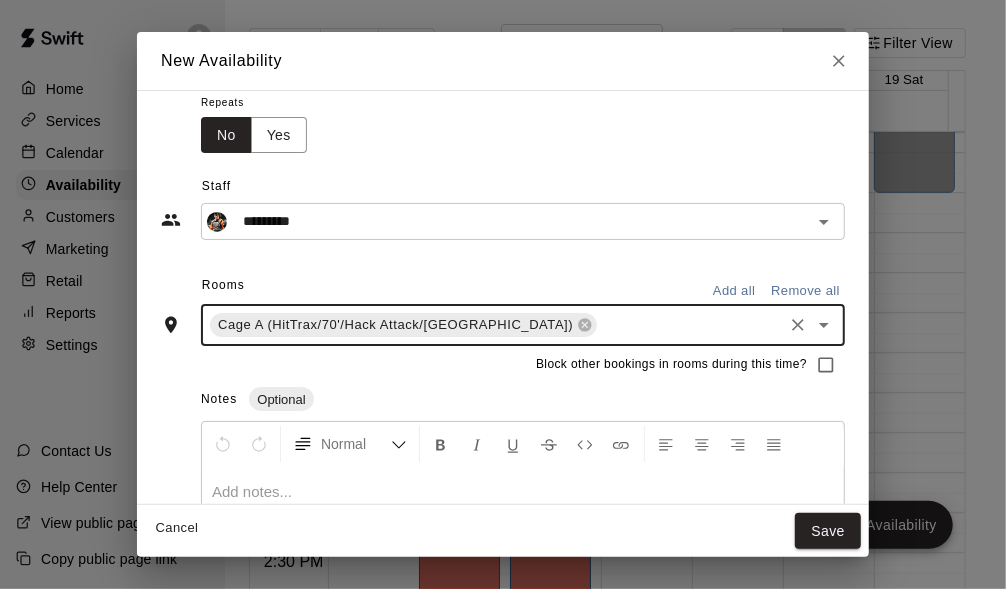 click at bounding box center [690, 325] 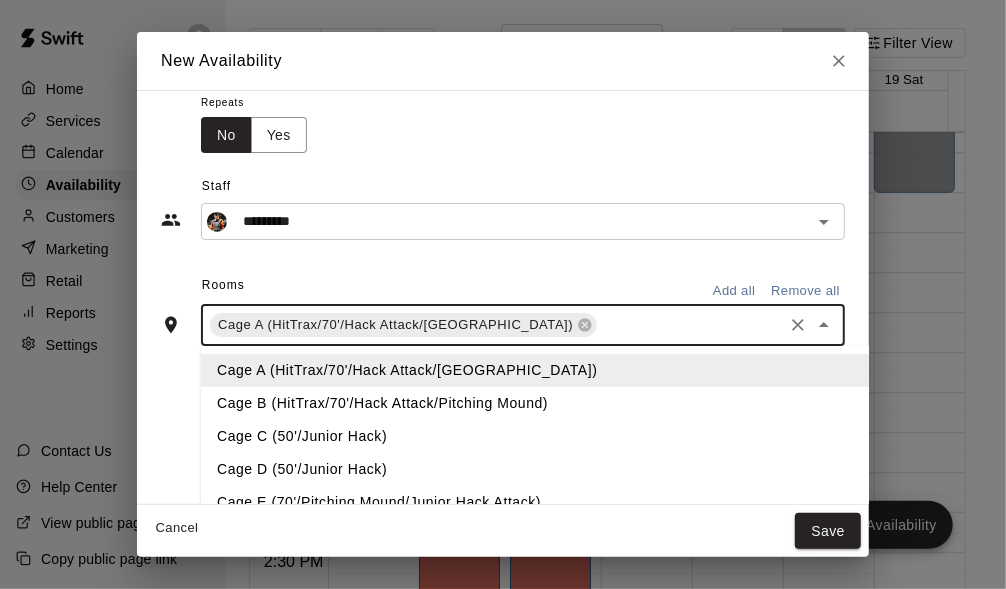 click on "Cage B (HitTrax/70'/Hack Attack/Pitching Mound)" at bounding box center [568, 403] 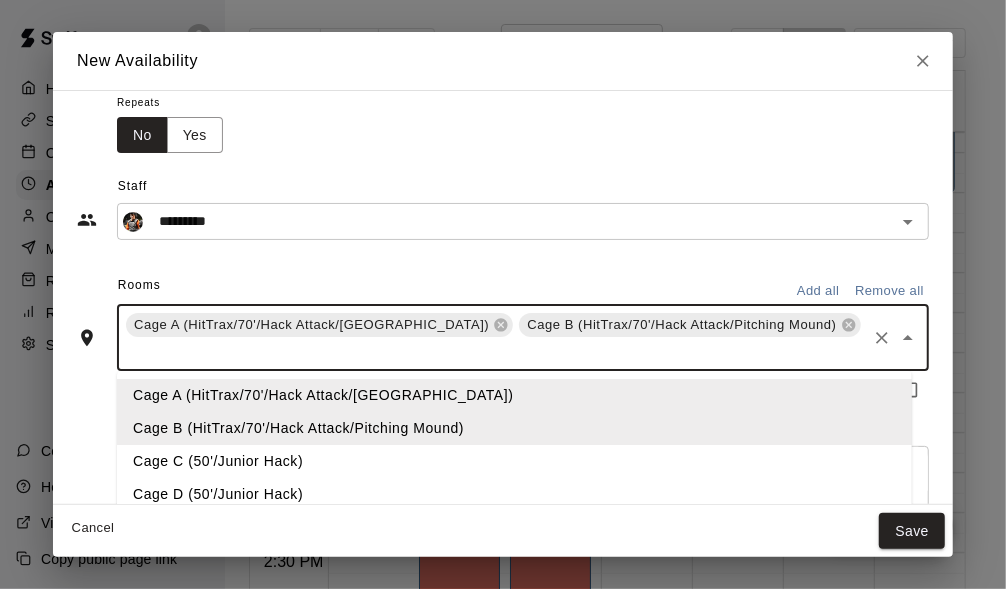 click at bounding box center (493, 352) 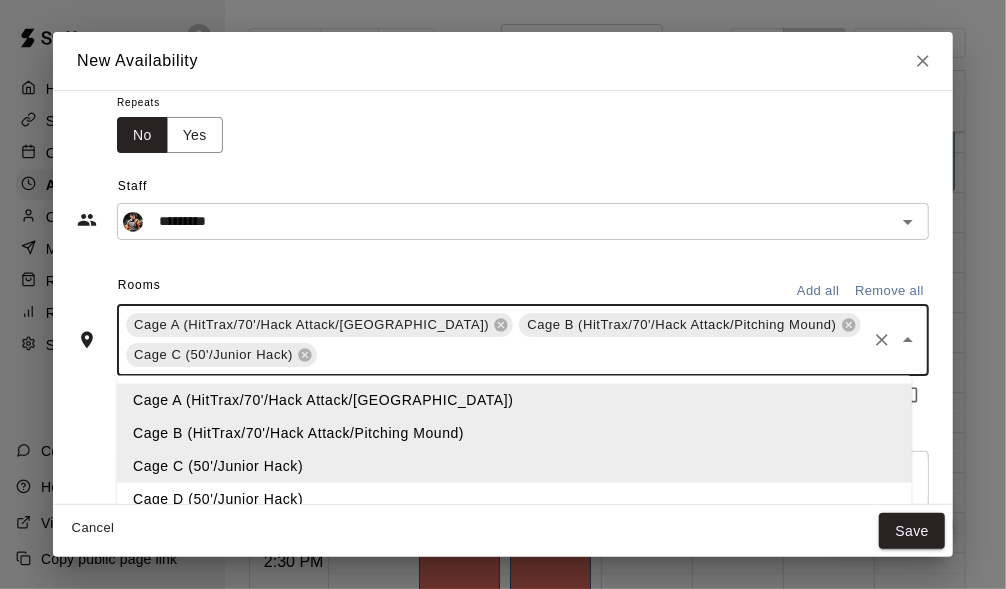 click at bounding box center [592, 355] 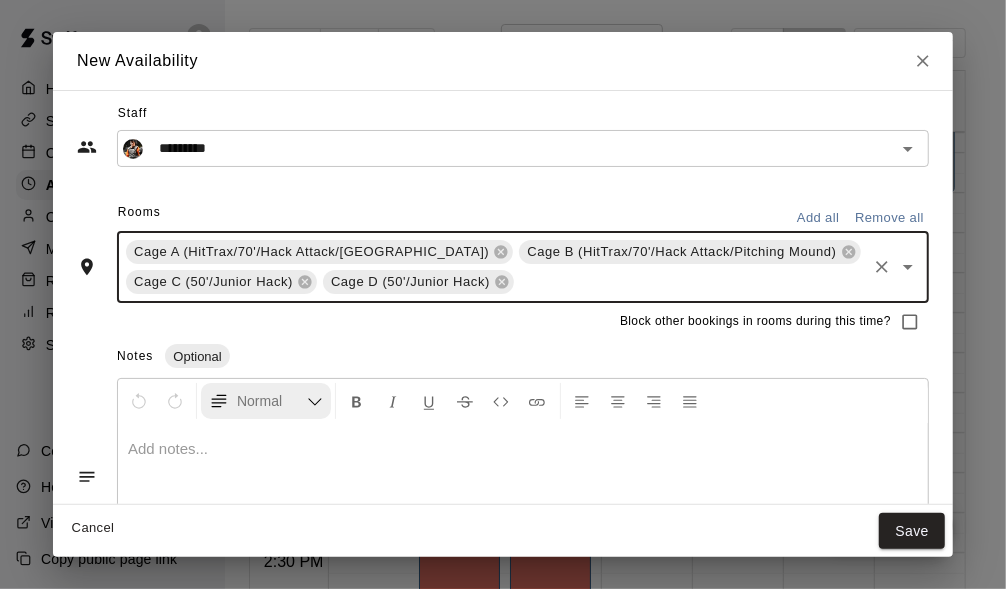 scroll, scrollTop: 200, scrollLeft: 0, axis: vertical 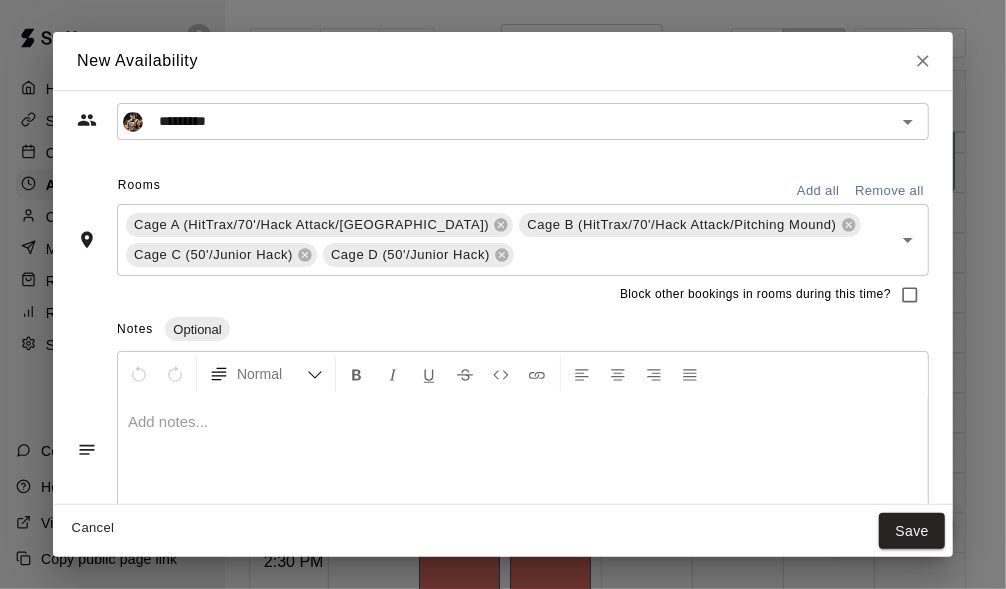 click at bounding box center [523, 472] 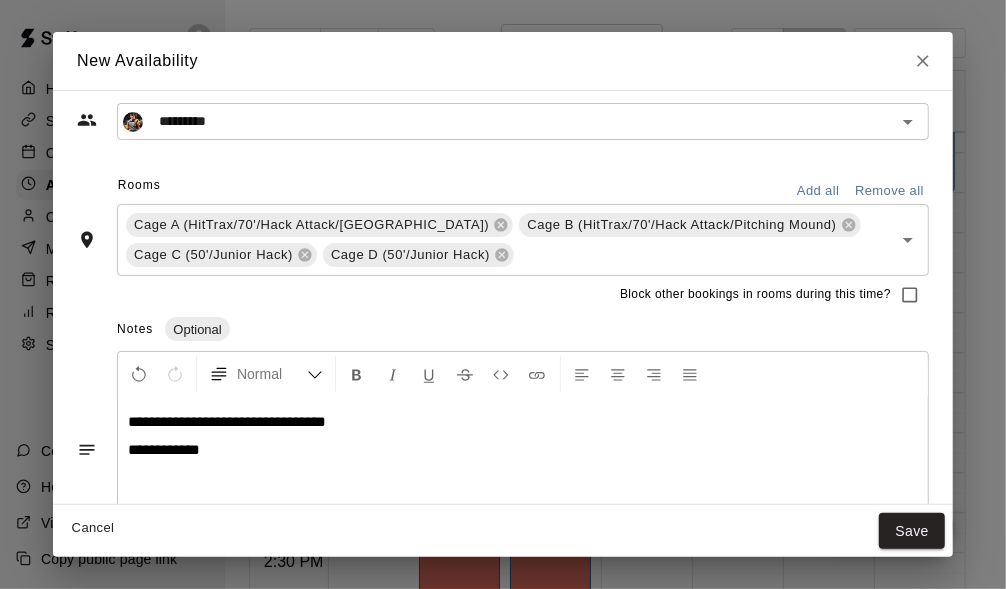 scroll, scrollTop: 229, scrollLeft: 0, axis: vertical 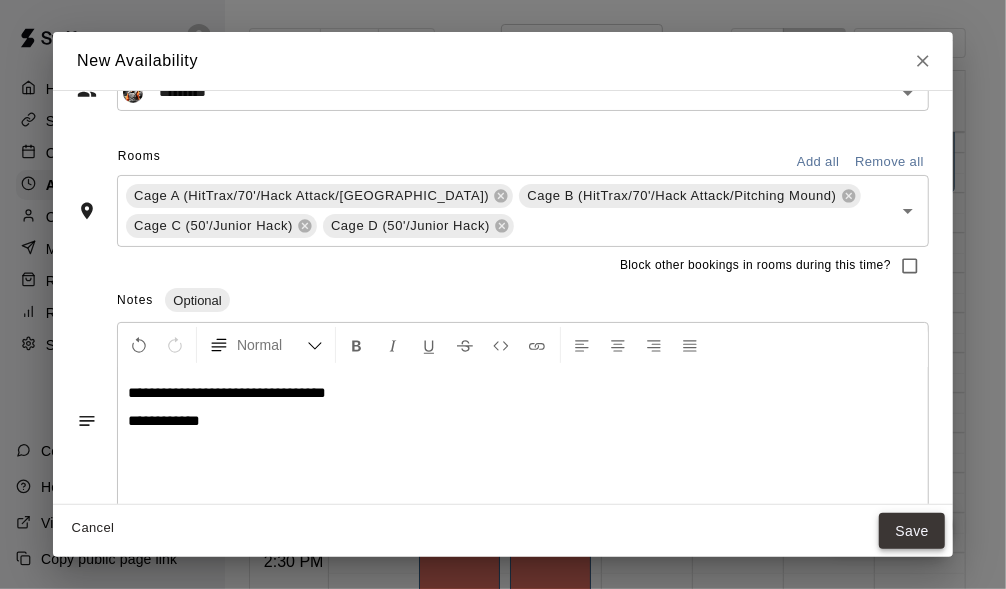 click on "Save" at bounding box center (912, 531) 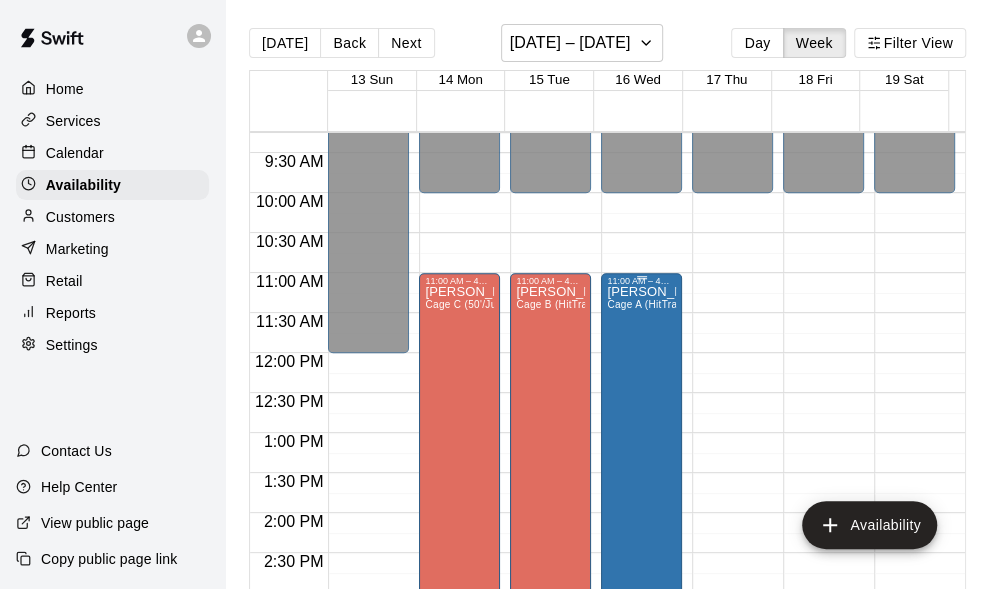 click on "[PERSON_NAME] Cage A (HitTrax/70'/Hack Attack/Pitching Mound), Cage B (HitTrax/70'/Hack Attack/Pitching Mound), Cage C (50'/Junior Hack), Cage D (50'/Junior Hack)" at bounding box center [641, 580] 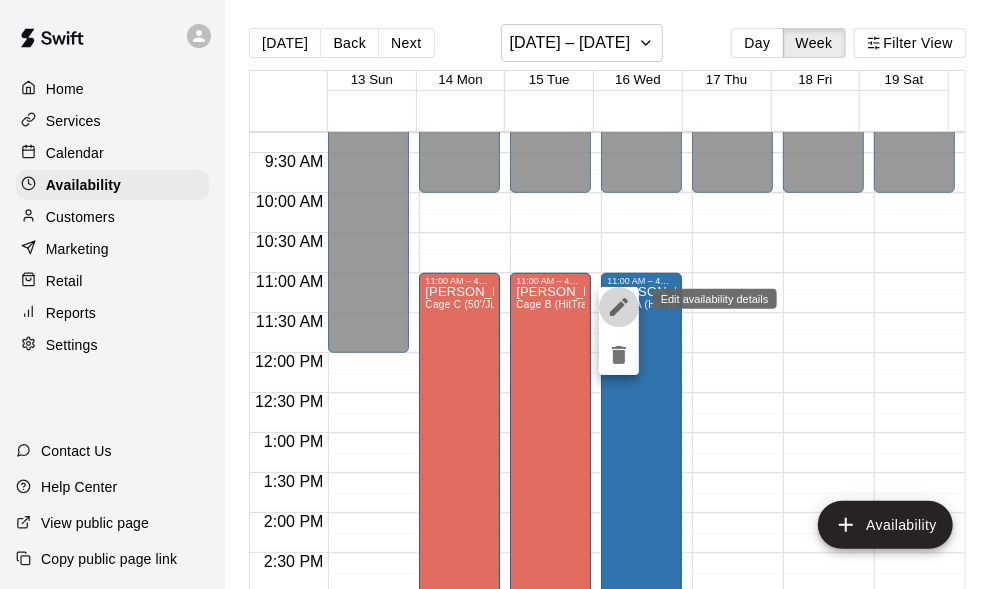 click 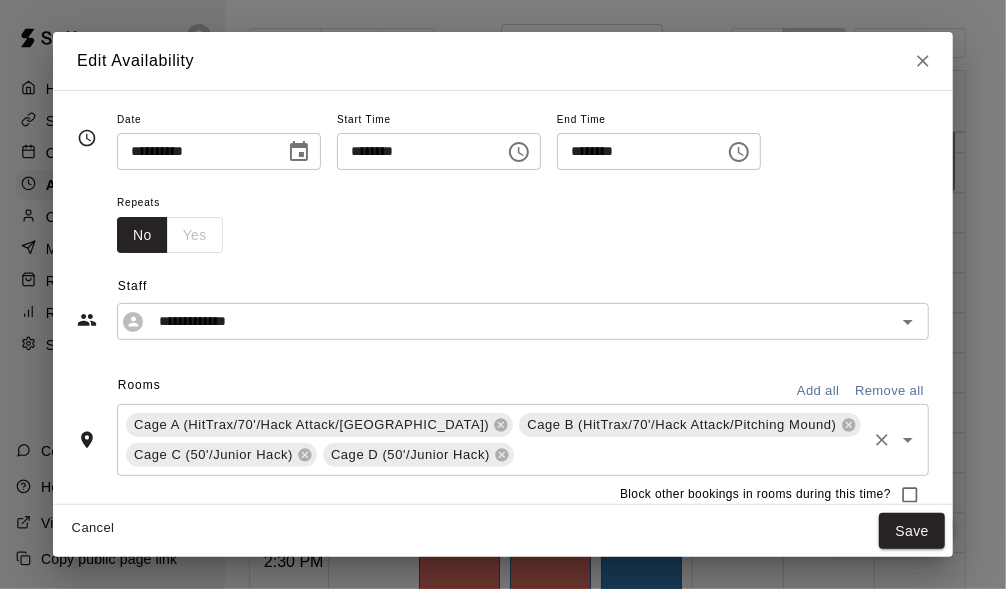 scroll, scrollTop: 153, scrollLeft: 0, axis: vertical 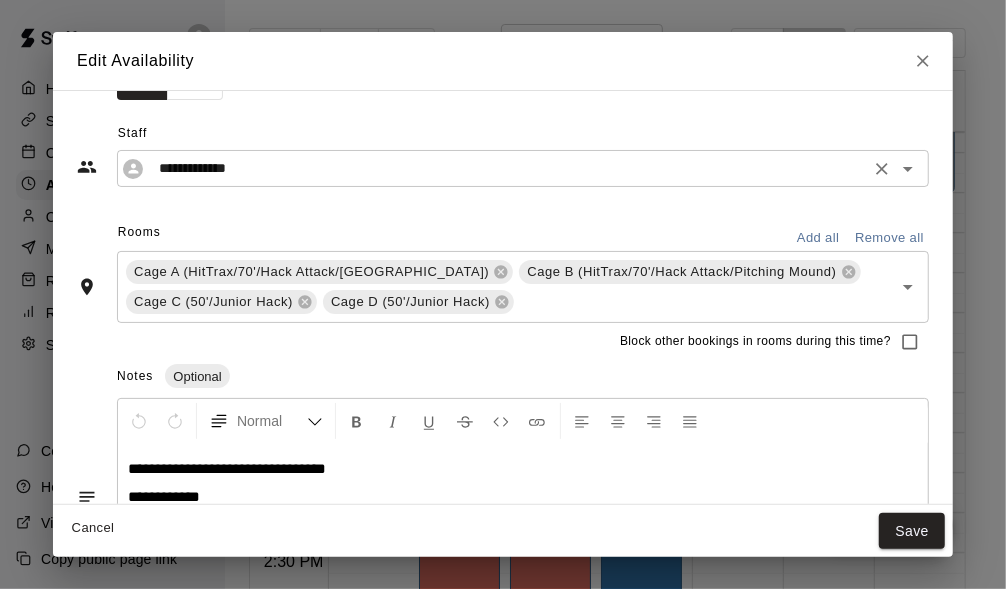 click on "**********" at bounding box center (507, 168) 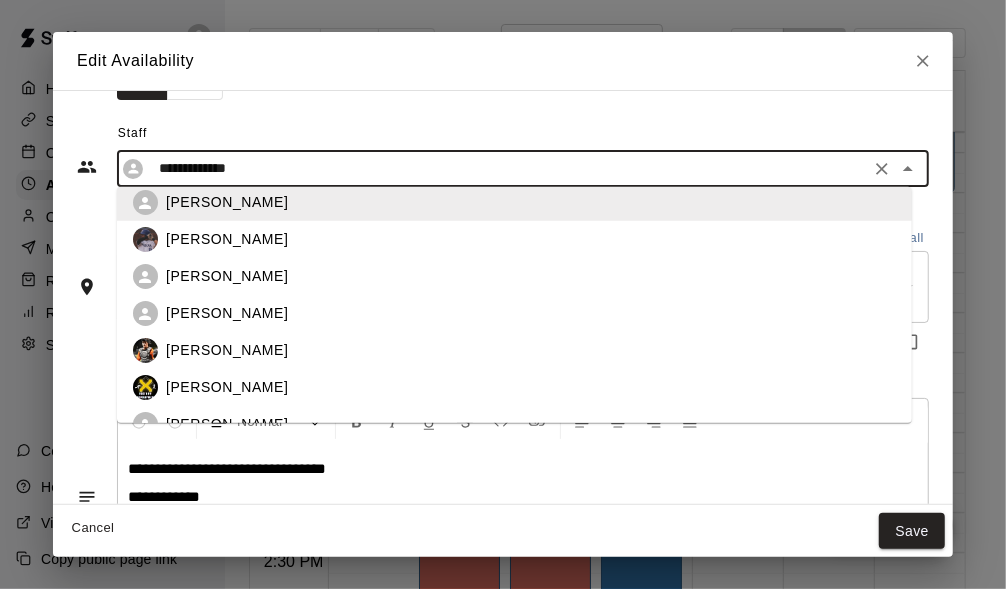 scroll, scrollTop: 100, scrollLeft: 0, axis: vertical 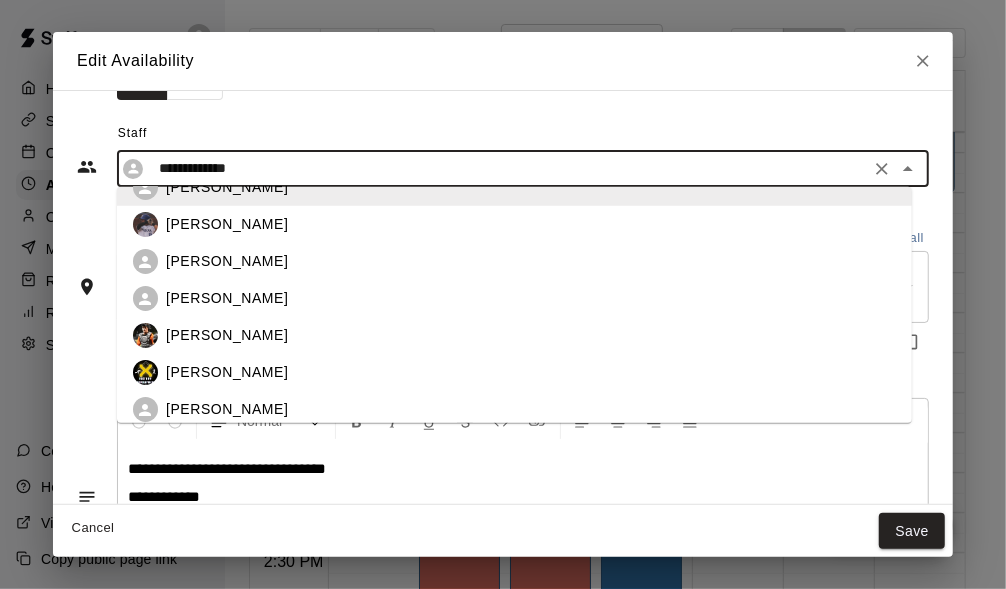 click on "[PERSON_NAME]" at bounding box center [227, 335] 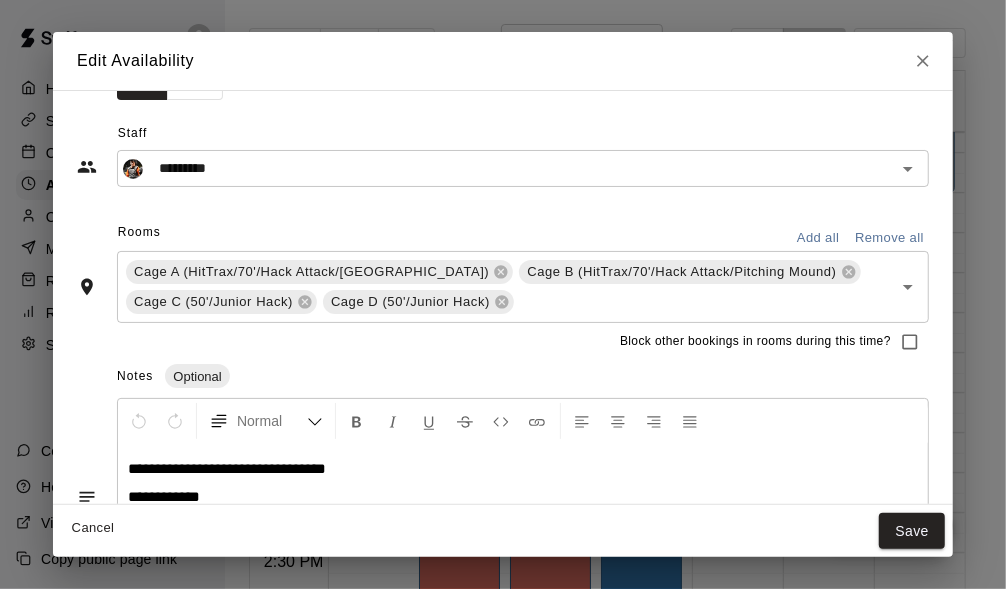 click on "**********" at bounding box center [503, 277] 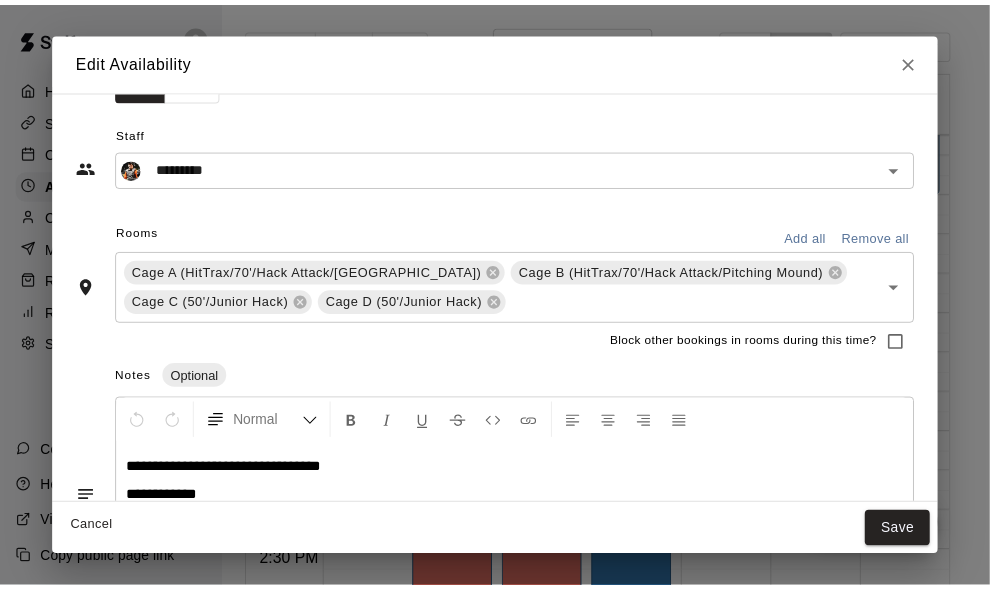 scroll, scrollTop: 263, scrollLeft: 0, axis: vertical 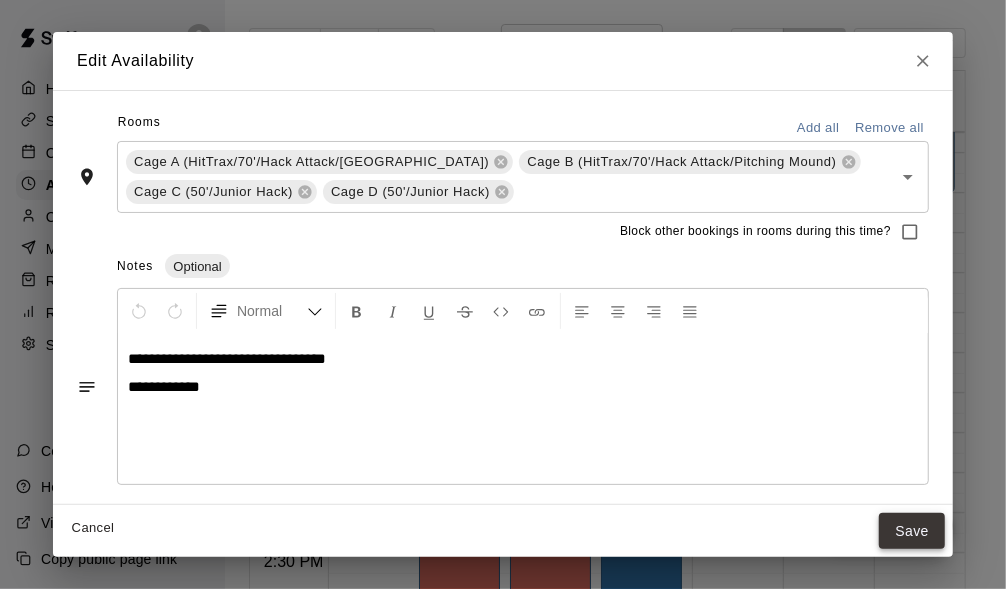 click on "Save" at bounding box center [912, 531] 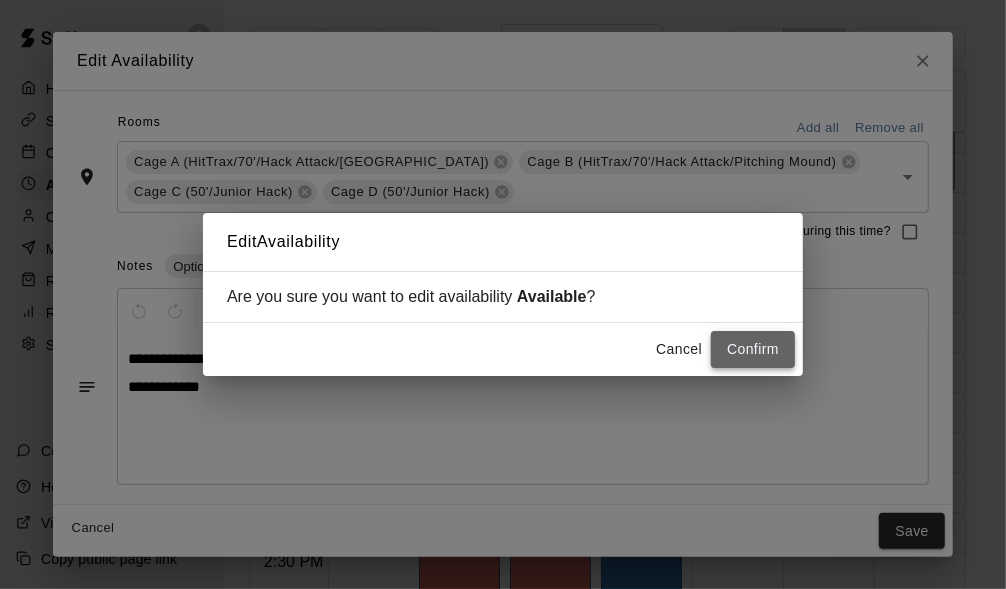 click on "Confirm" at bounding box center (753, 349) 